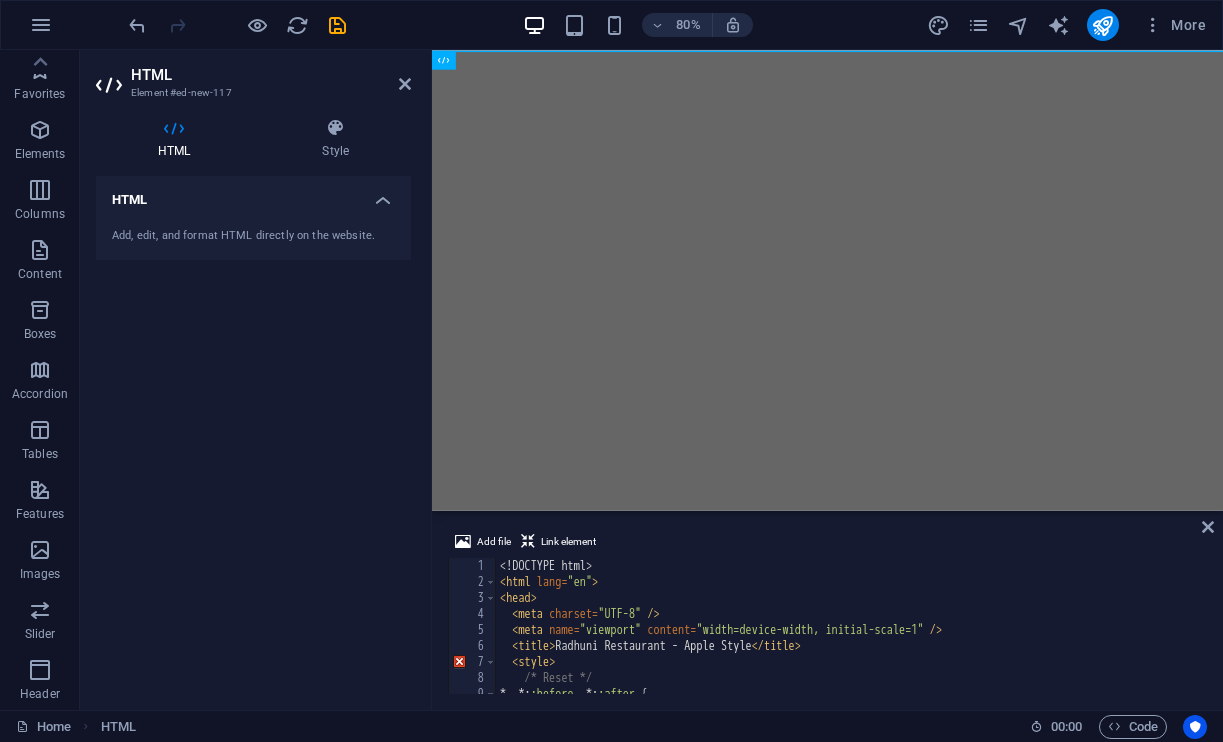 scroll, scrollTop: 0, scrollLeft: 0, axis: both 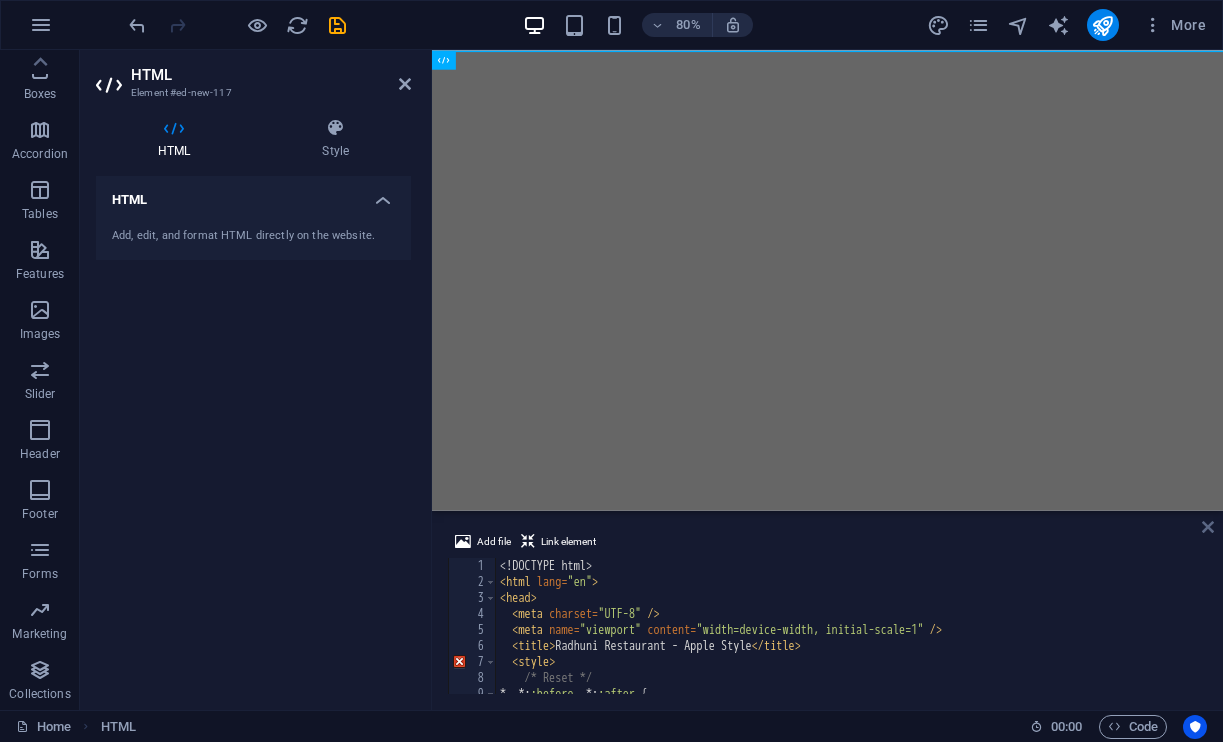 click at bounding box center (1208, 527) 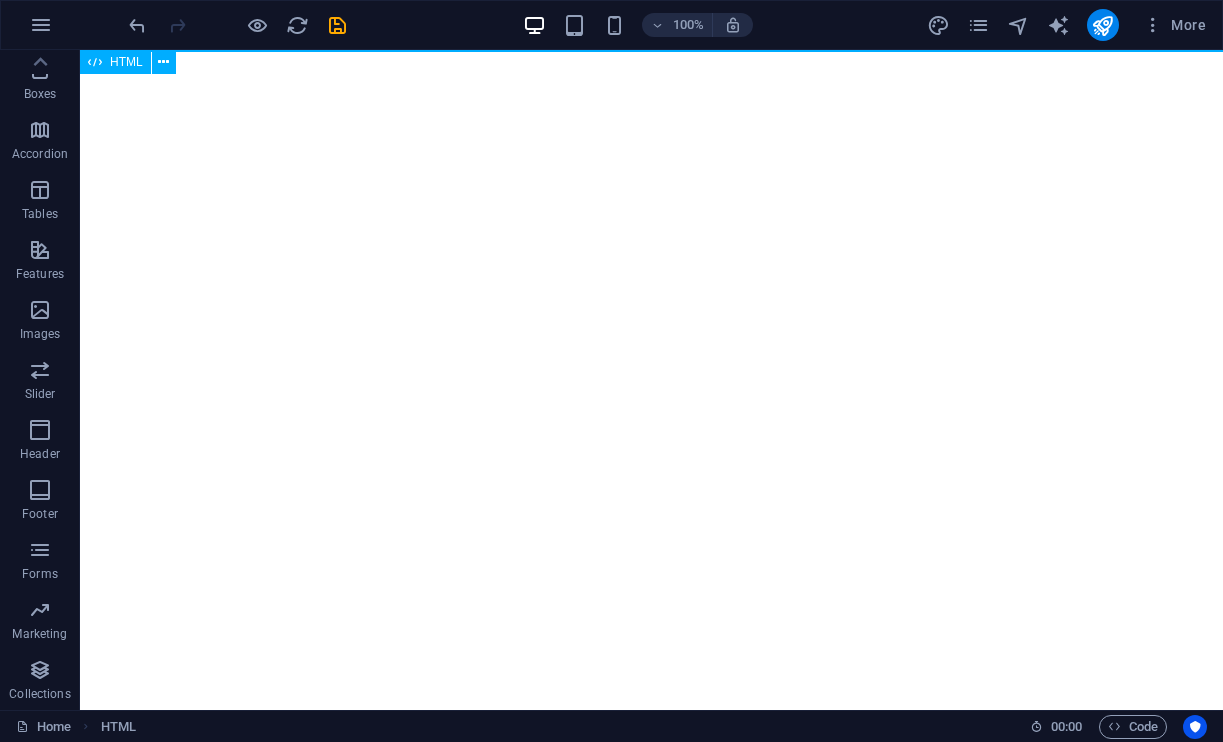 click on "HTML" at bounding box center [115, 62] 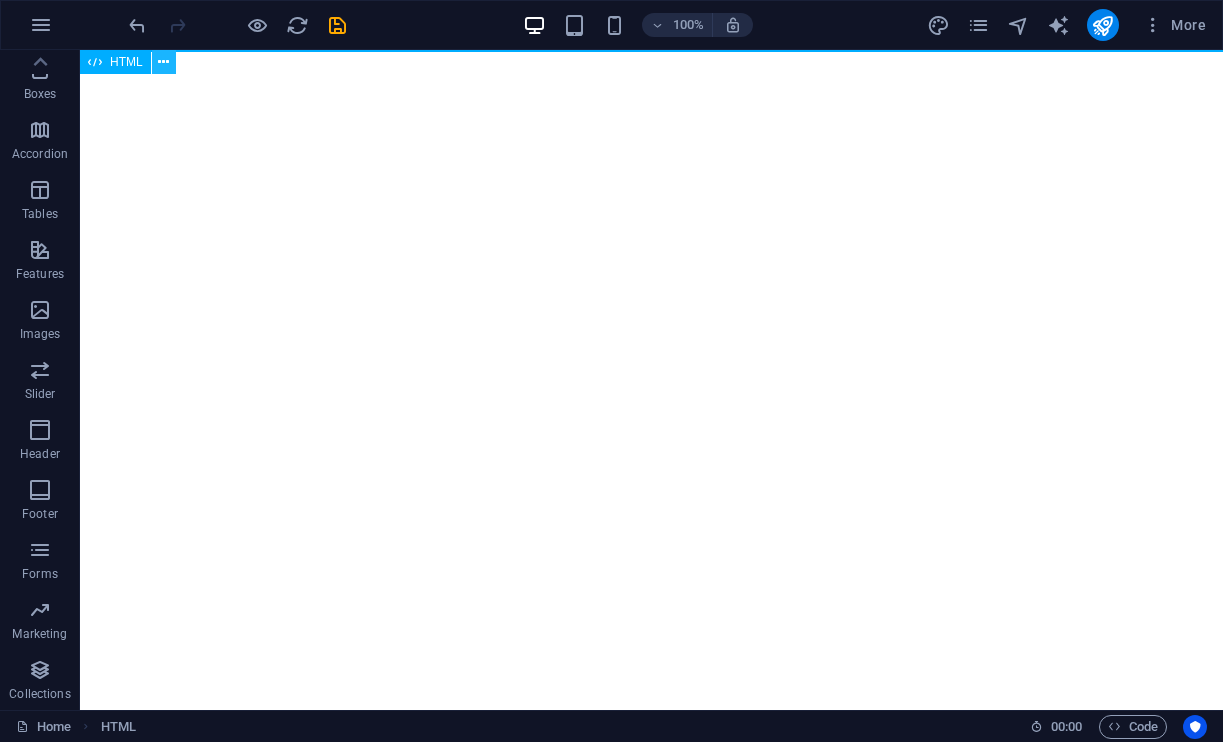 click at bounding box center (164, 62) 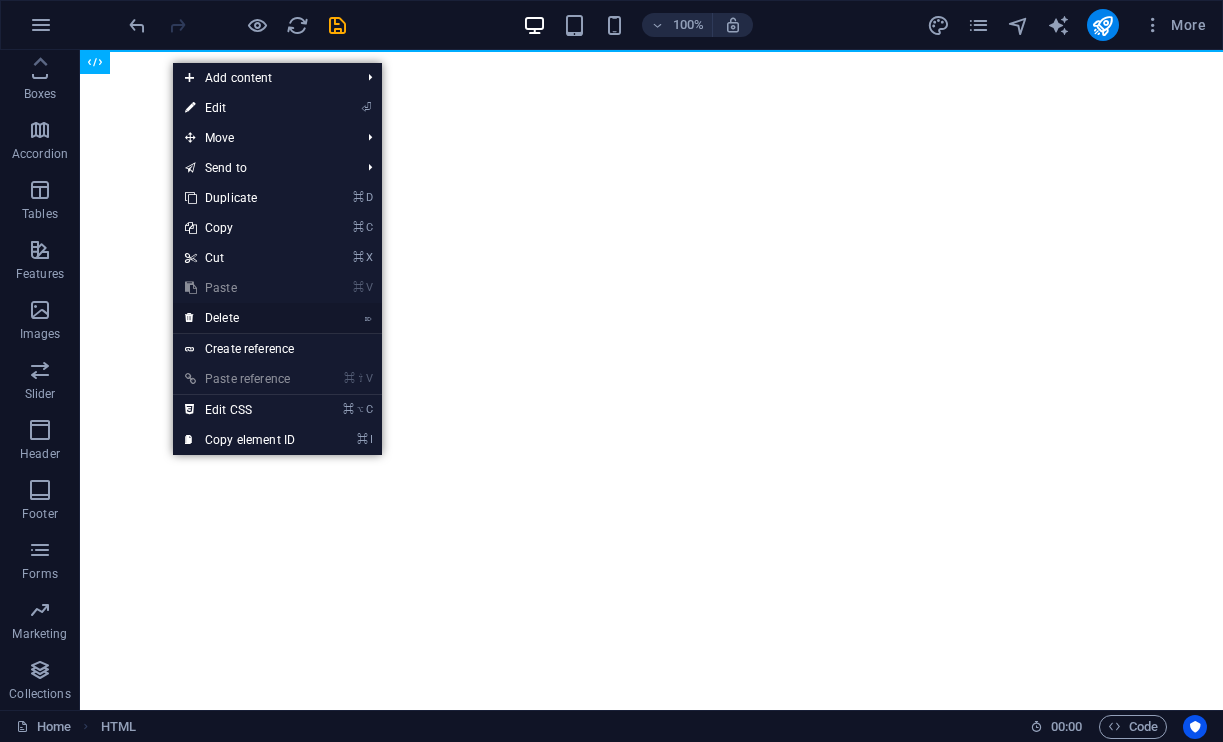 click on "⌦  Delete" at bounding box center [240, 318] 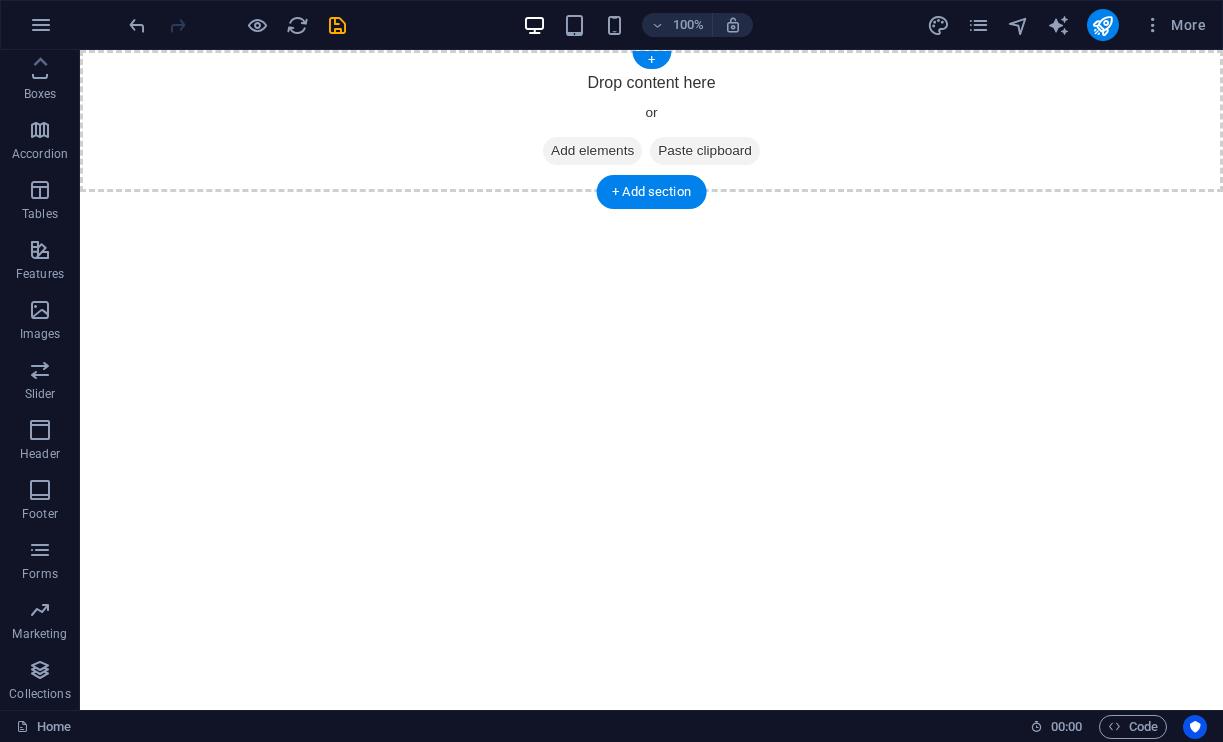 click on "Add elements" at bounding box center [592, 151] 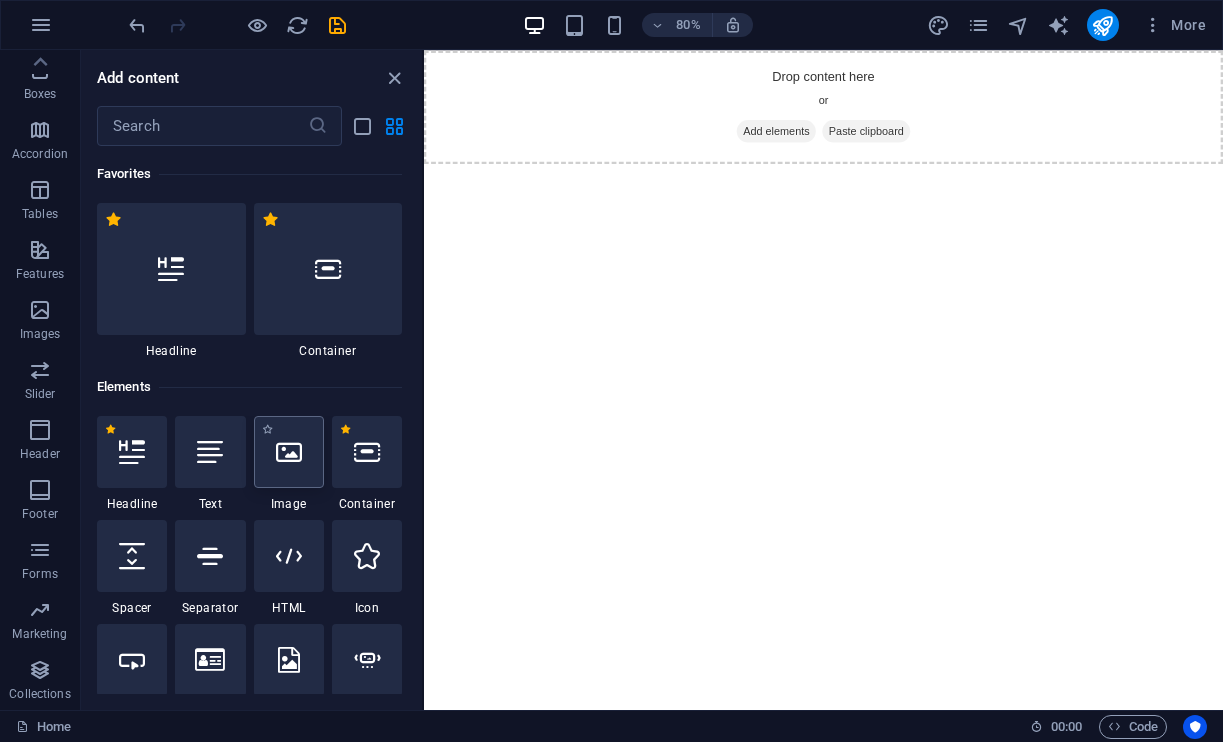 click at bounding box center [289, 452] 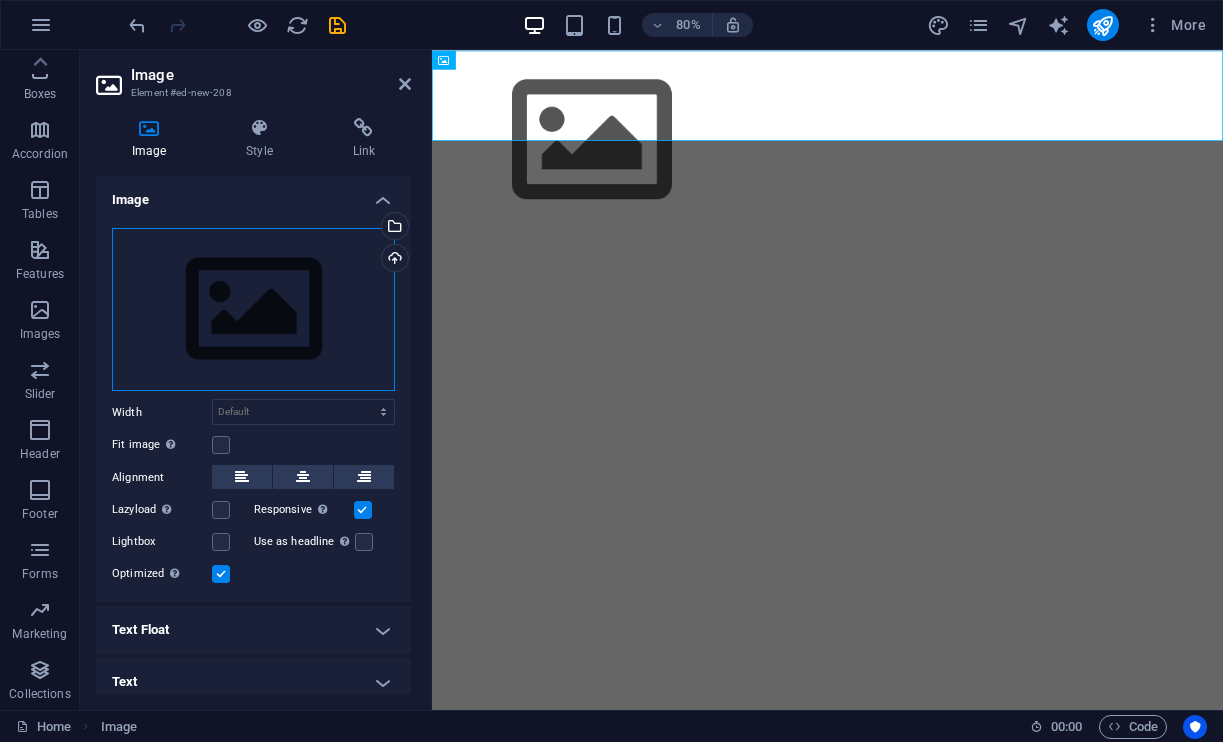click on "Drag files here, click to choose files or select files from Files or our free stock photos & videos" at bounding box center [253, 310] 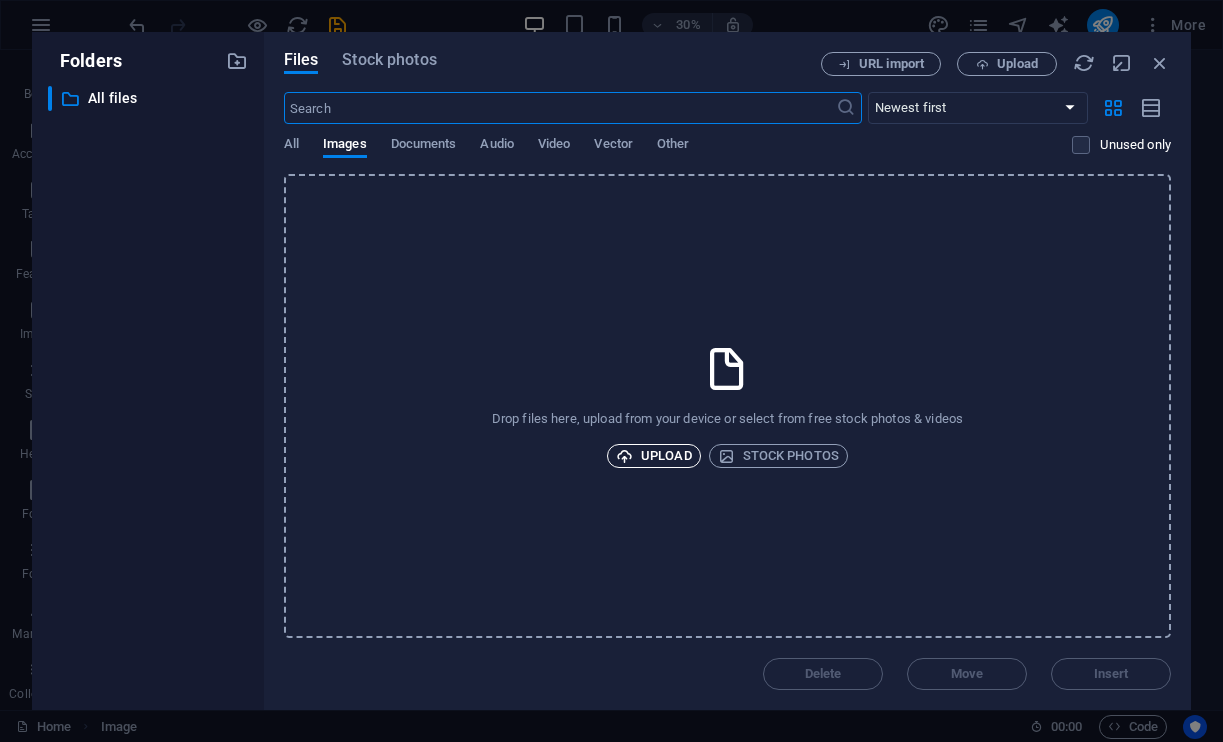 click on "Upload" at bounding box center [654, 456] 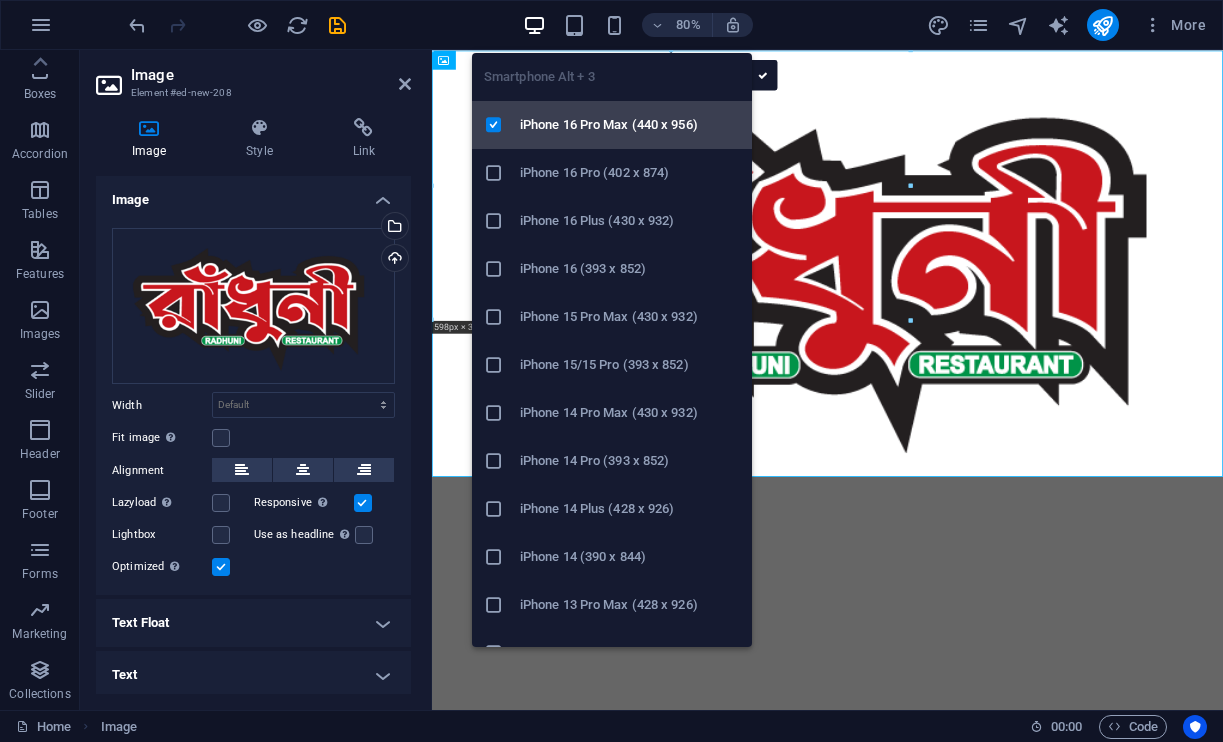 click on "iPhone 16 Pro Max (440 x 956)" at bounding box center [630, 125] 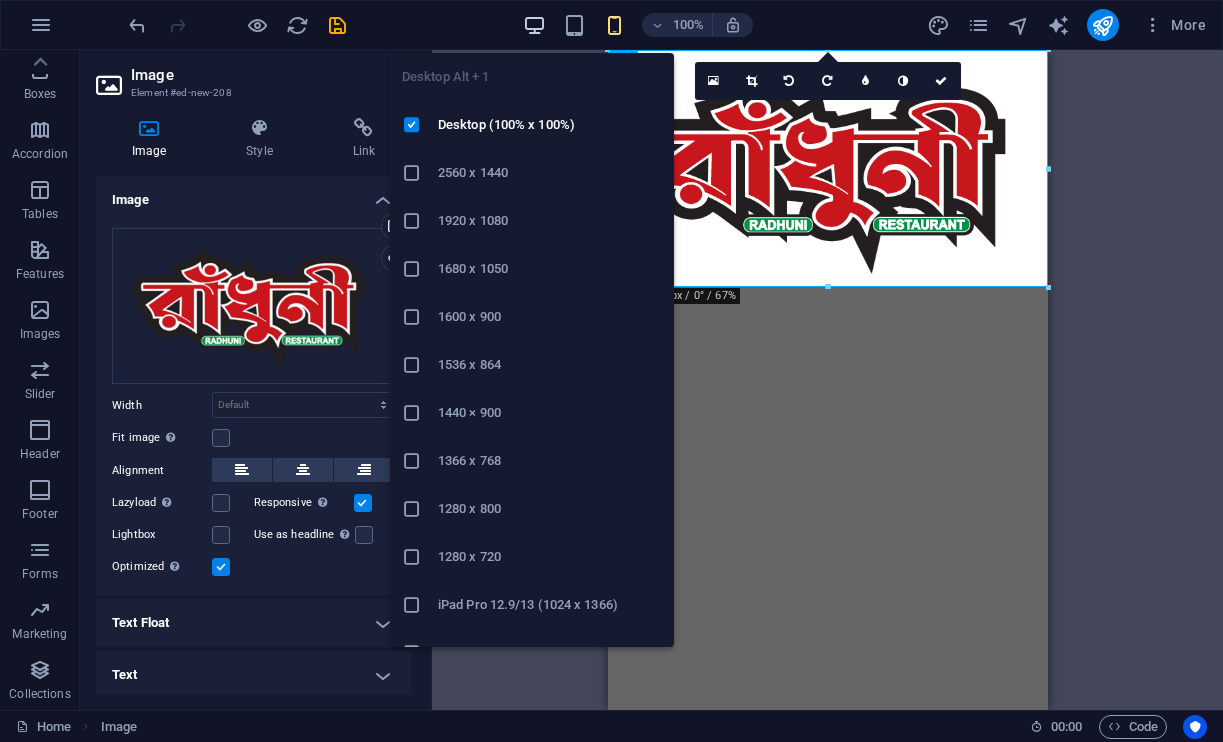 click at bounding box center [534, 25] 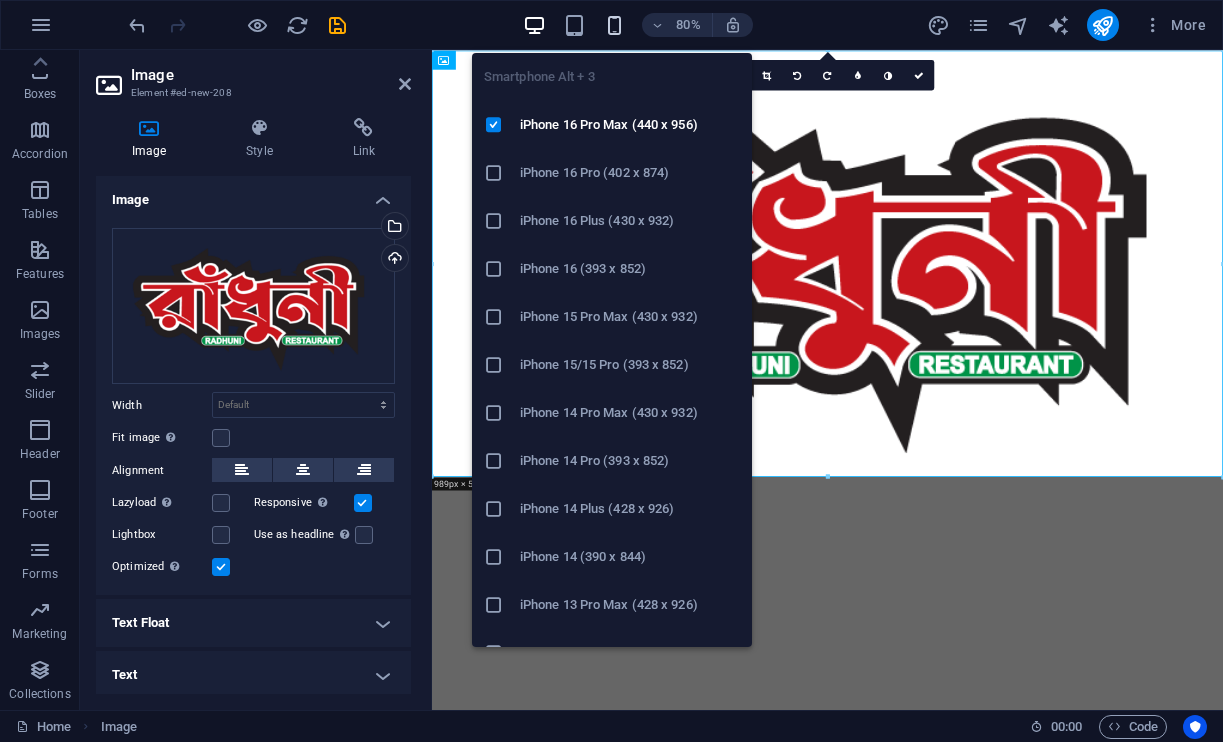 click at bounding box center (614, 25) 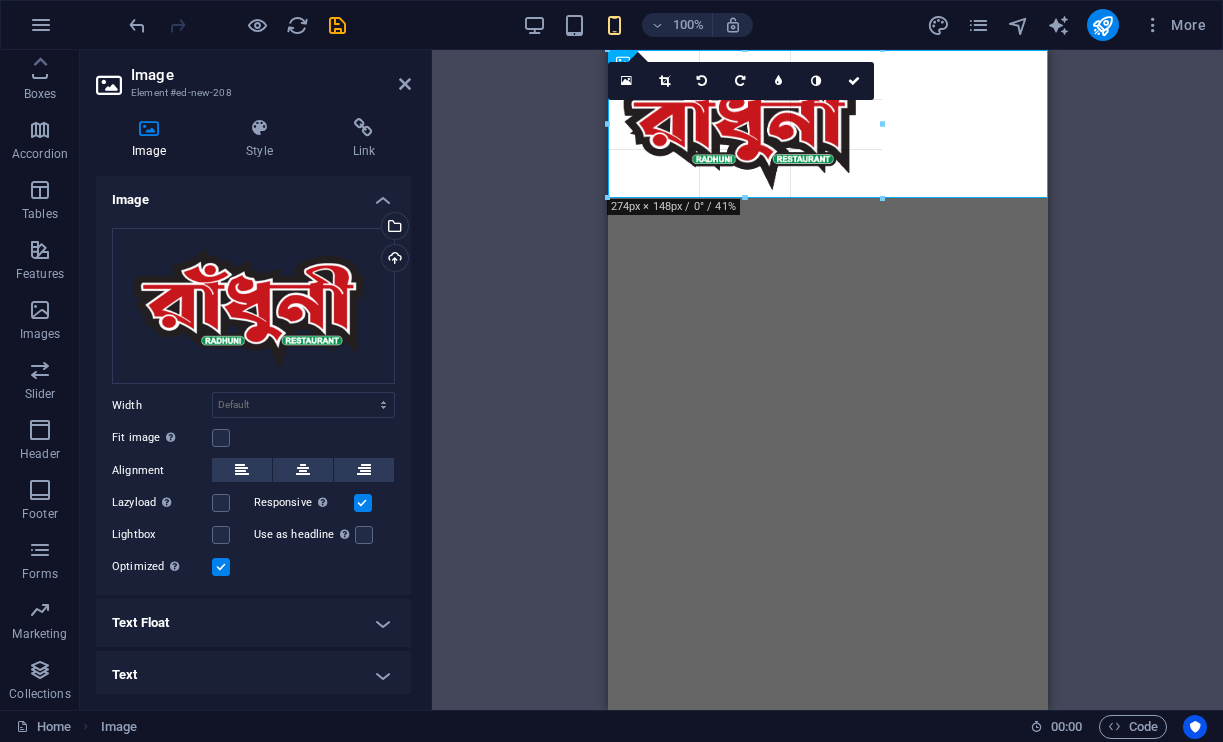 drag, startPoint x: 830, startPoint y: 290, endPoint x: 822, endPoint y: 201, distance: 89.358826 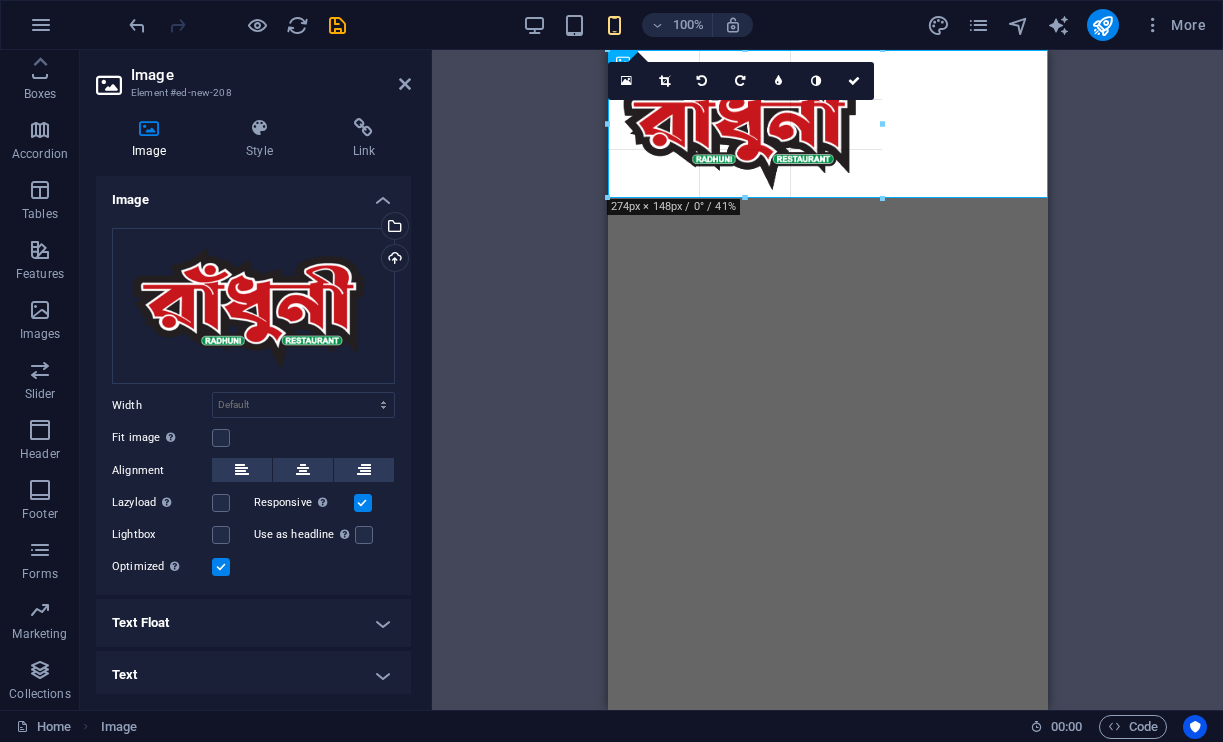 type on "273" 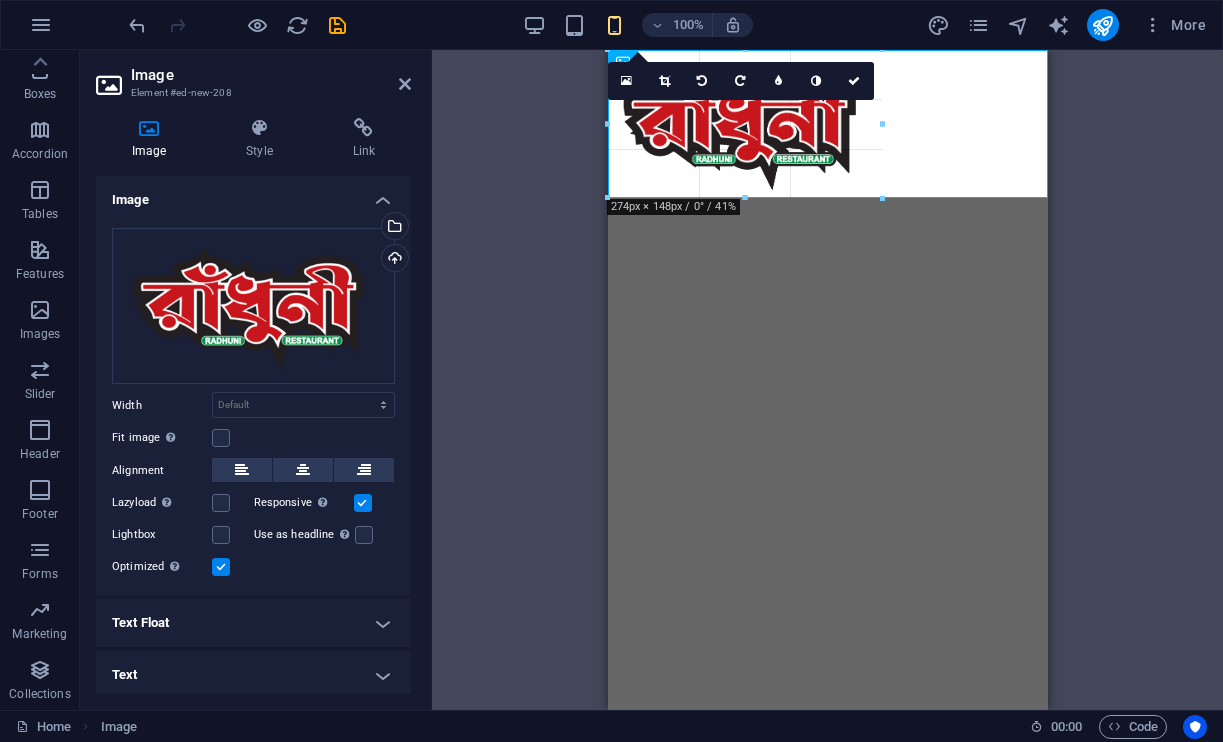 select on "px" 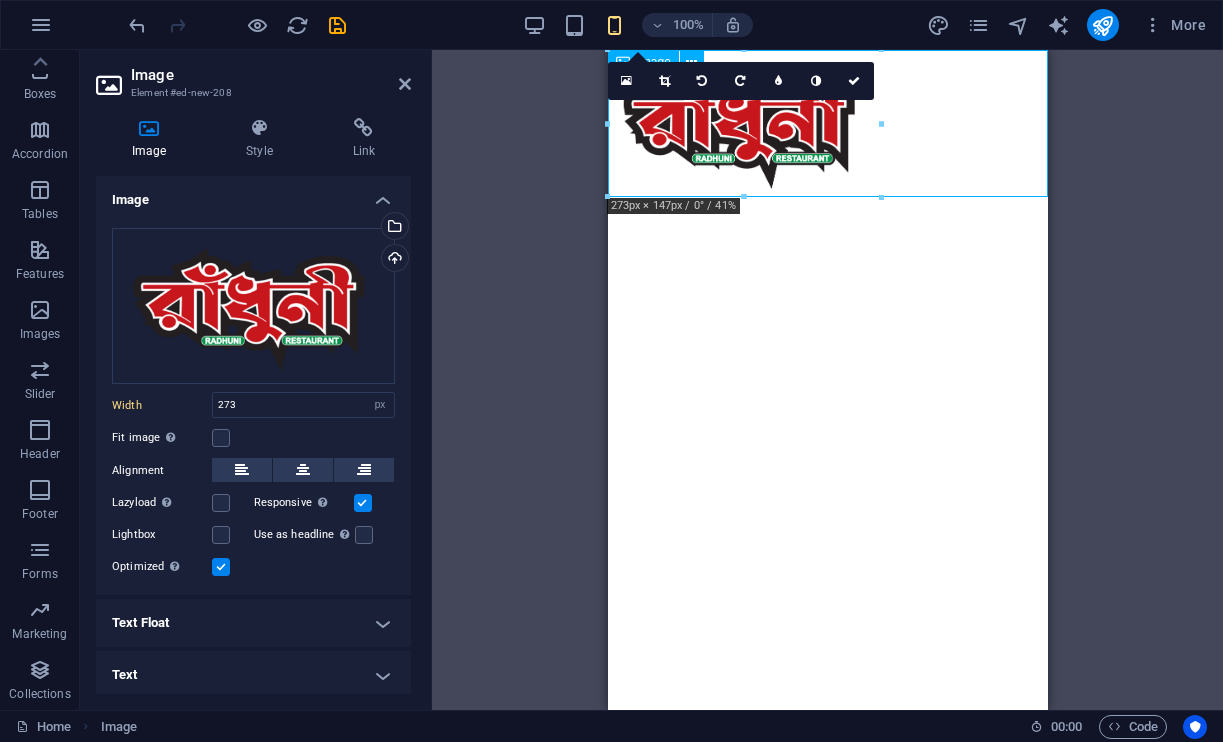drag, startPoint x: 793, startPoint y: 134, endPoint x: 867, endPoint y: 122, distance: 74.96666 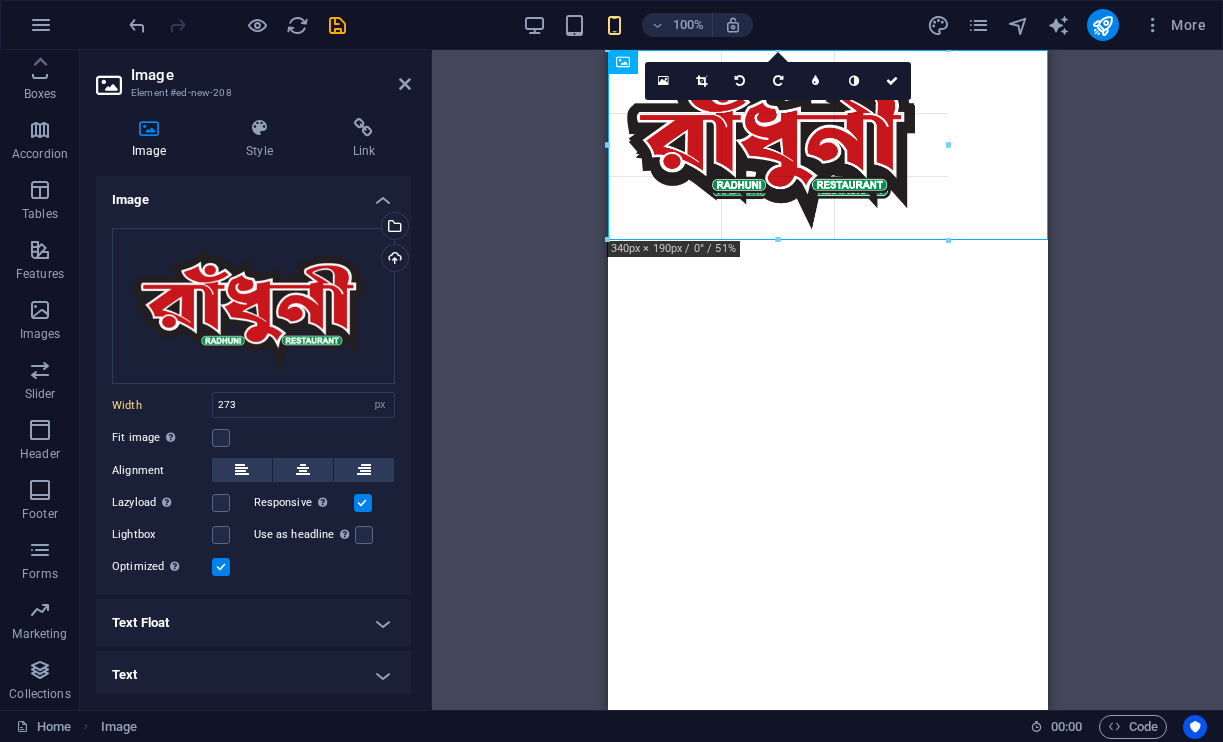 drag, startPoint x: 882, startPoint y: 120, endPoint x: 953, endPoint y: 115, distance: 71.17584 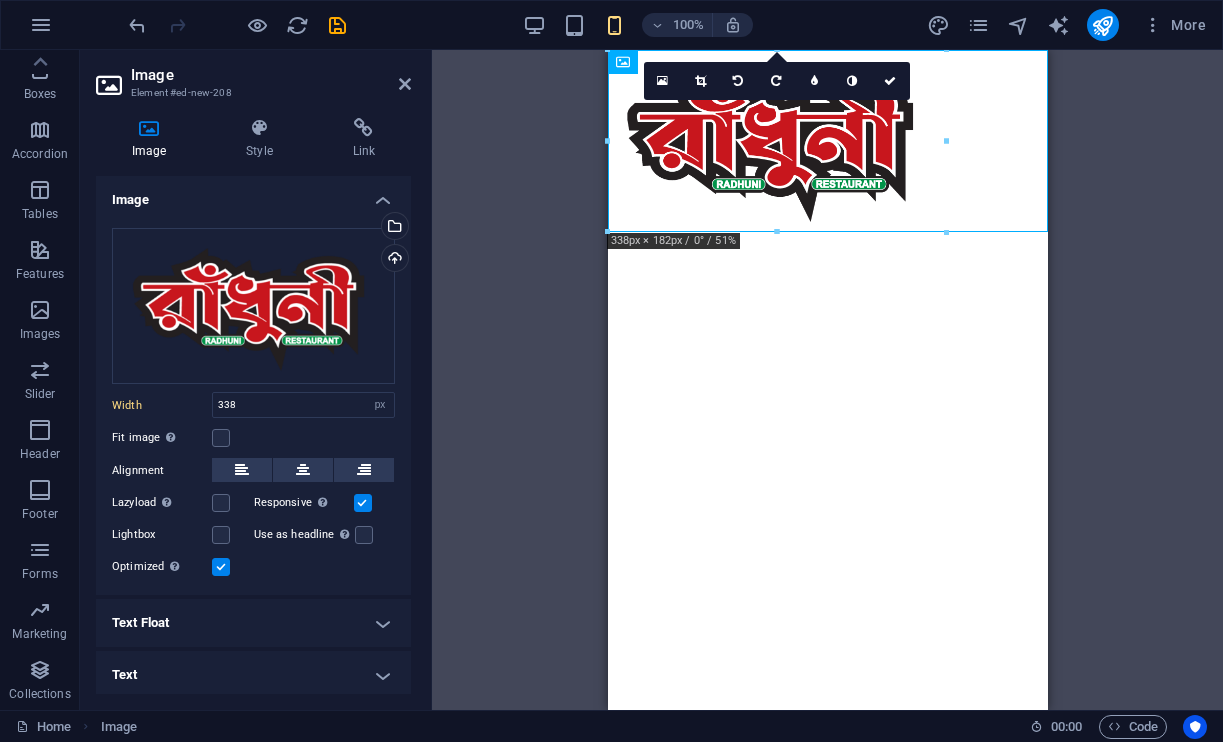 drag, startPoint x: 818, startPoint y: 144, endPoint x: 849, endPoint y: 142, distance: 31.06445 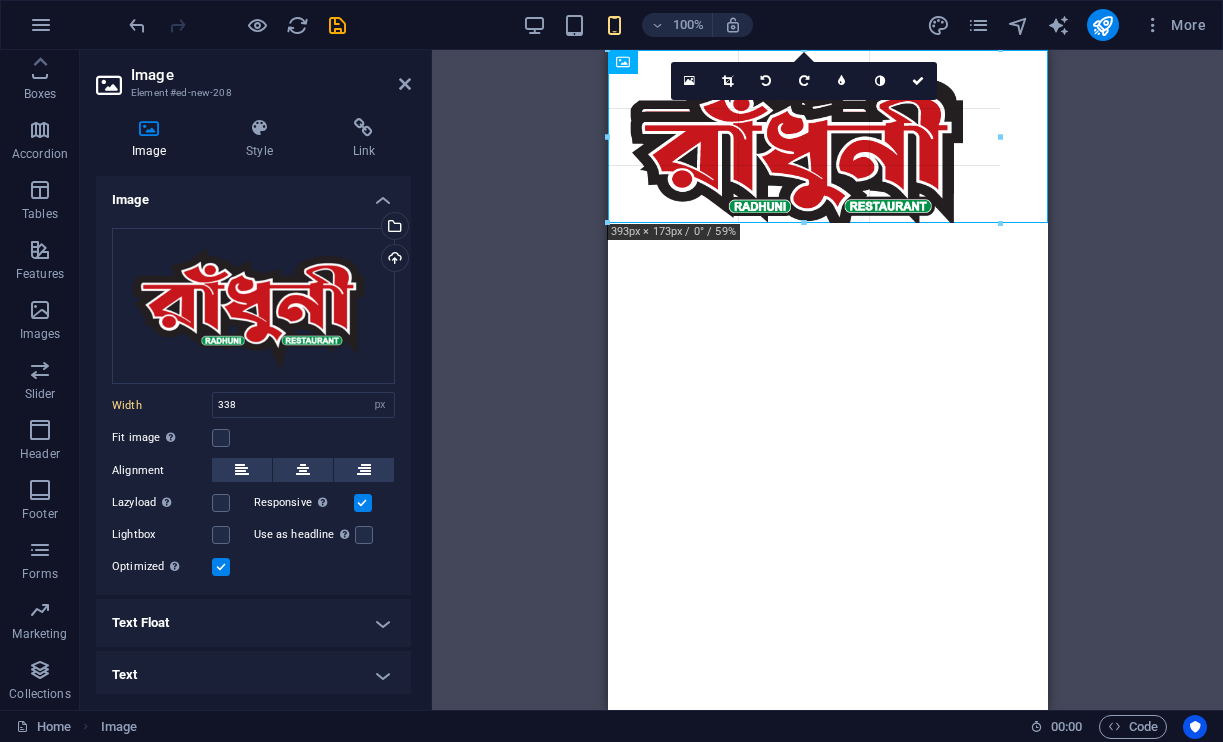 drag, startPoint x: 607, startPoint y: 140, endPoint x: 552, endPoint y: 137, distance: 55.081757 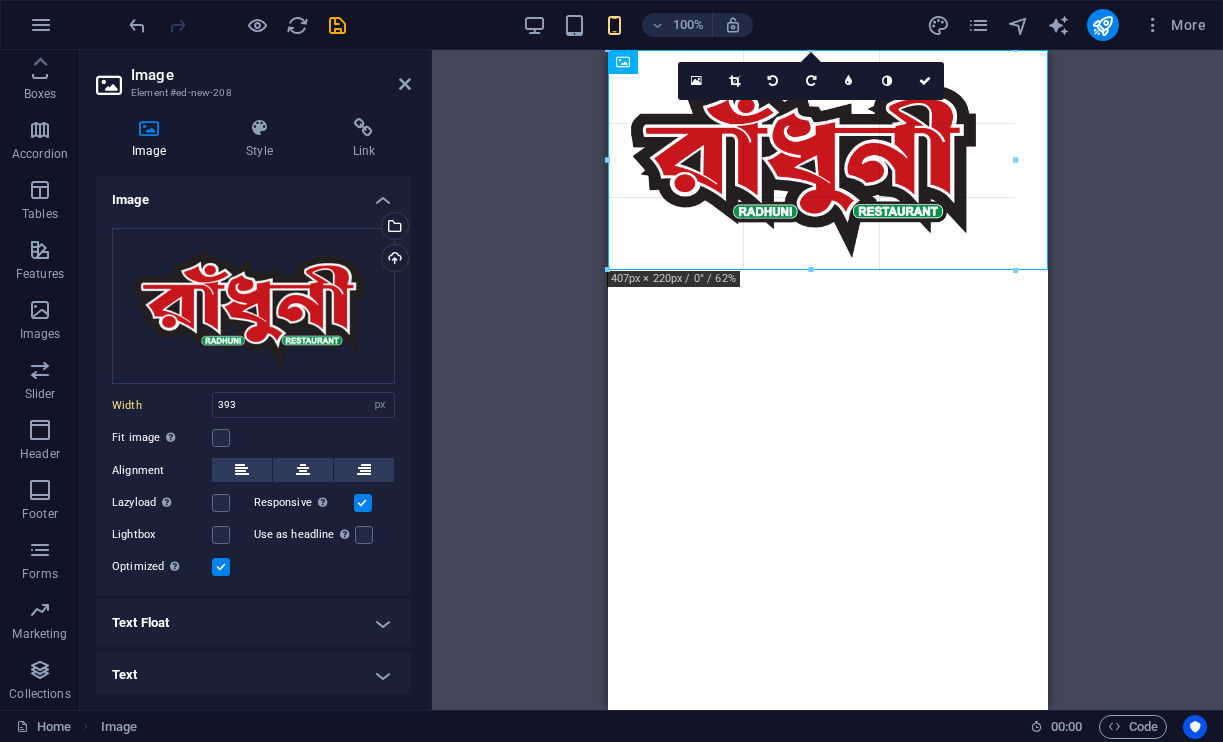 drag, startPoint x: 606, startPoint y: 159, endPoint x: 587, endPoint y: 155, distance: 19.416489 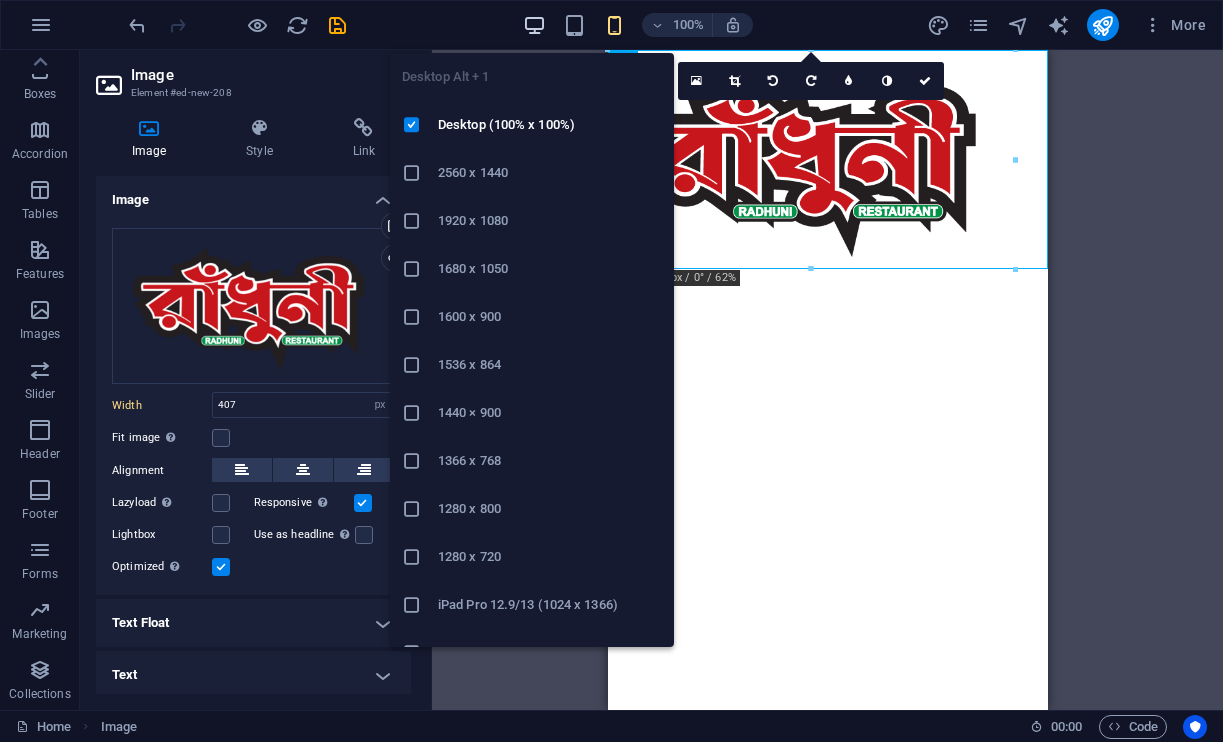 click at bounding box center [534, 25] 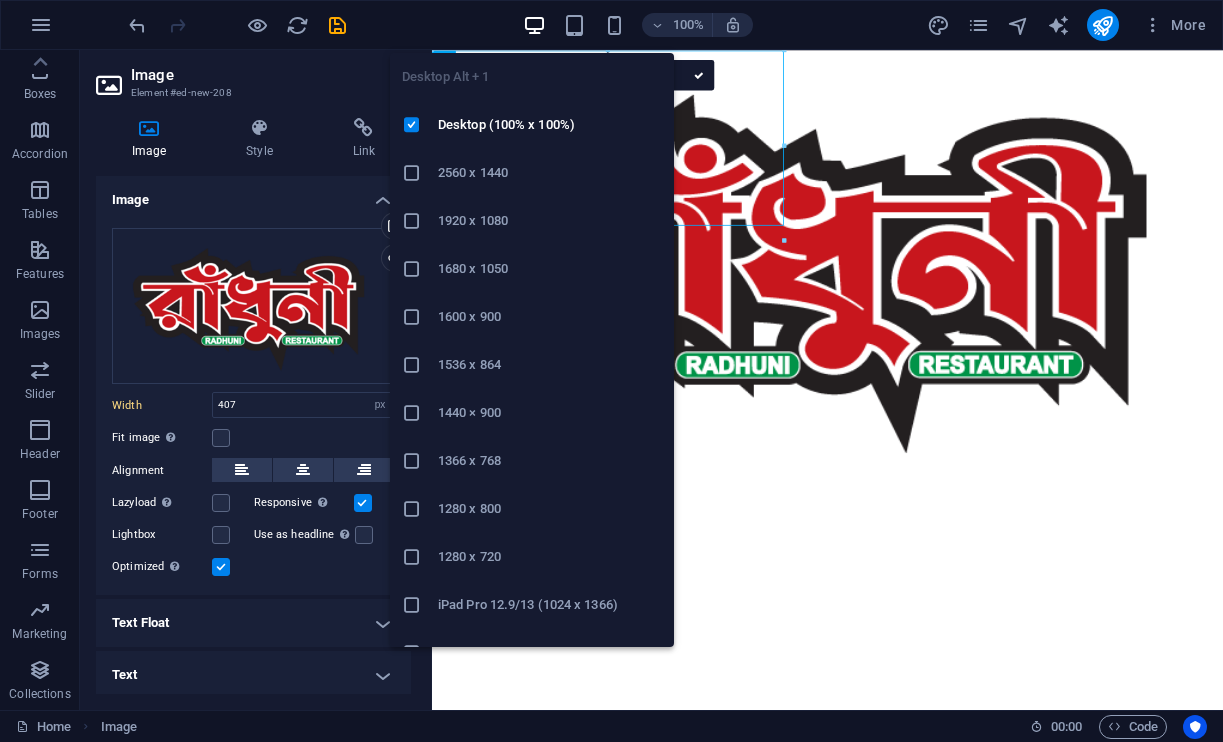 type 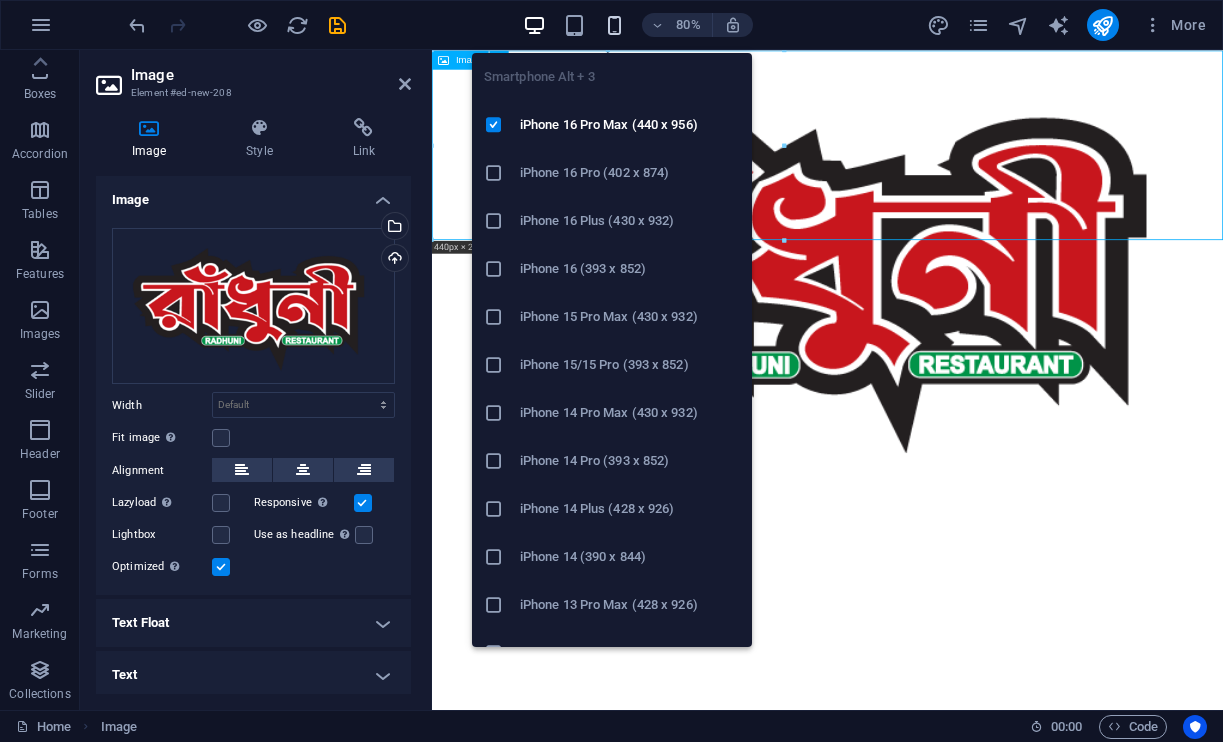 click at bounding box center [614, 25] 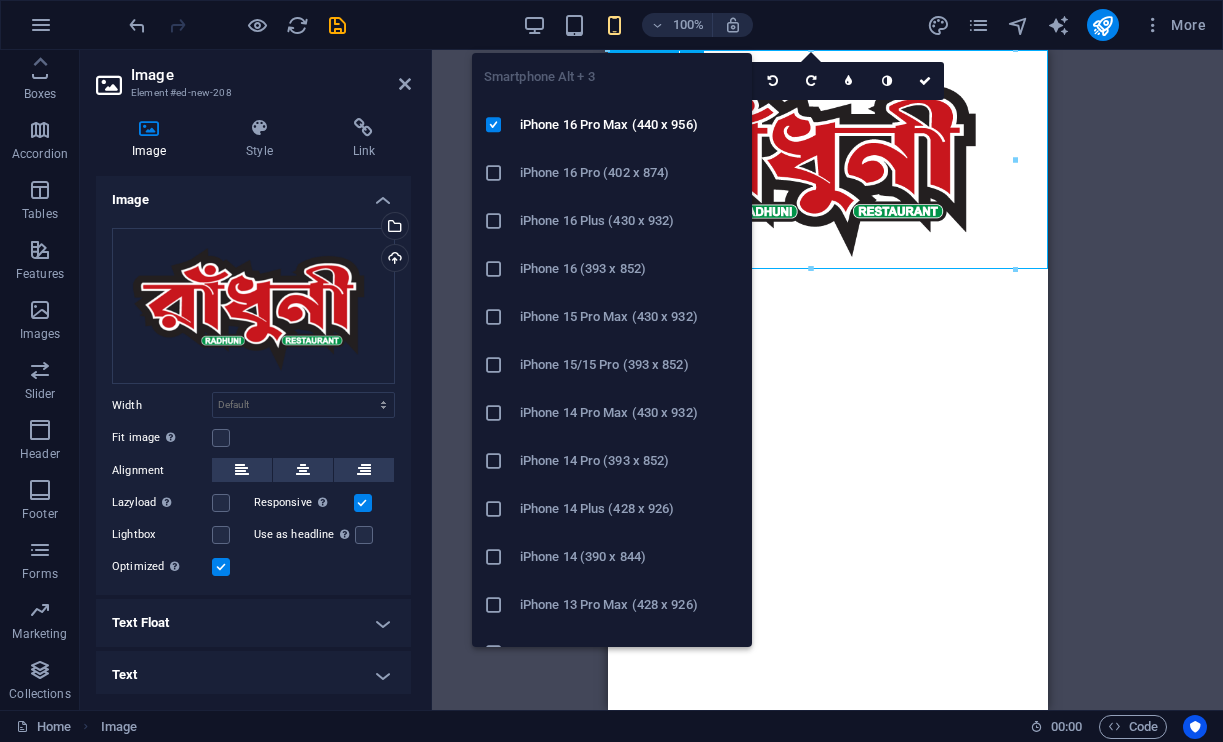 type on "407" 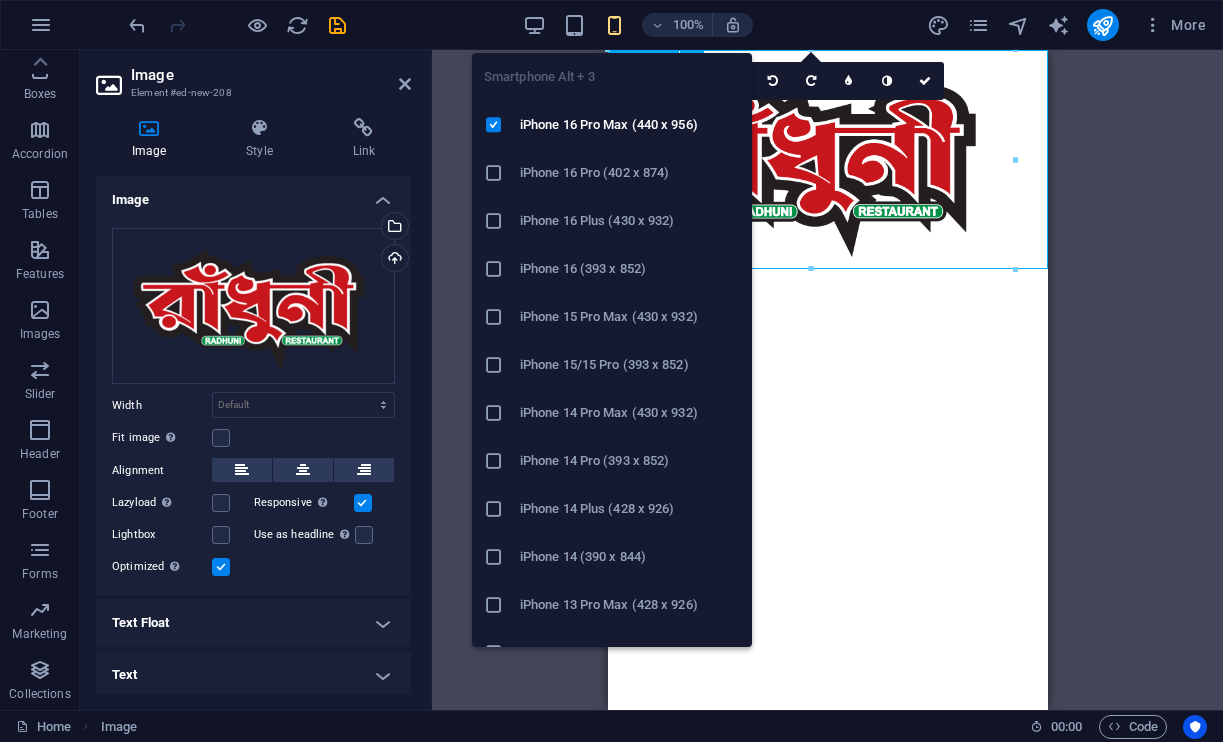 select on "px" 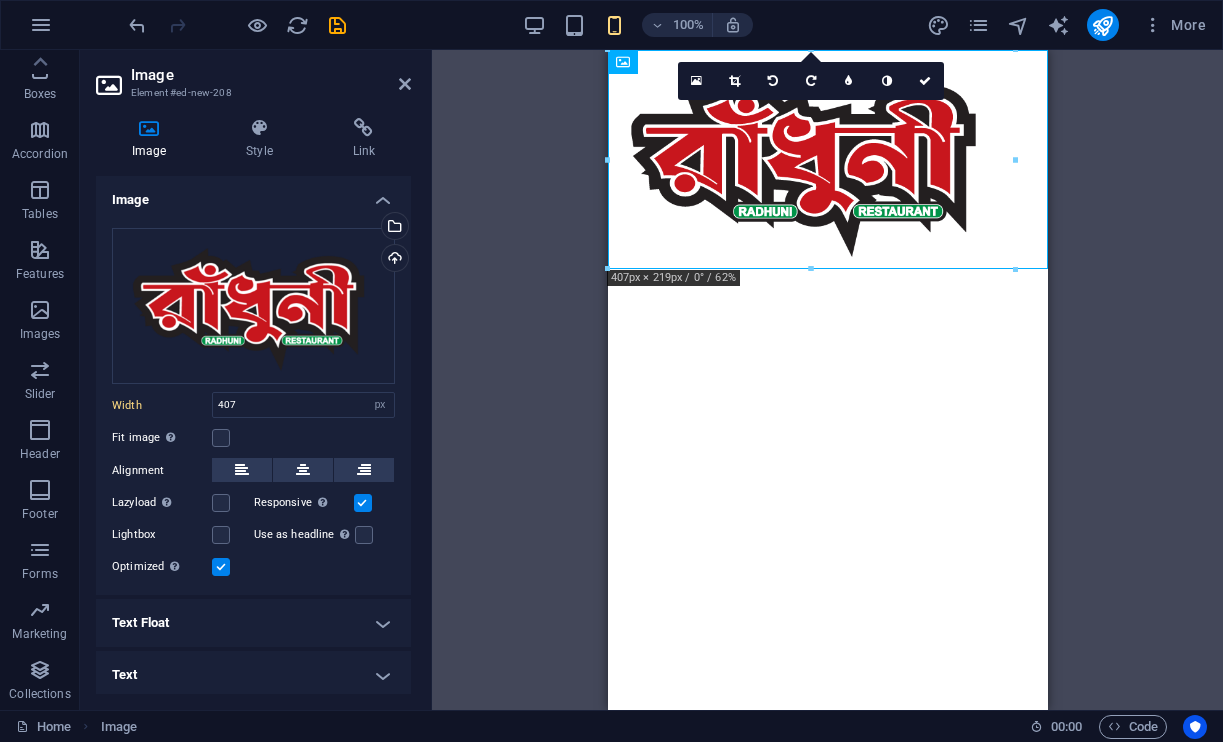 click on "Skip to main content" at bounding box center (827, 159) 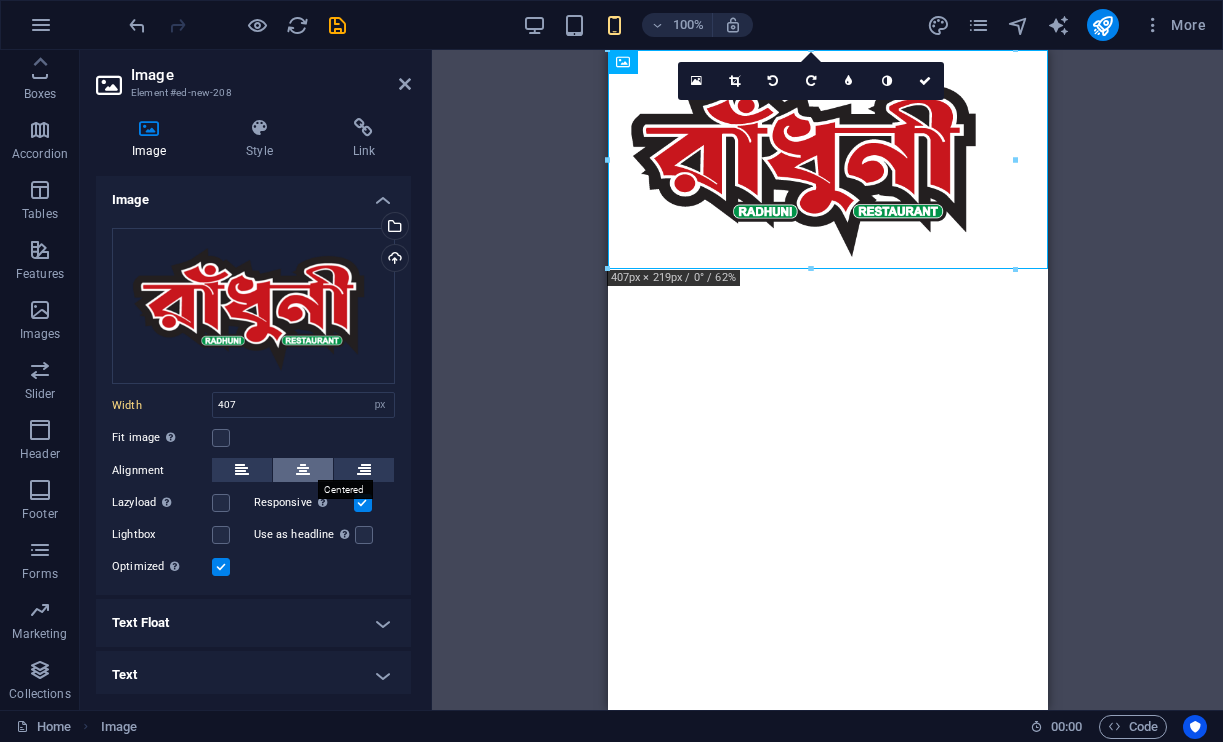 click at bounding box center [303, 470] 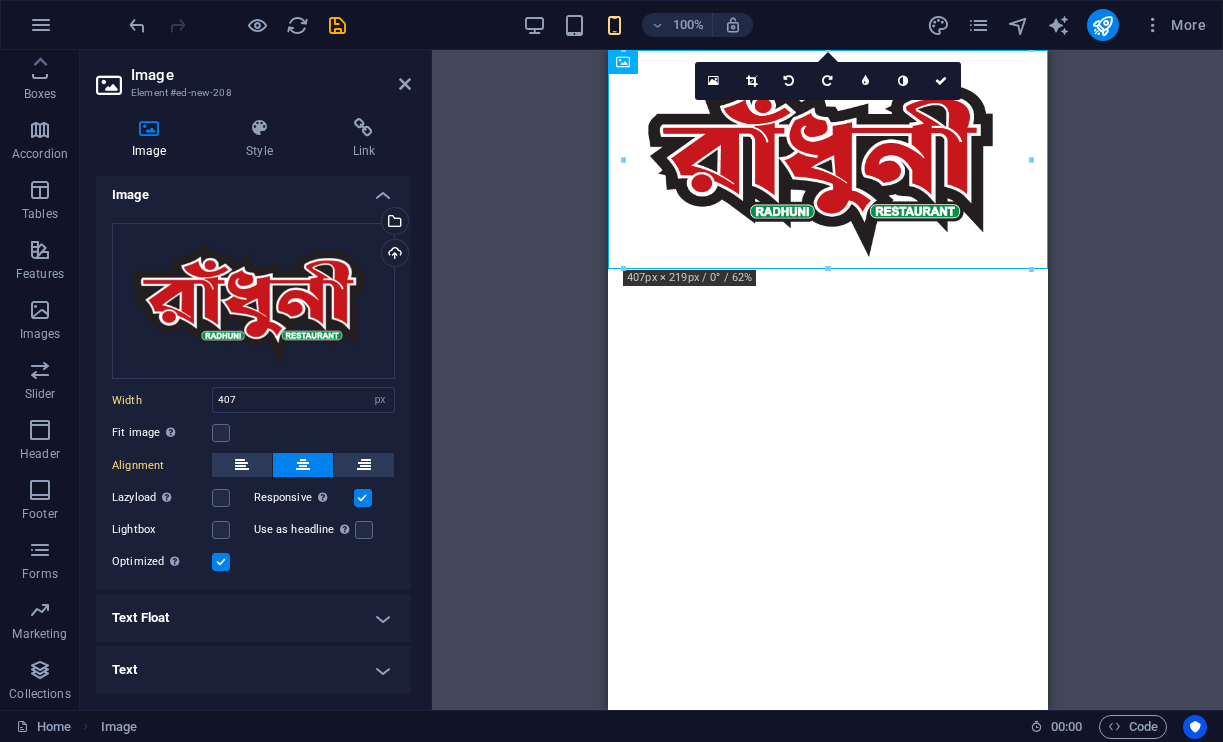 scroll, scrollTop: 3, scrollLeft: 0, axis: vertical 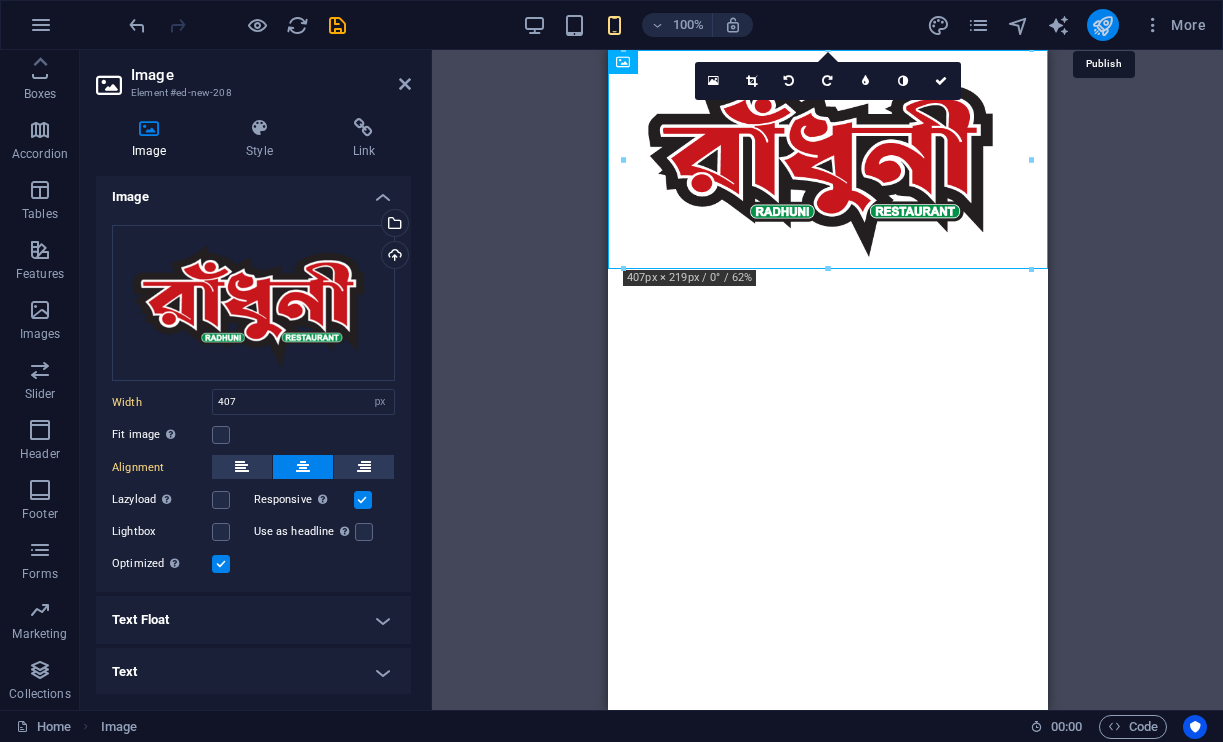 click at bounding box center [1102, 25] 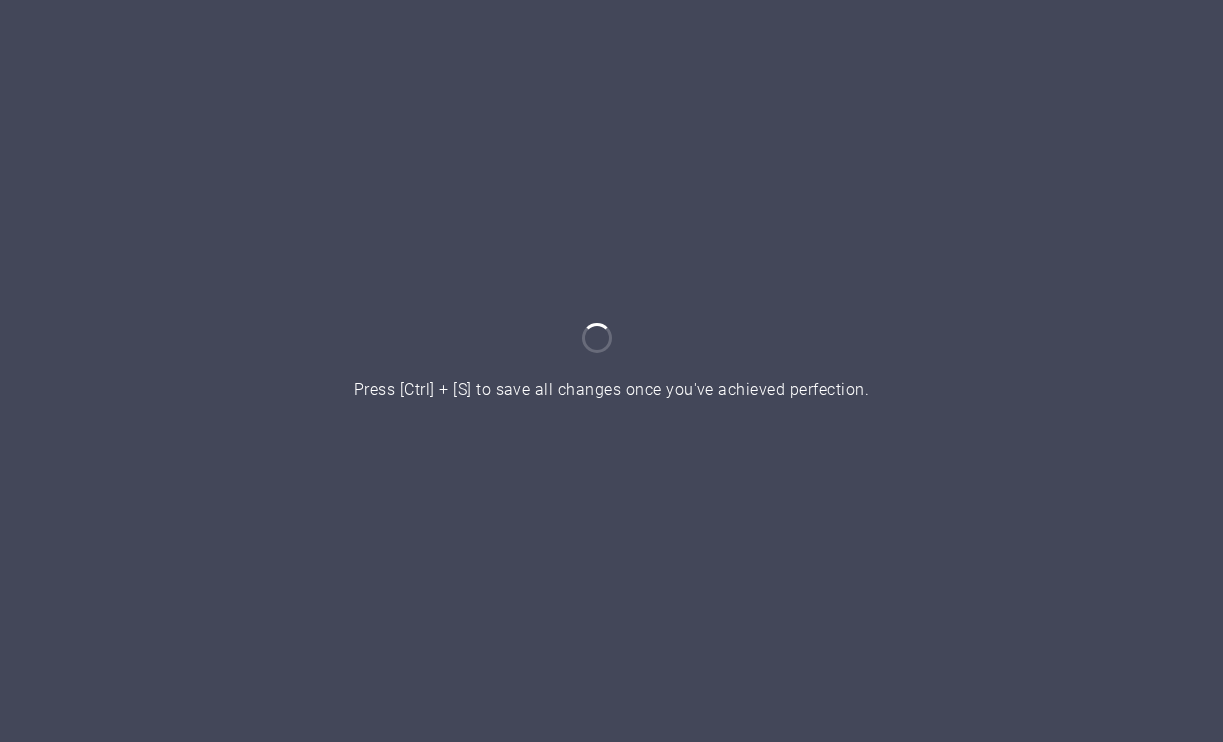 scroll, scrollTop: 0, scrollLeft: 0, axis: both 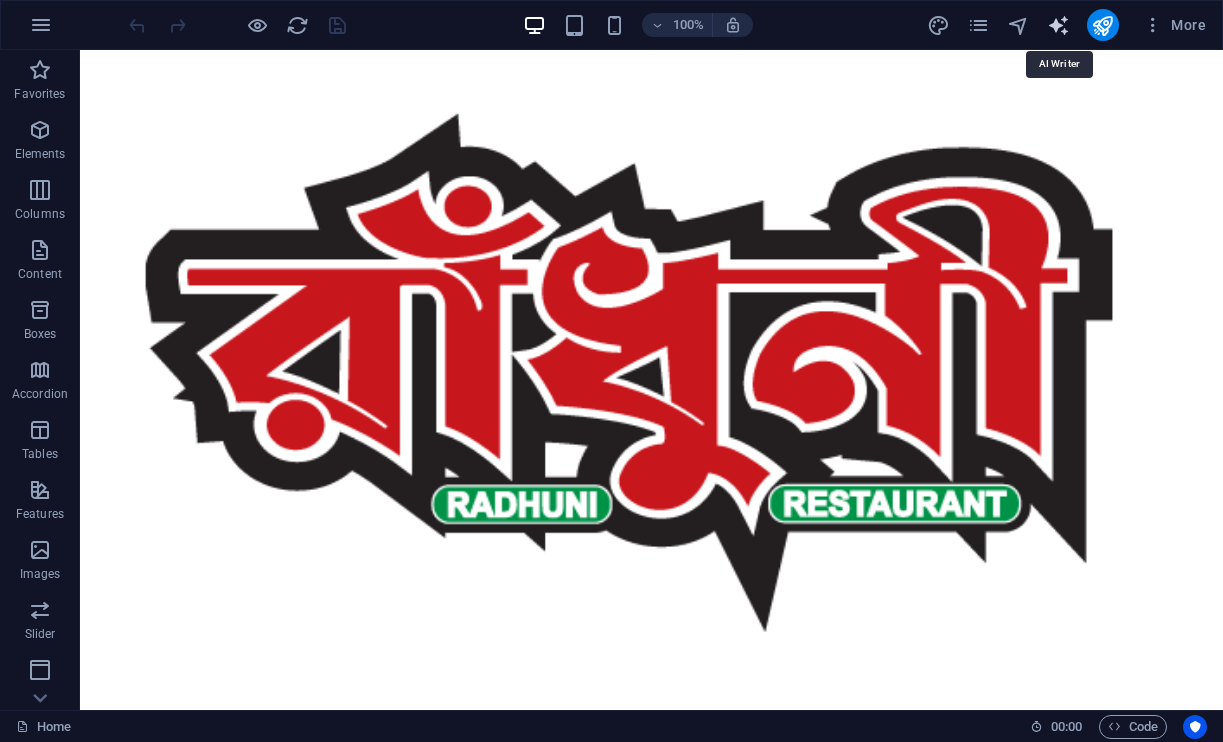 click at bounding box center (1058, 25) 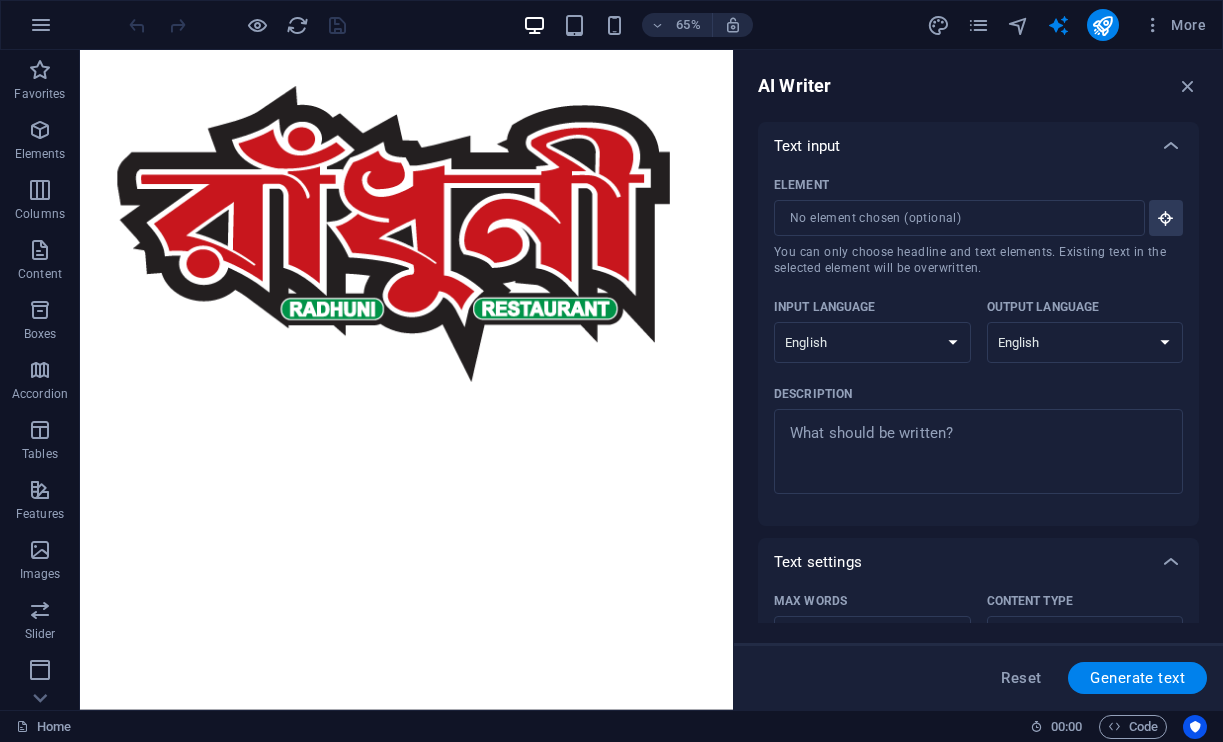 scroll, scrollTop: 413, scrollLeft: 0, axis: vertical 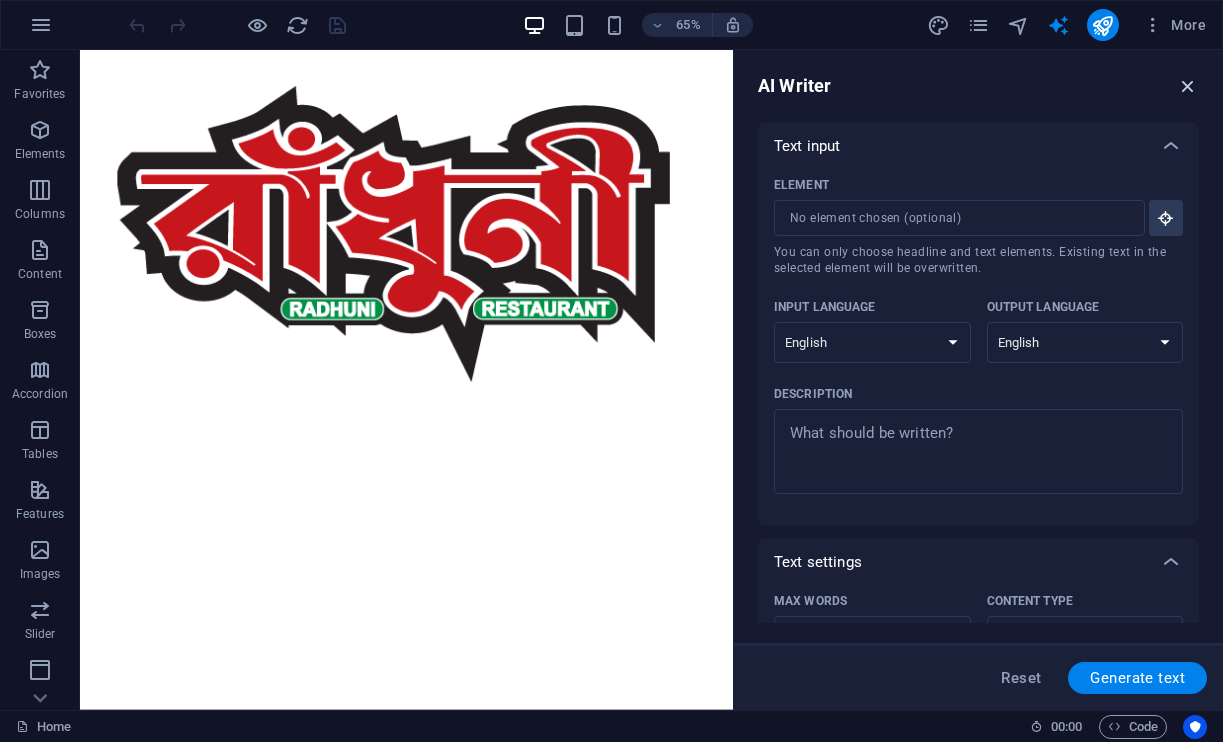 click at bounding box center [1188, 86] 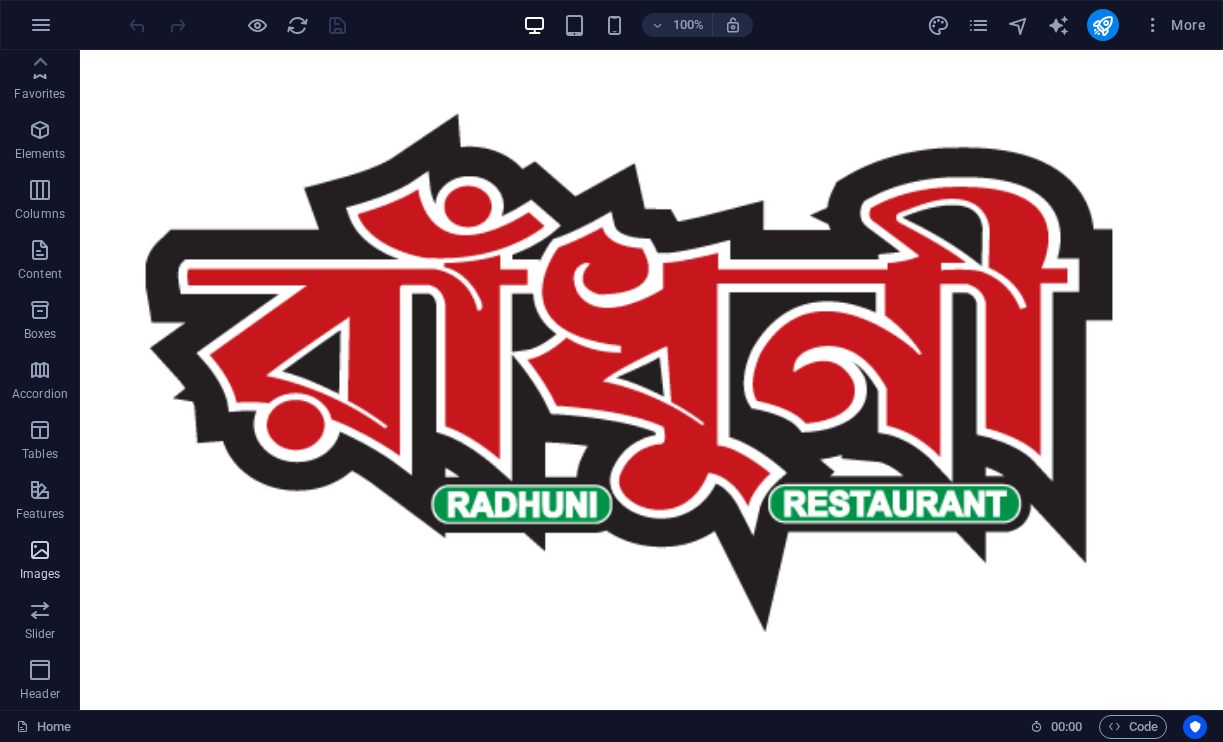 scroll, scrollTop: 0, scrollLeft: 0, axis: both 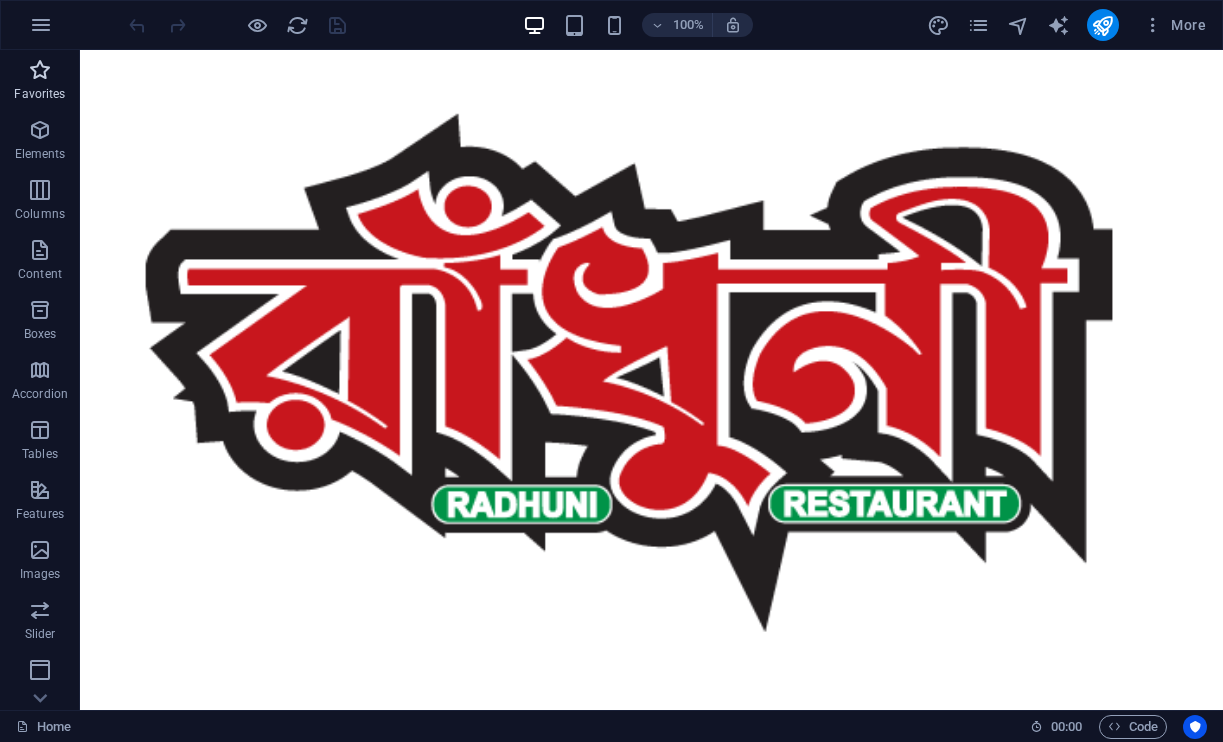 click at bounding box center (40, 70) 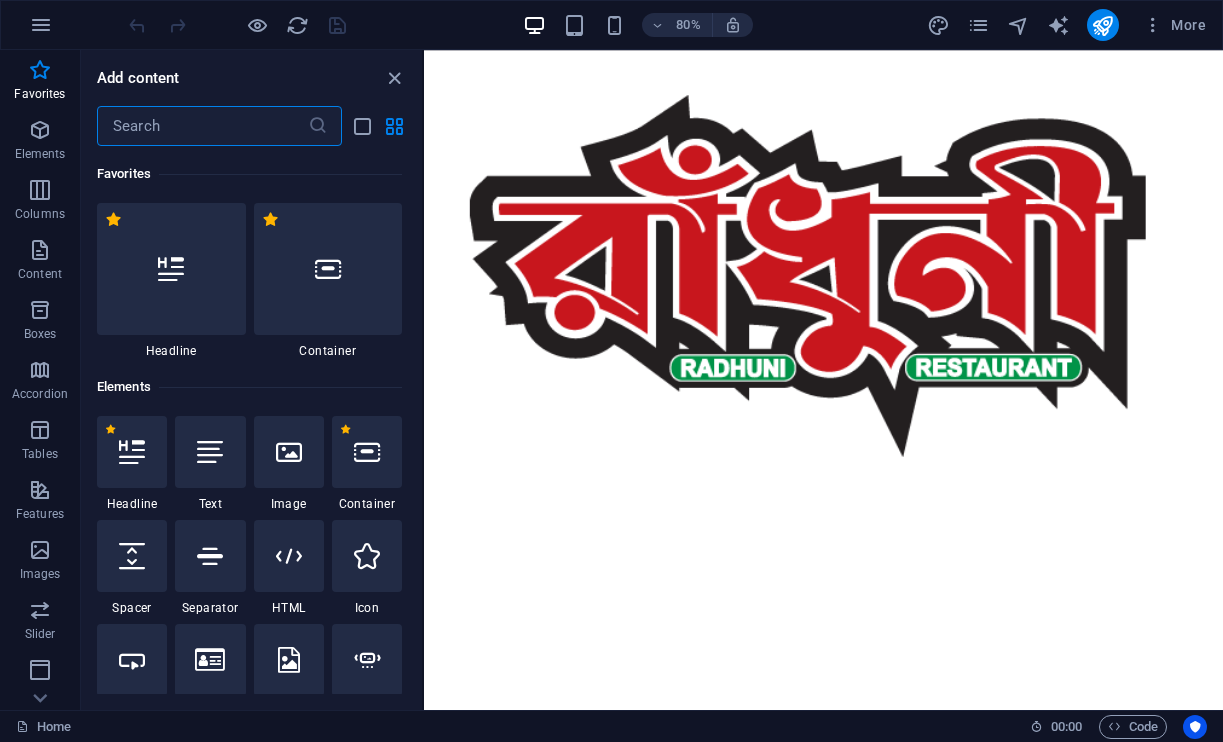scroll, scrollTop: 0, scrollLeft: 0, axis: both 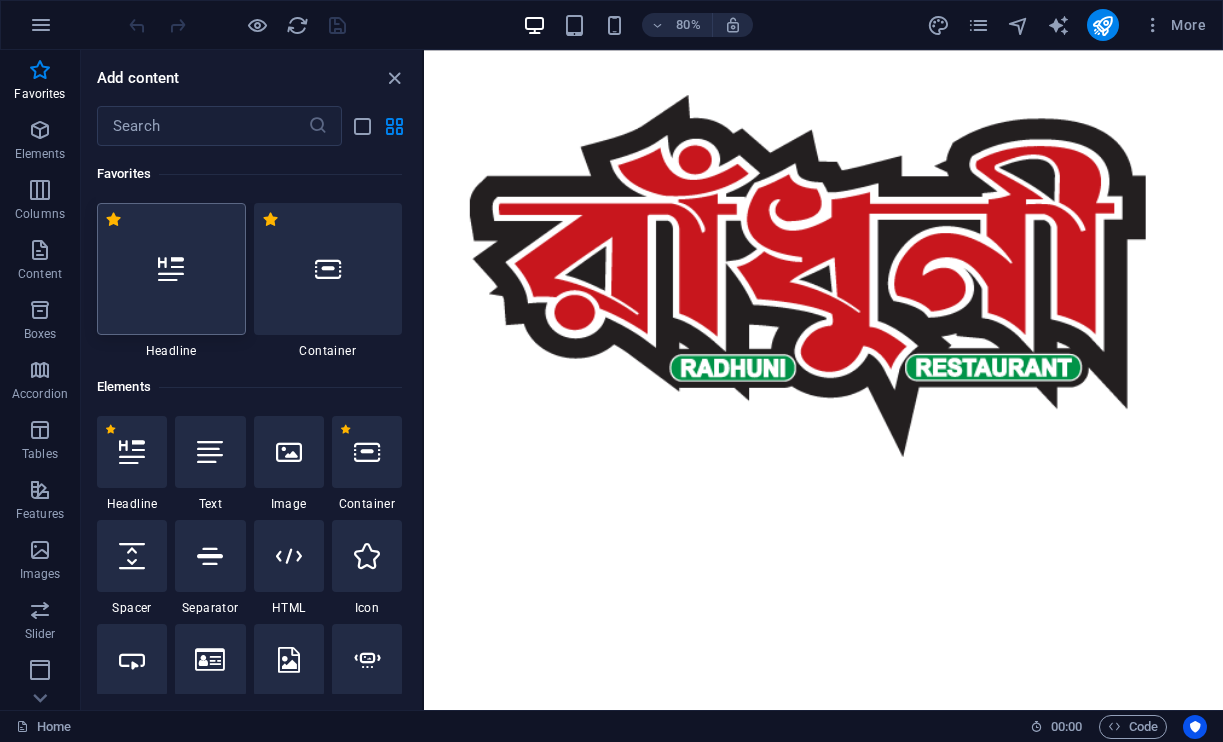 click at bounding box center (171, 269) 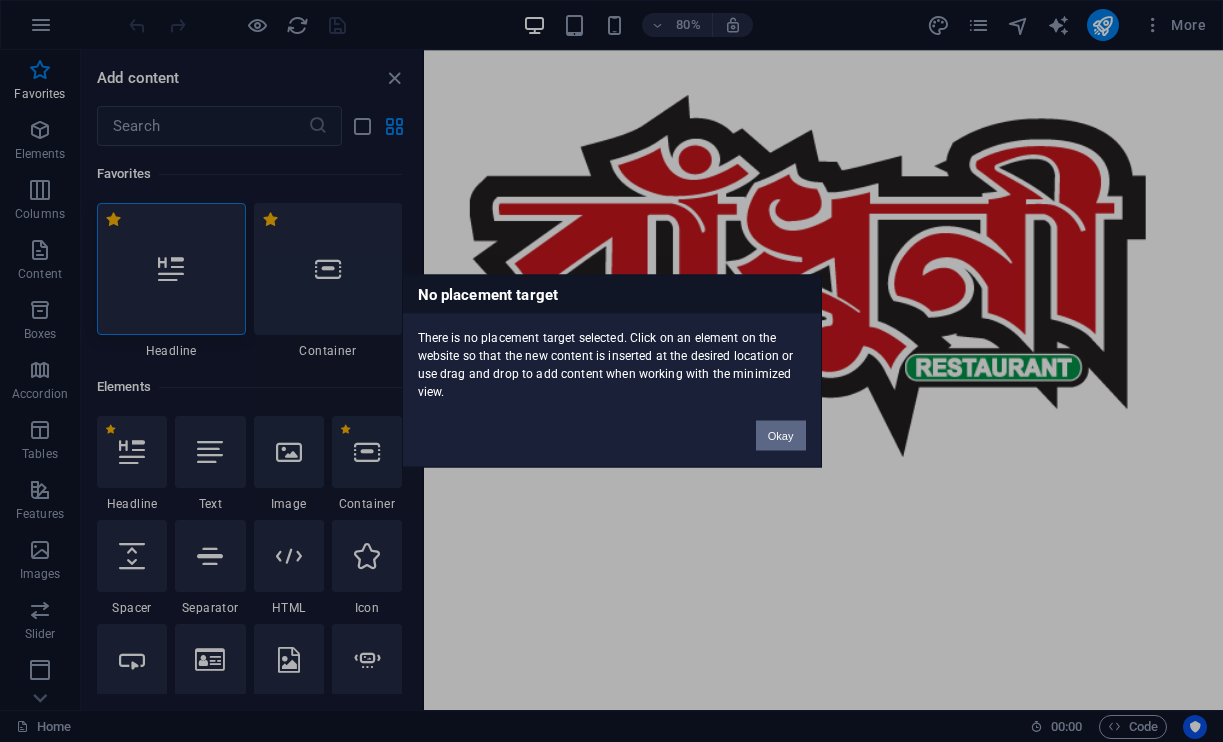 click on "Okay" at bounding box center [781, 436] 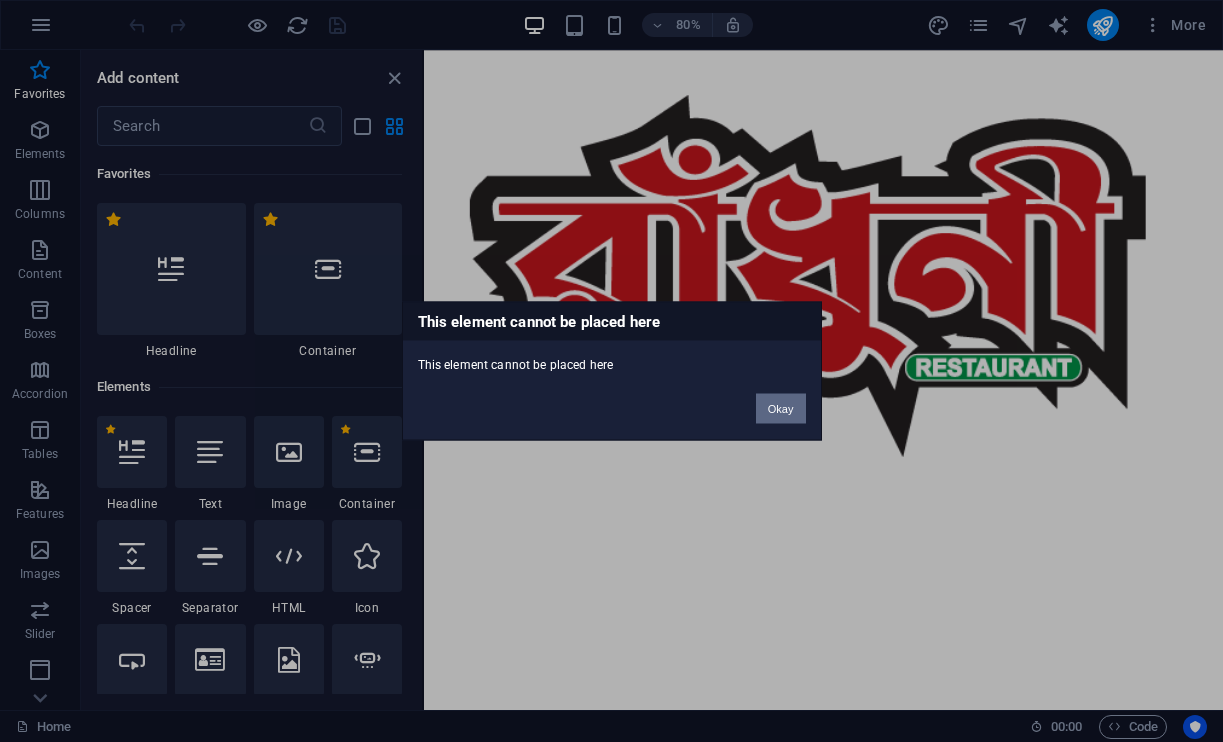 click on "Okay" at bounding box center [781, 409] 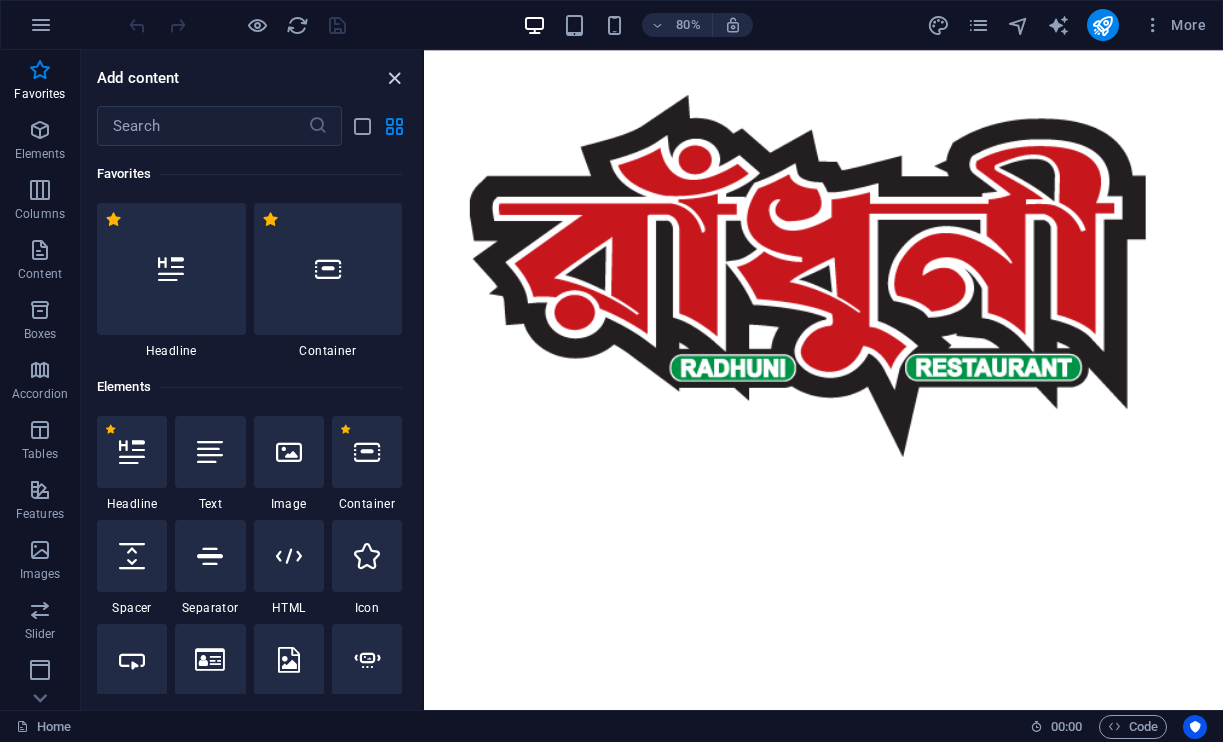 click at bounding box center (394, 78) 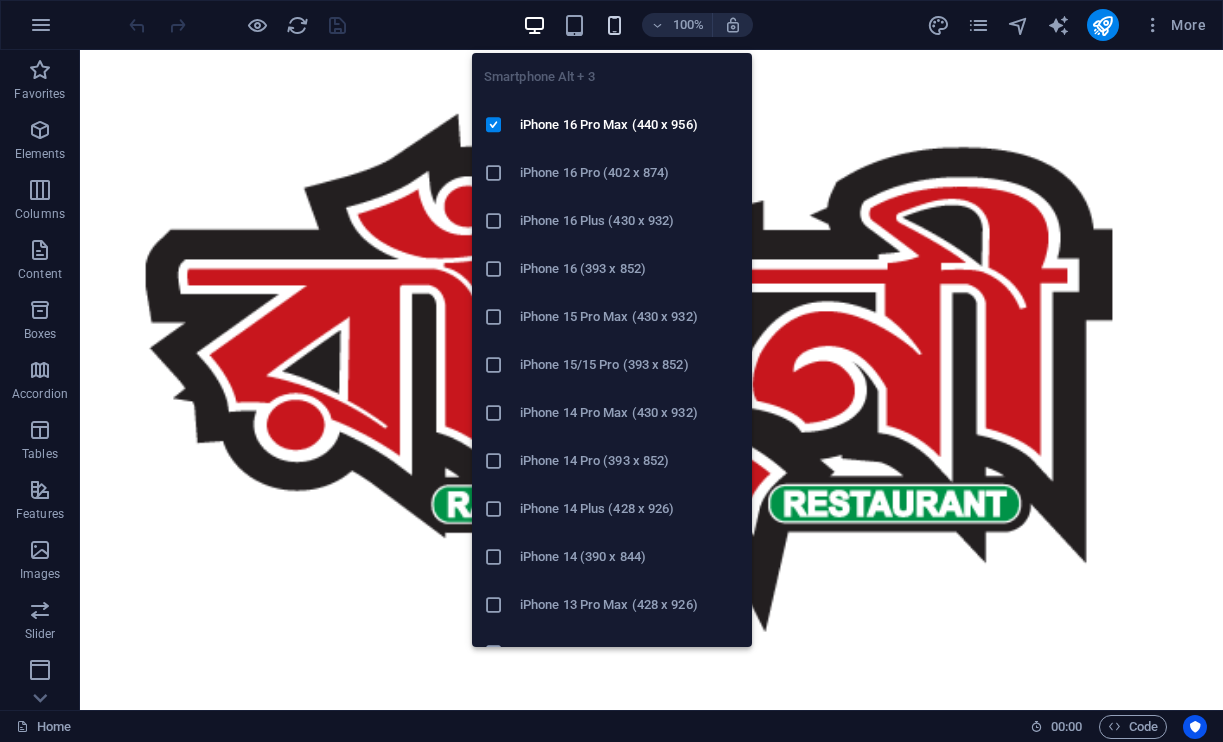 click at bounding box center [614, 25] 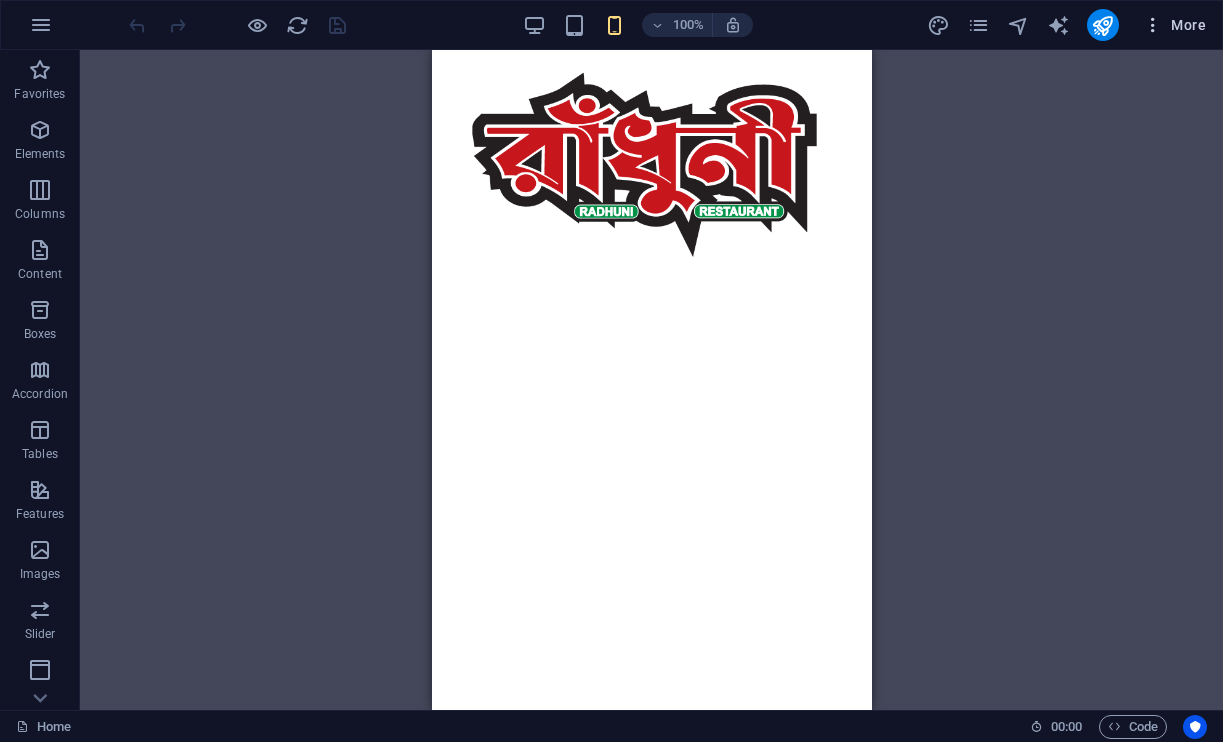 click at bounding box center [1153, 25] 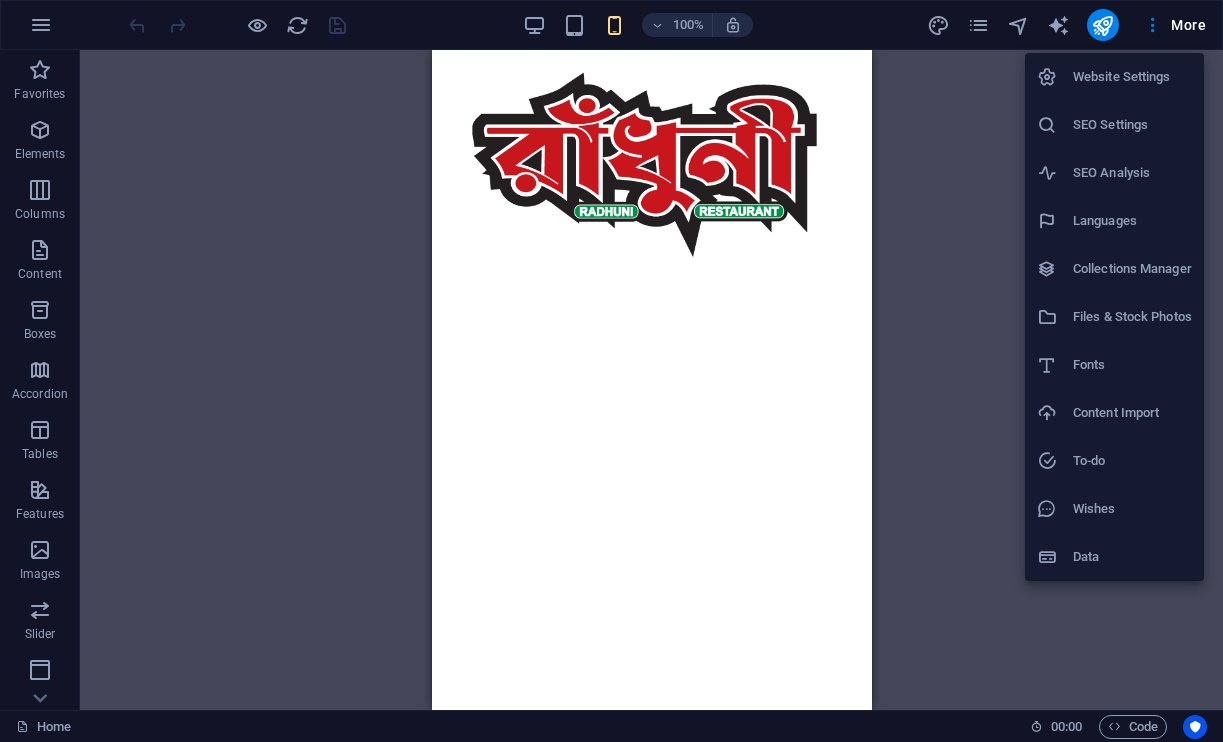 click on "Content Import" at bounding box center [1132, 413] 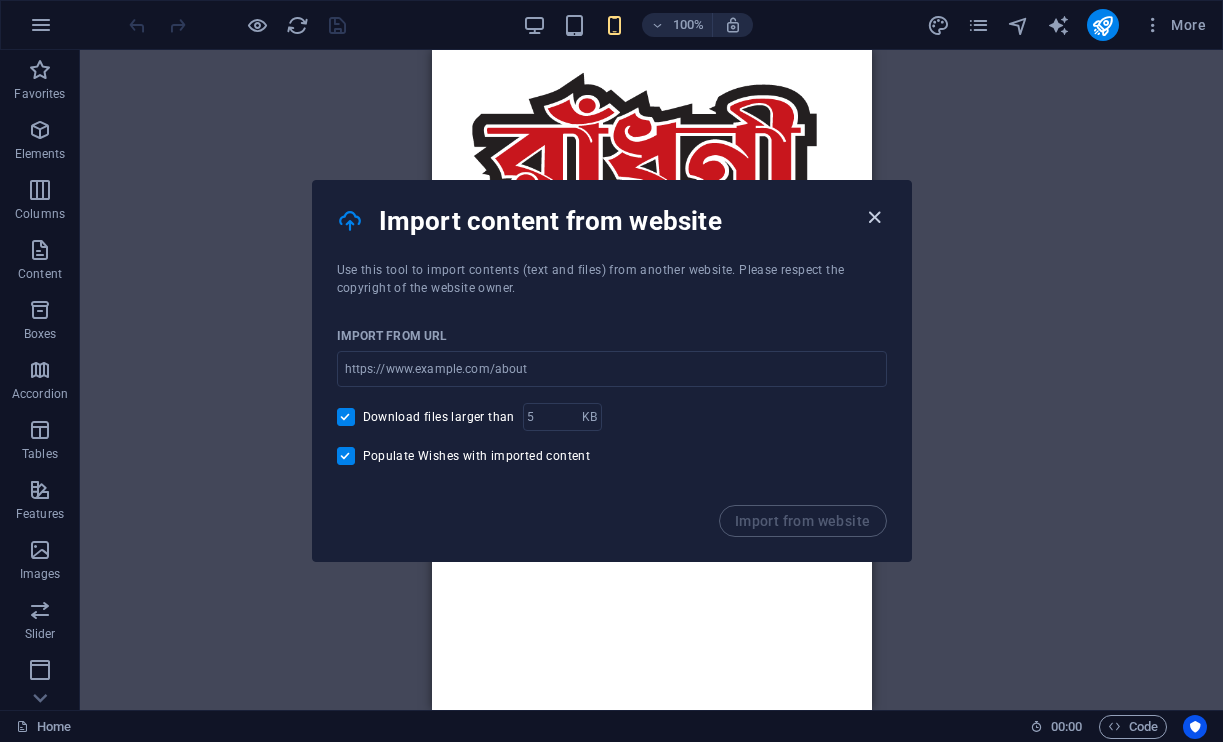 click at bounding box center (874, 217) 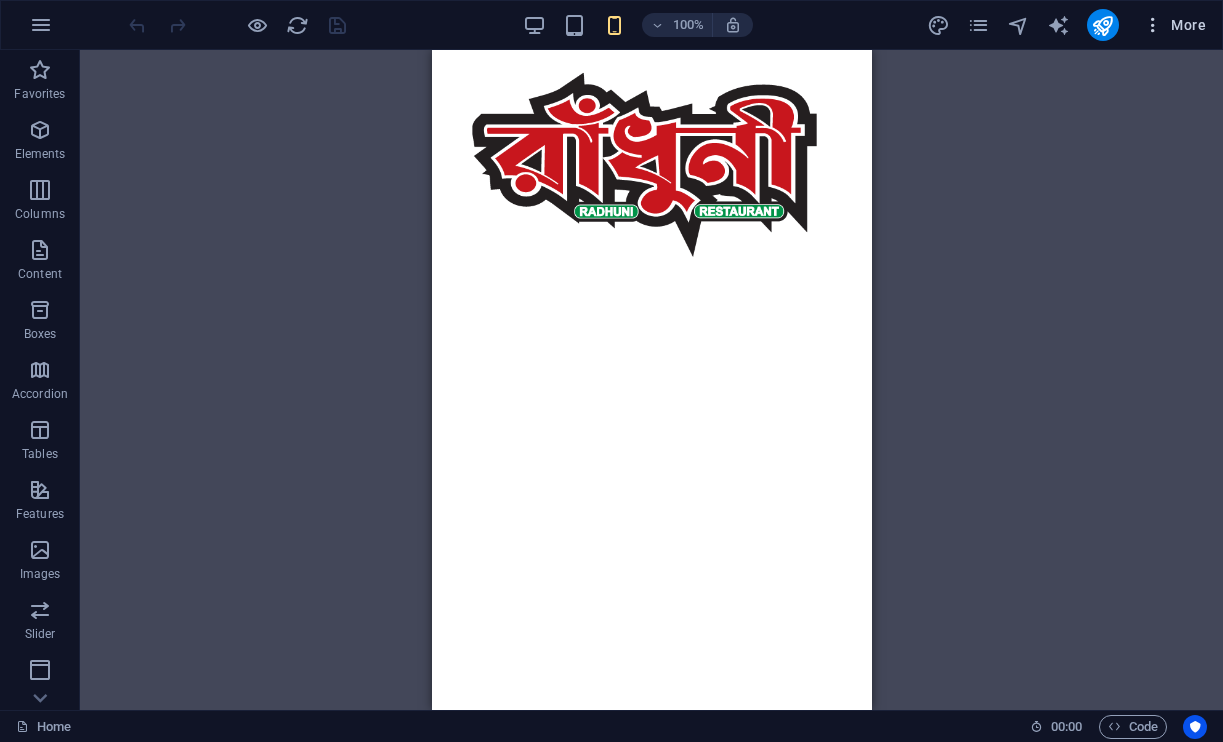 click on "More" at bounding box center (1174, 25) 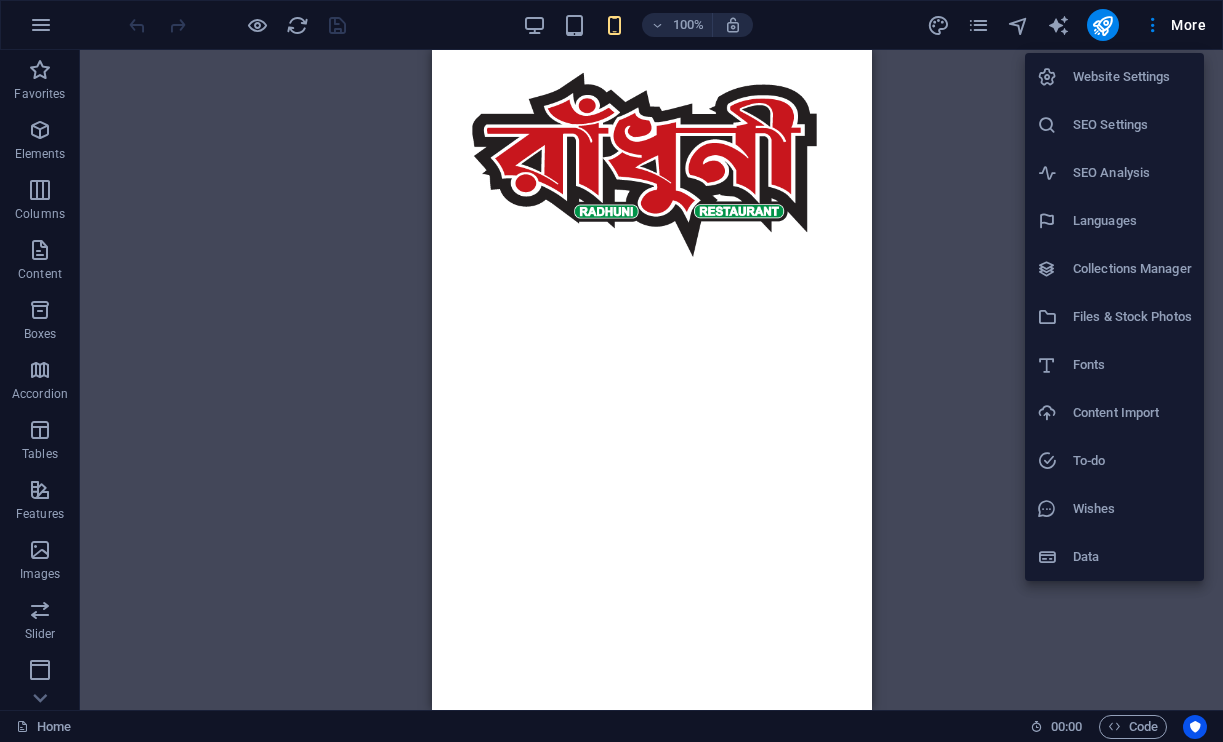 click on "Files & Stock Photos" at bounding box center (1132, 317) 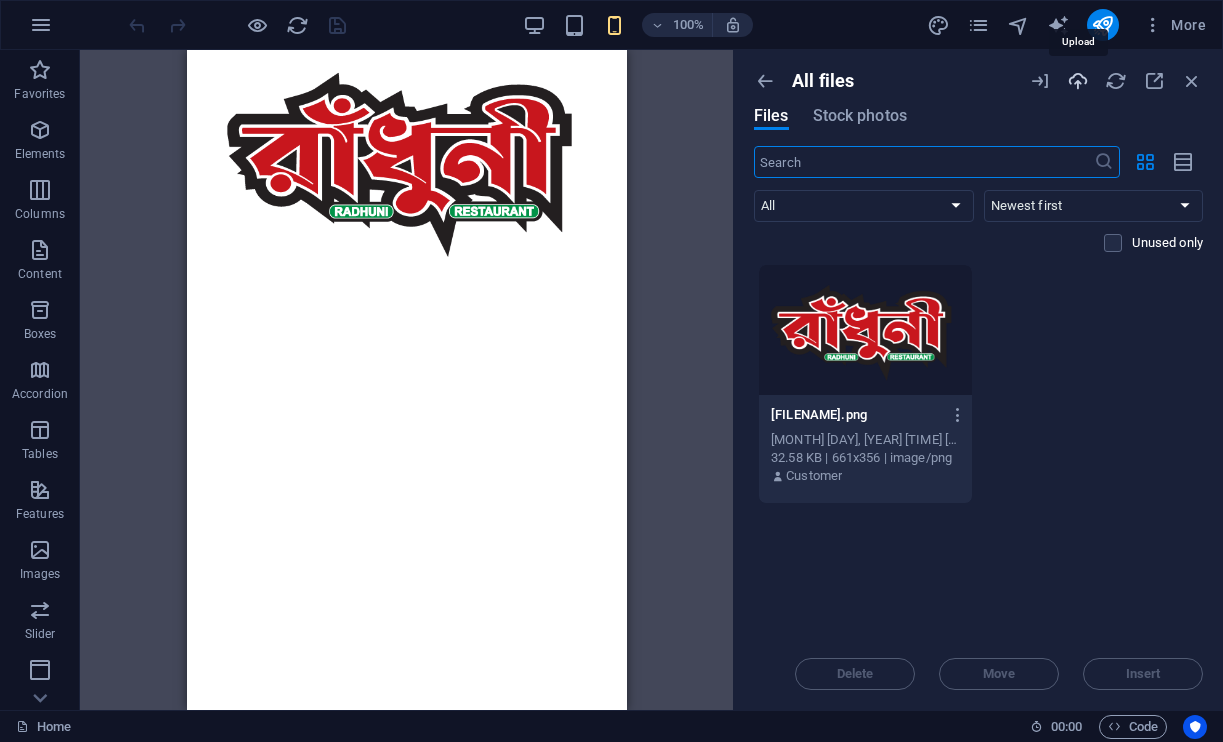 click at bounding box center (1078, 81) 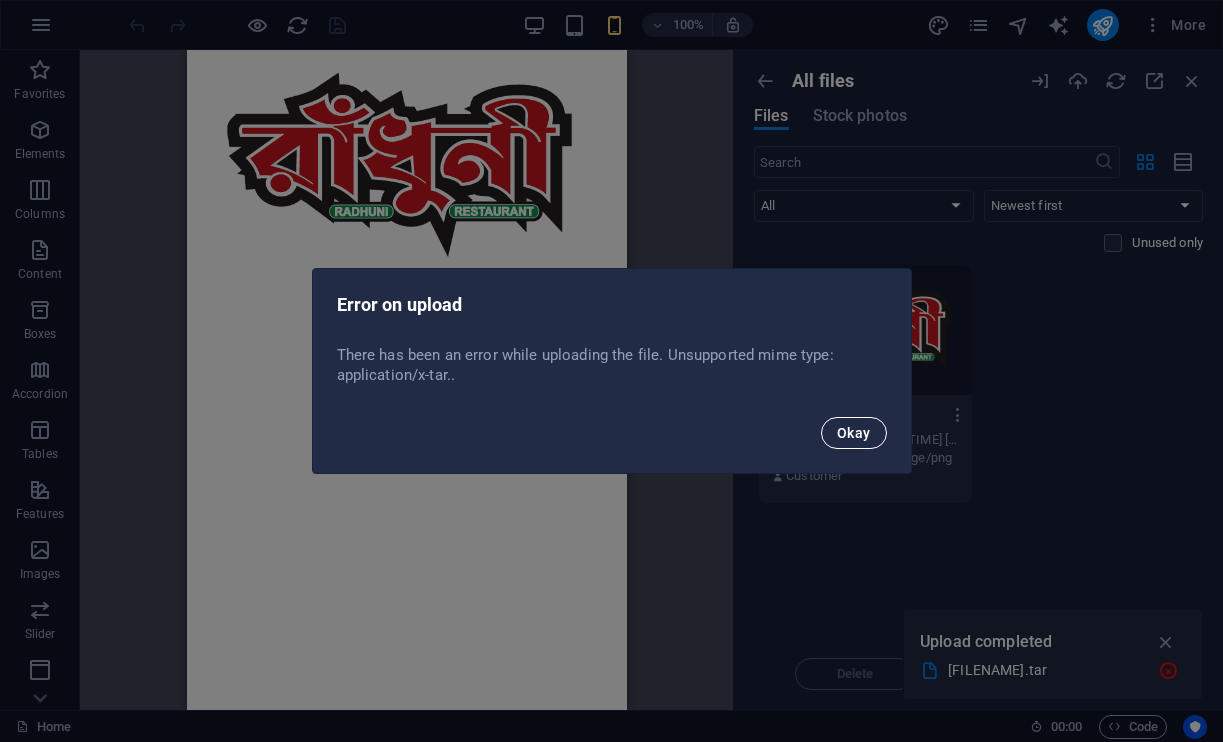click on "Okay" at bounding box center [854, 433] 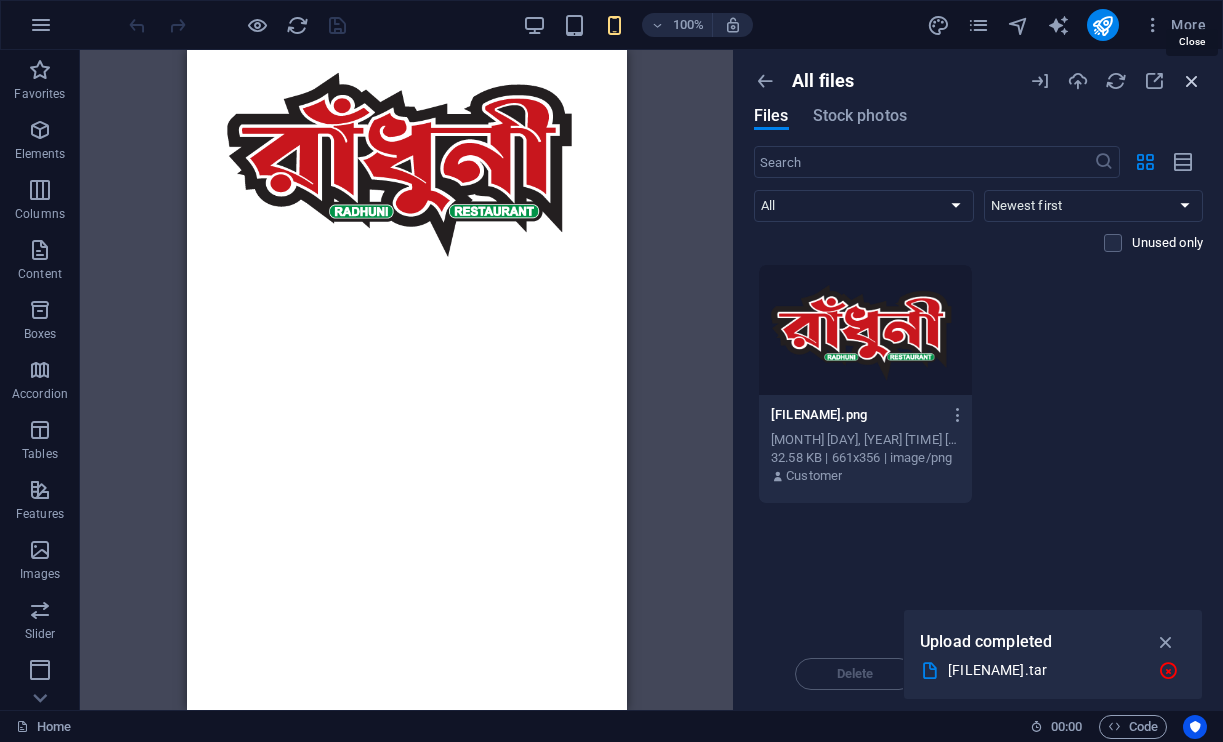 click at bounding box center [1192, 81] 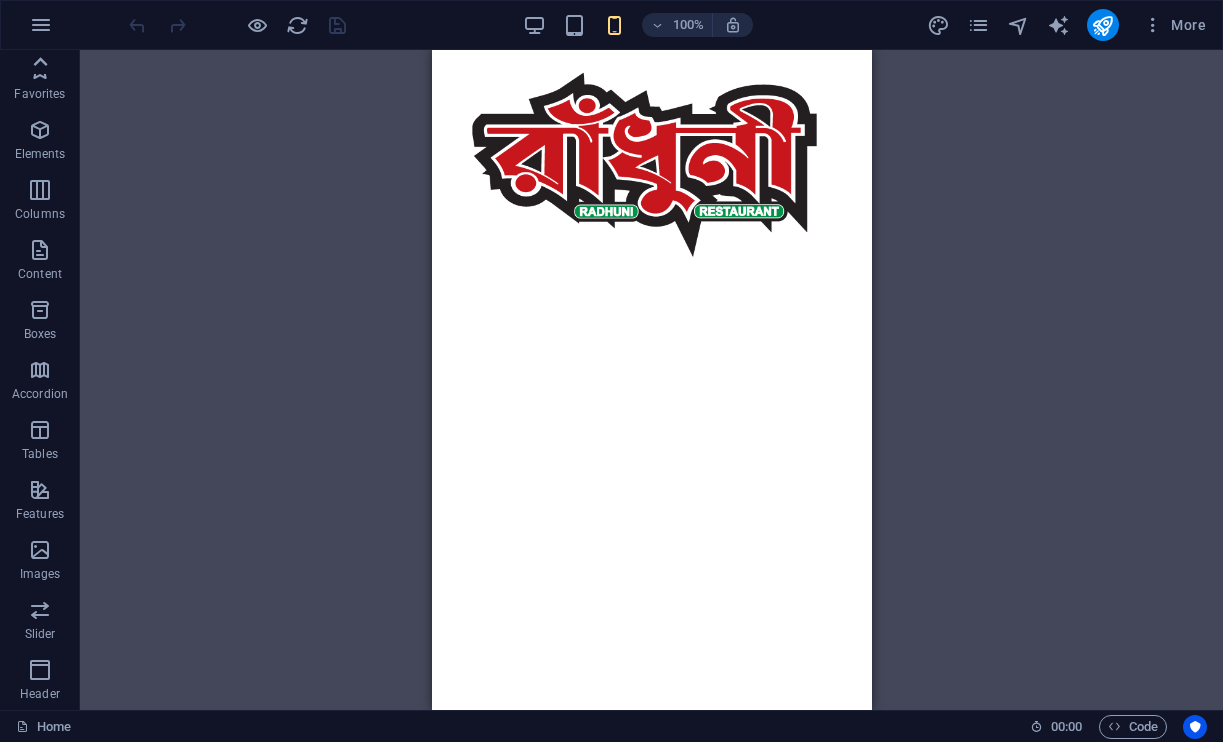 scroll, scrollTop: 0, scrollLeft: 0, axis: both 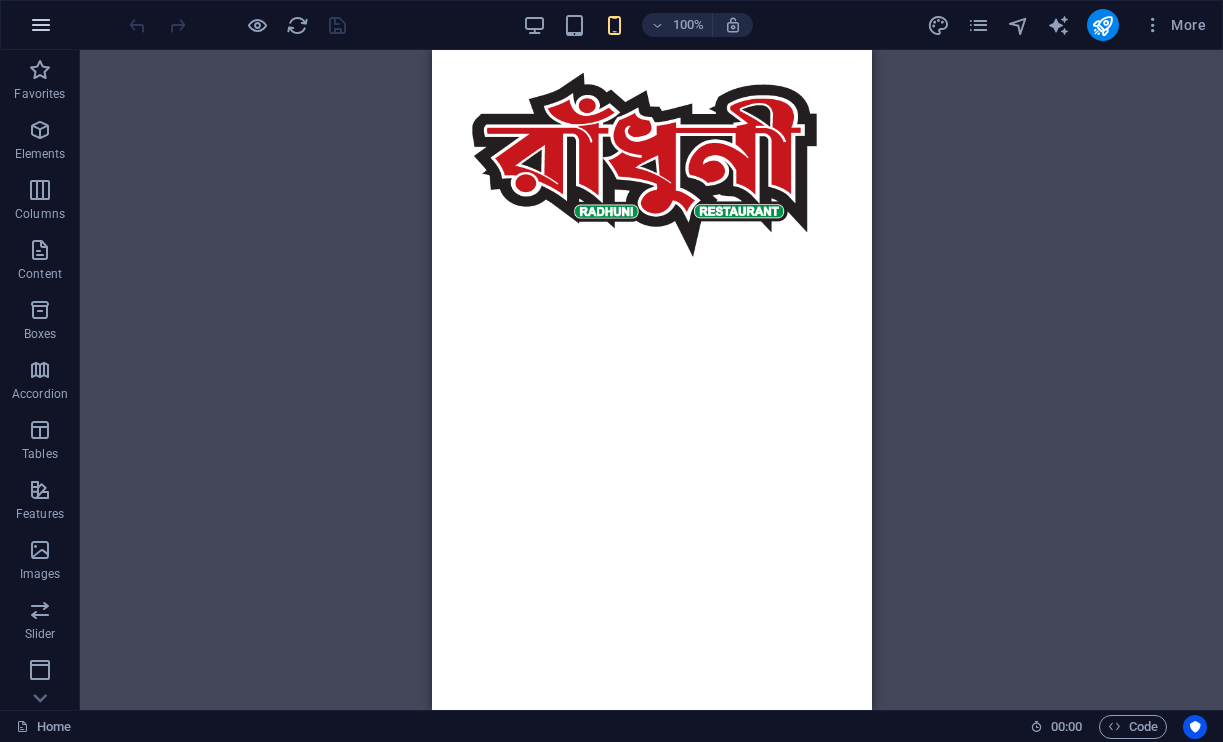 click at bounding box center [41, 25] 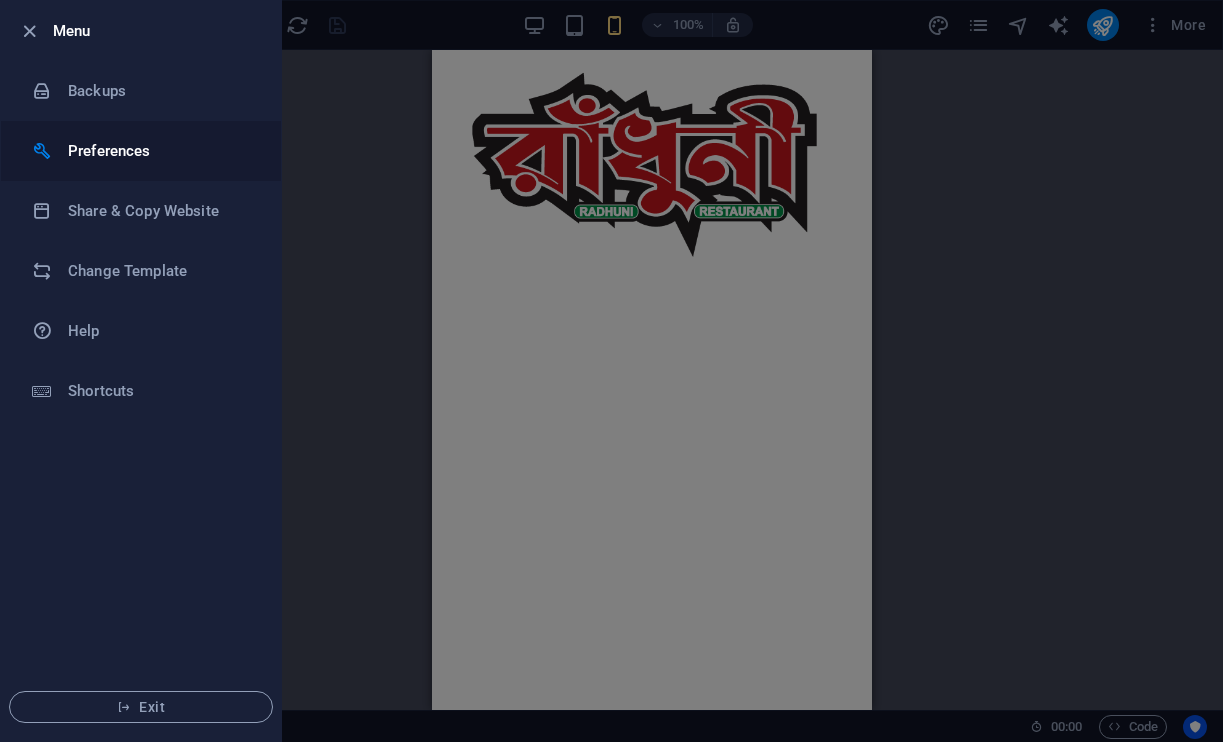 click on "Preferences" at bounding box center [160, 151] 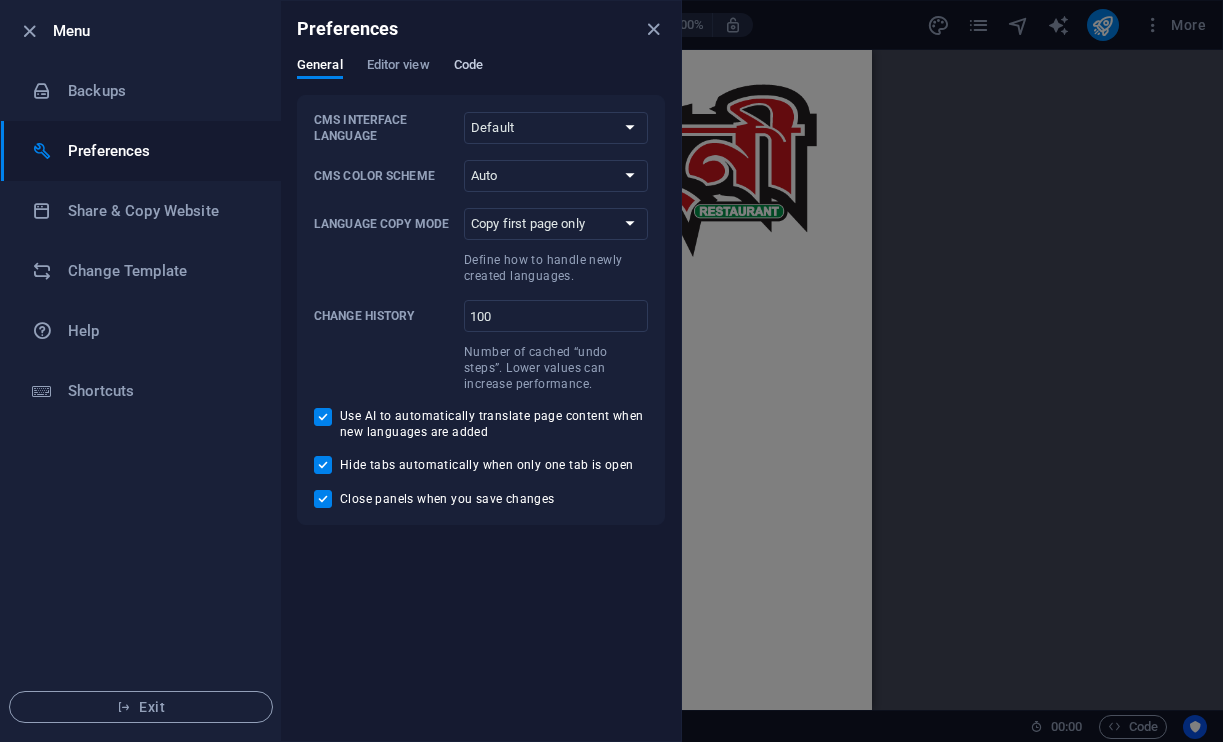 click on "Code" at bounding box center (468, 67) 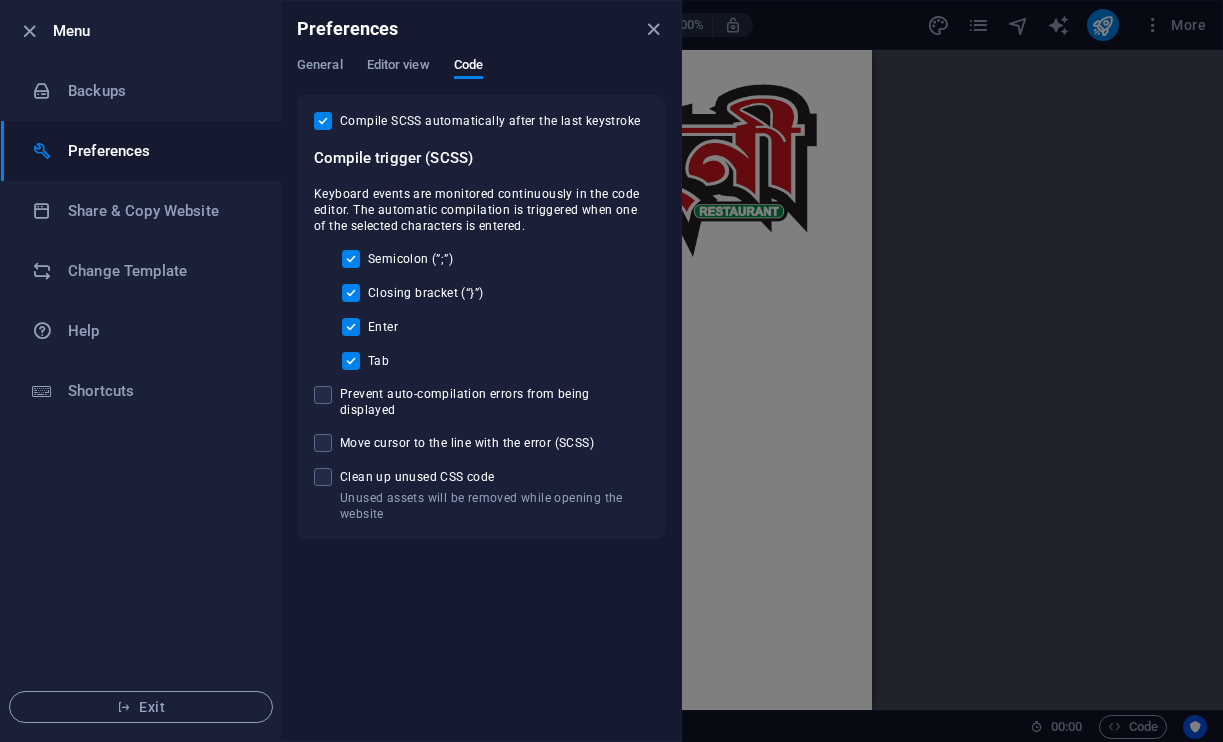 click on "Clean up unused CSS code" at bounding box center (494, 477) 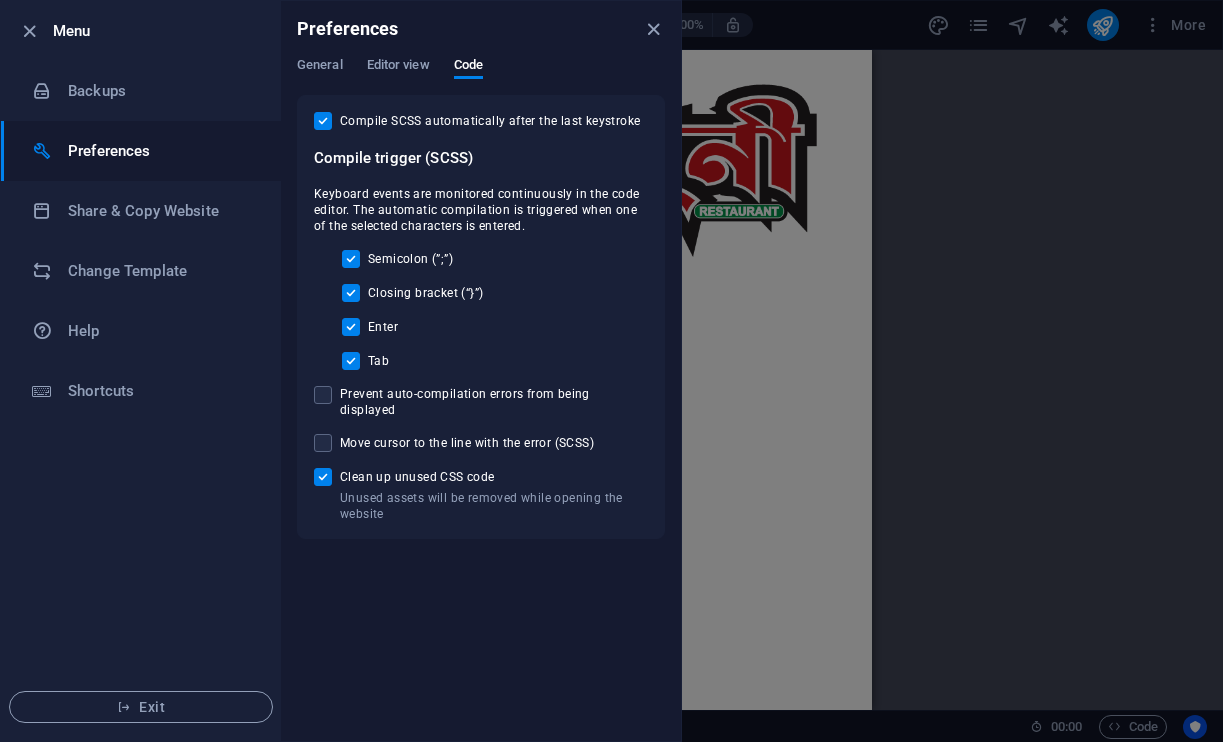 click on "Move cursor to the line with the error (SCSS)" at bounding box center (467, 443) 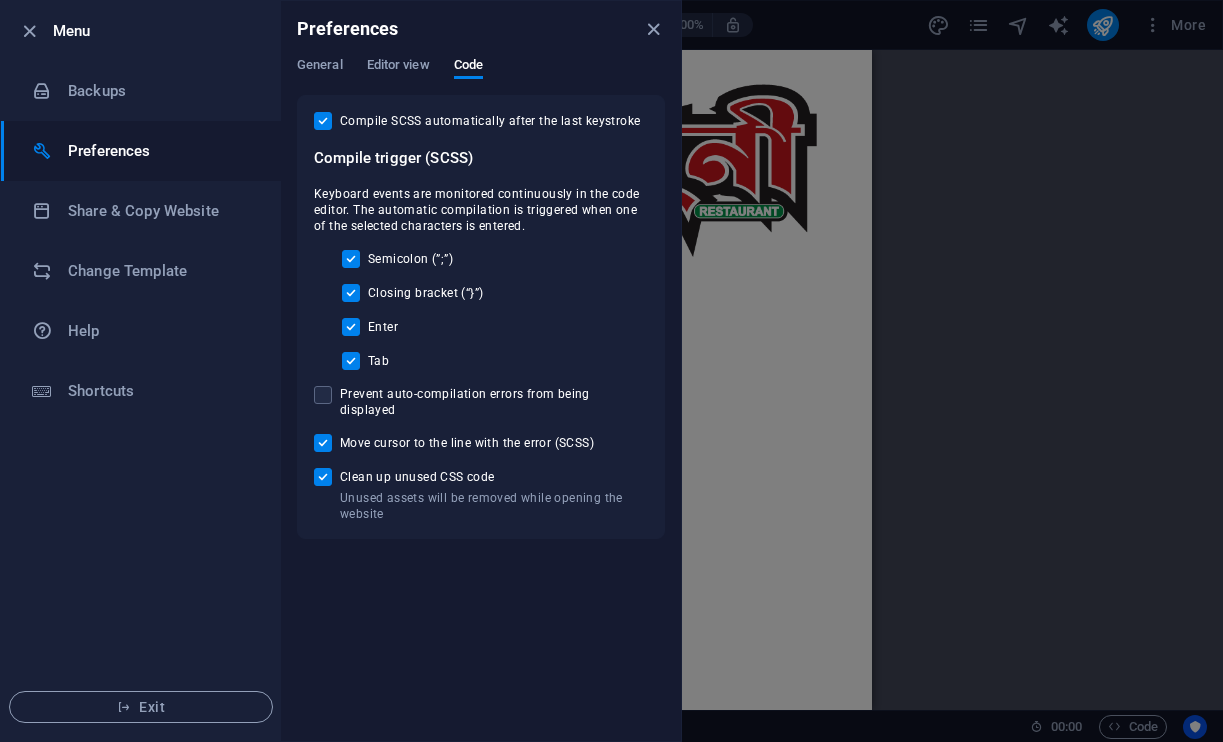click on "Move cursor to the line with the error (SCSS)" at bounding box center [467, 443] 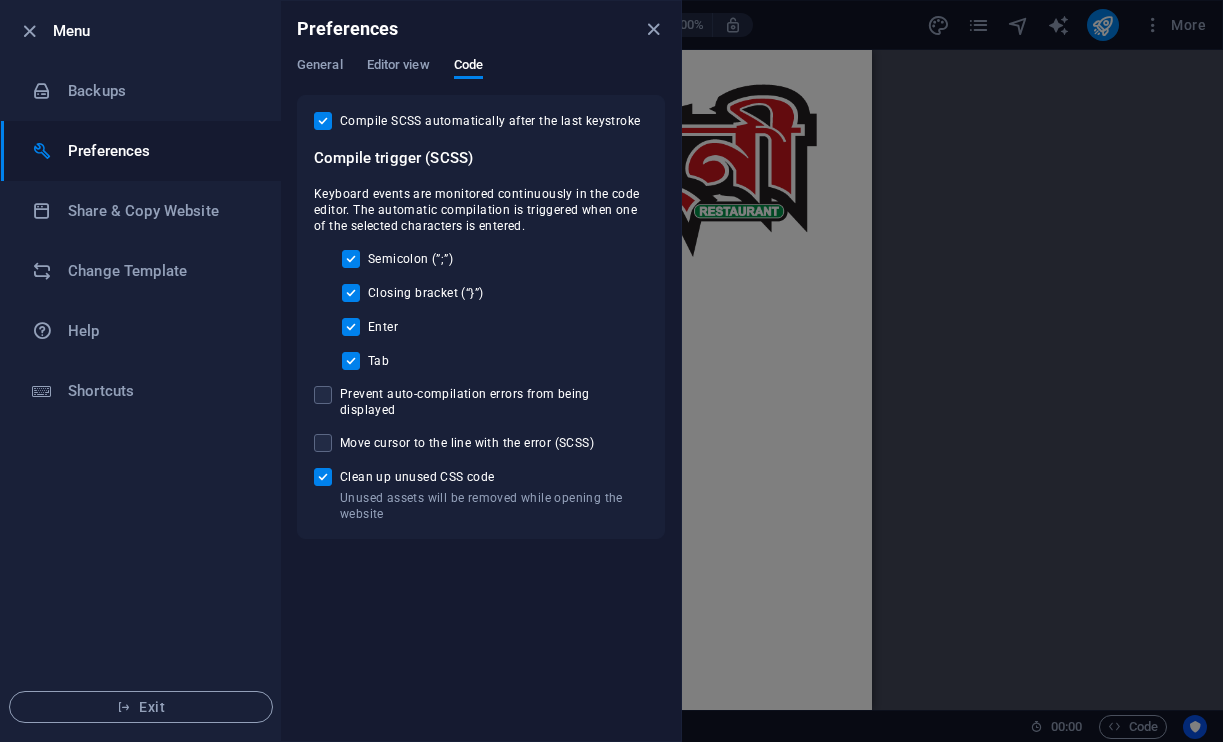 click on "Clean up unused CSS code" at bounding box center (494, 477) 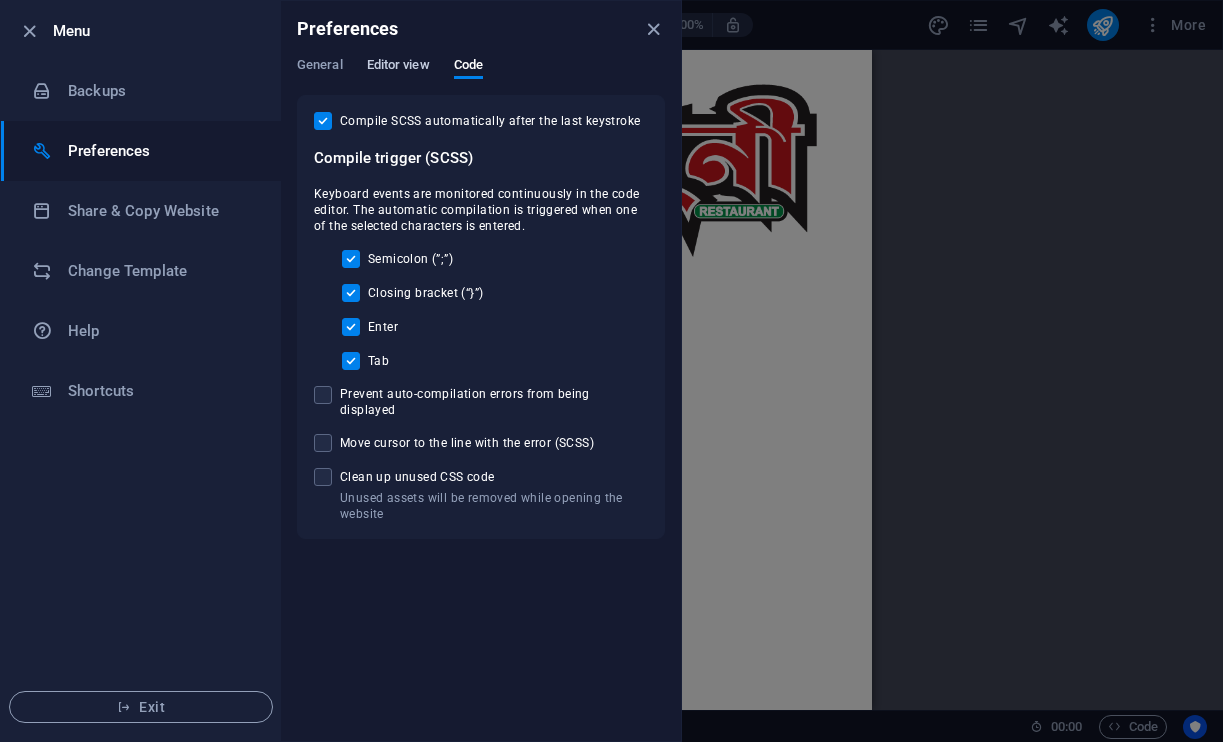 click on "Editor view" at bounding box center (398, 67) 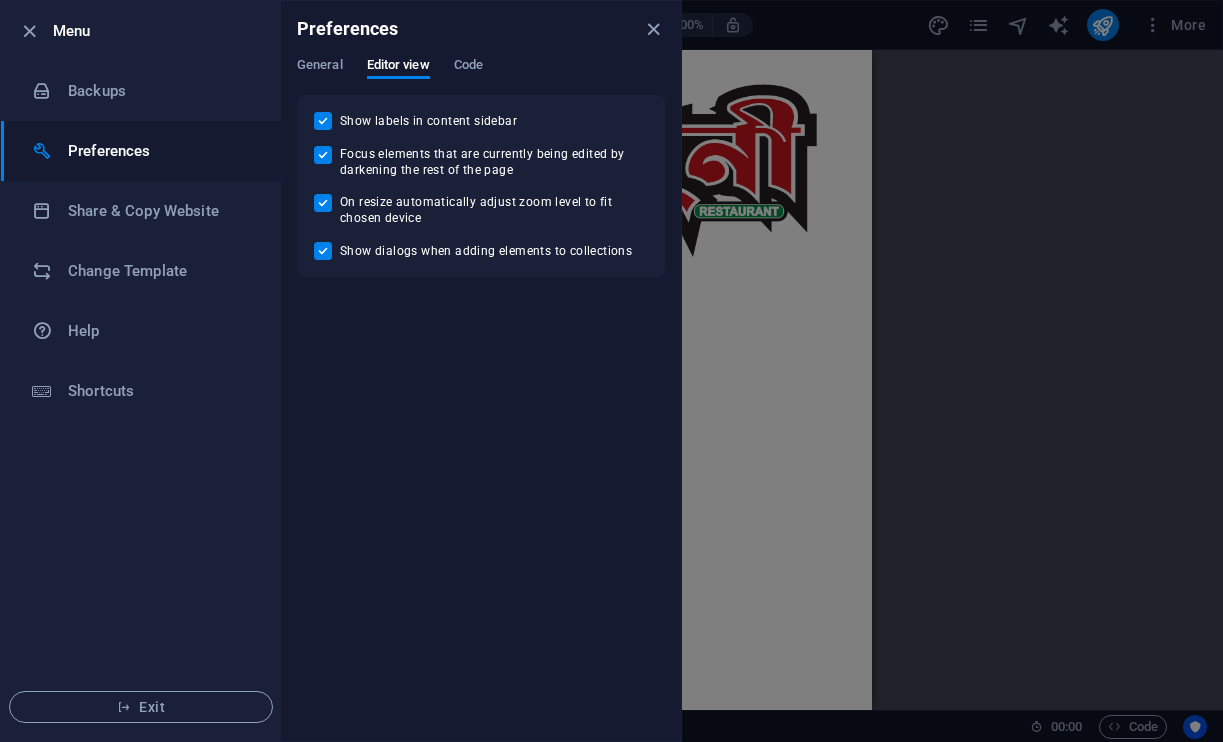 click on "General Editor view Code" at bounding box center [481, 76] 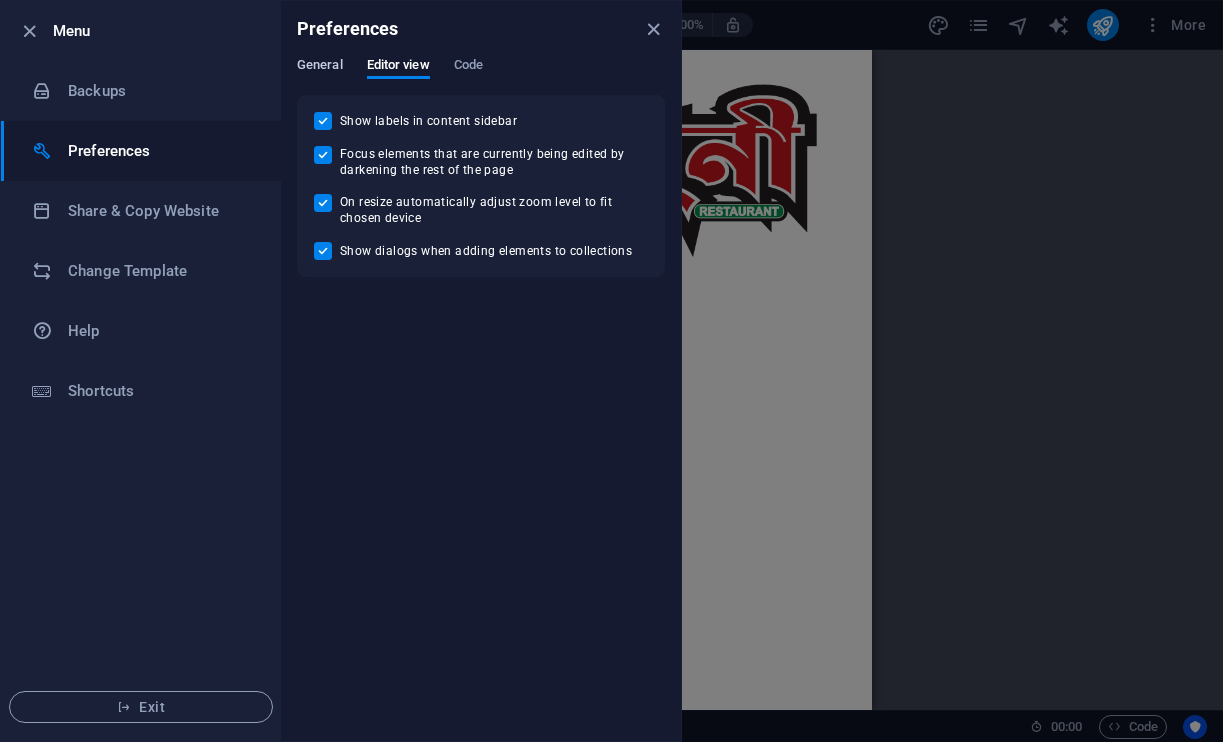 click on "General" at bounding box center (320, 67) 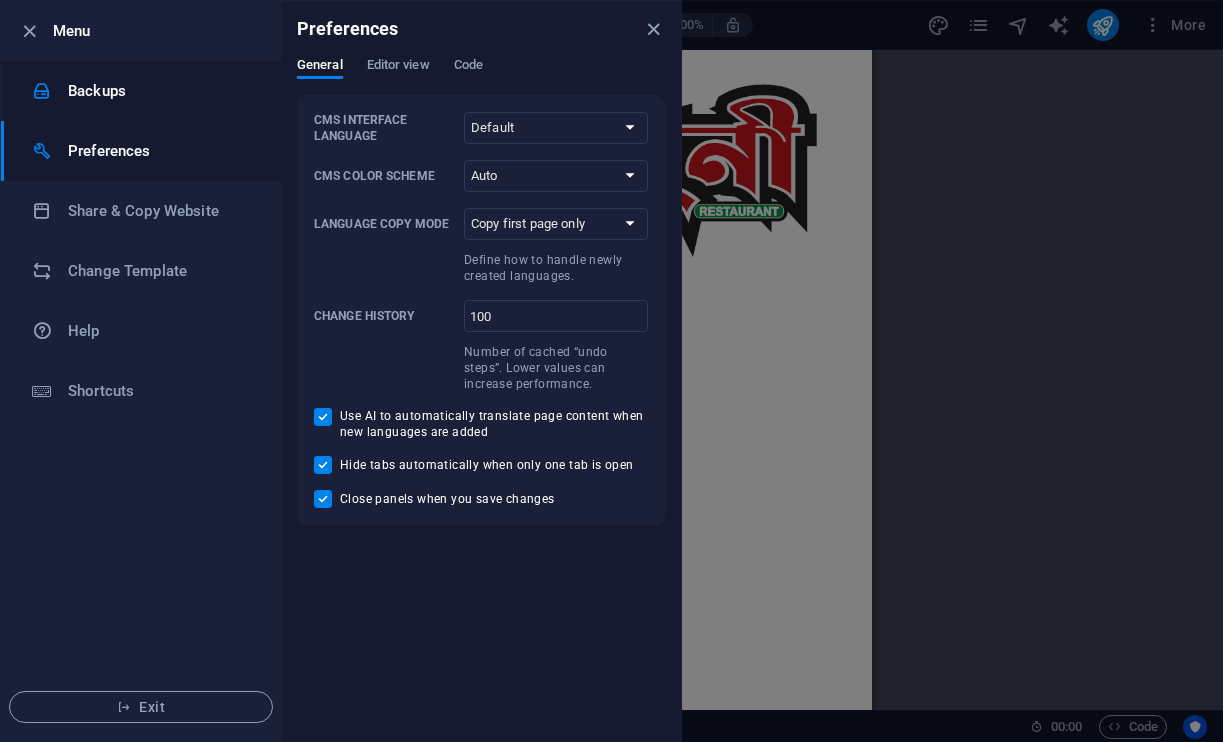 click on "Backups" at bounding box center [160, 91] 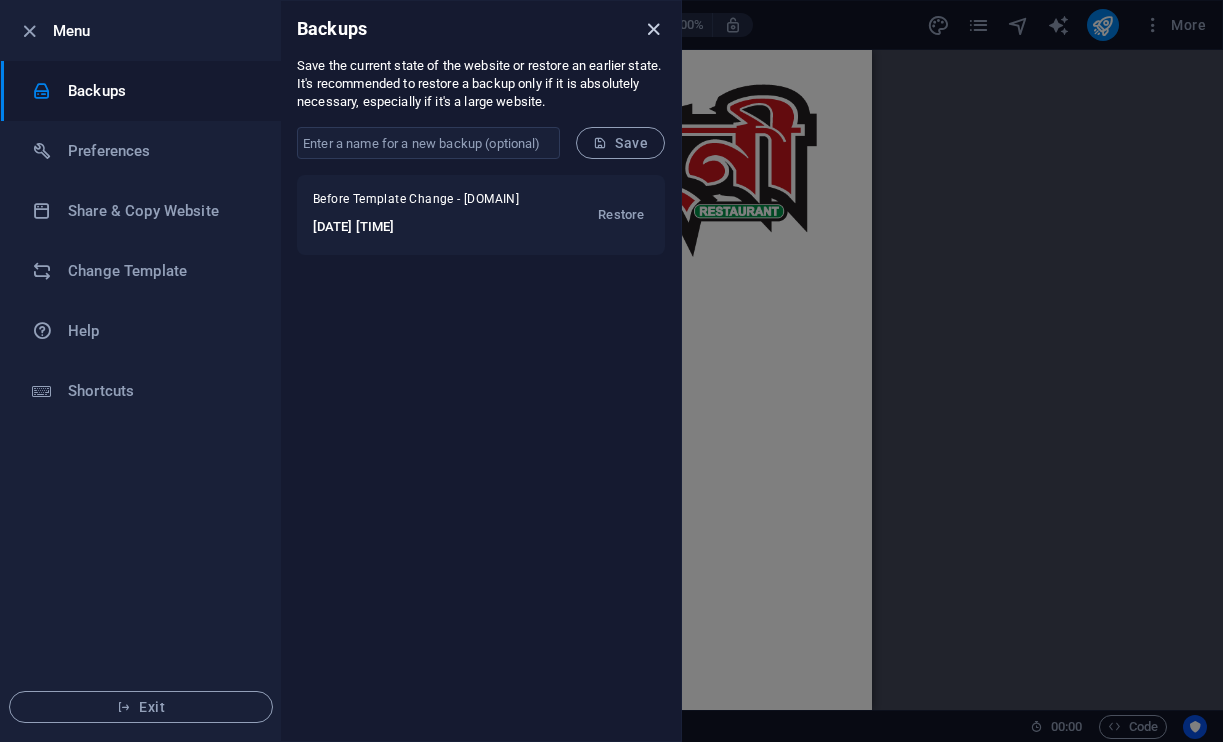 click at bounding box center (653, 29) 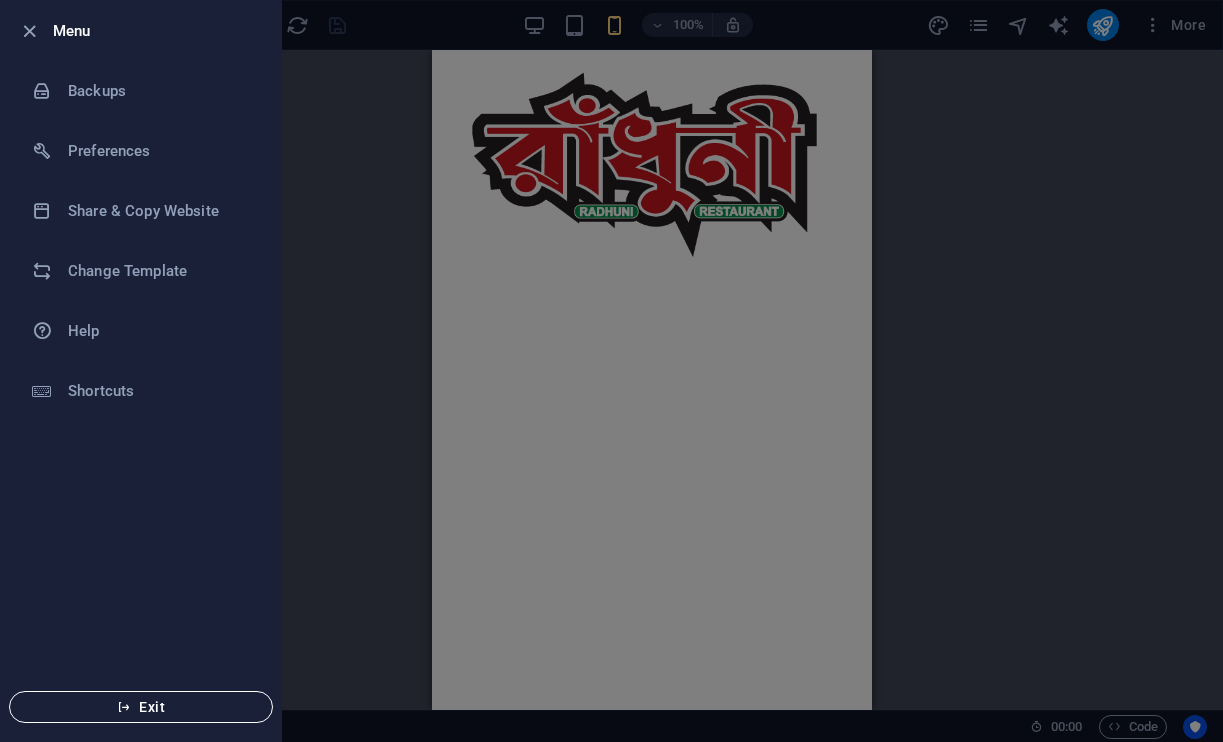 click on "Exit" at bounding box center (141, 707) 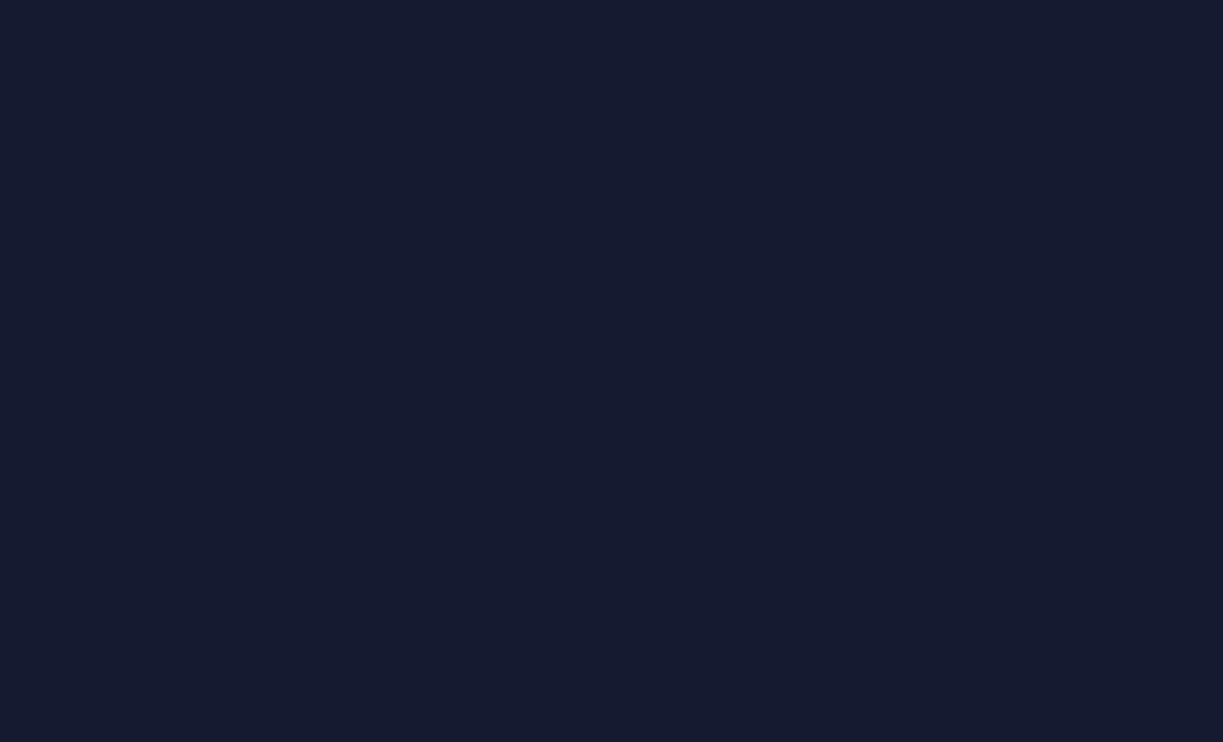 scroll, scrollTop: 0, scrollLeft: 0, axis: both 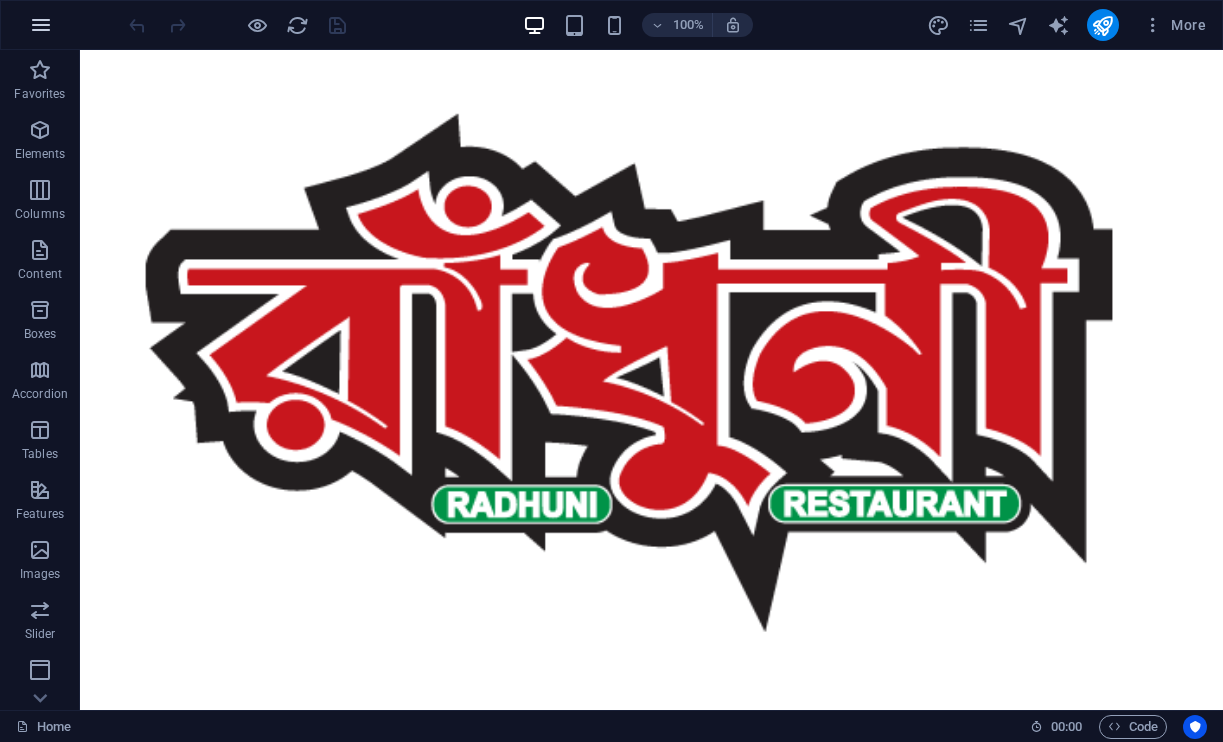 click at bounding box center (41, 25) 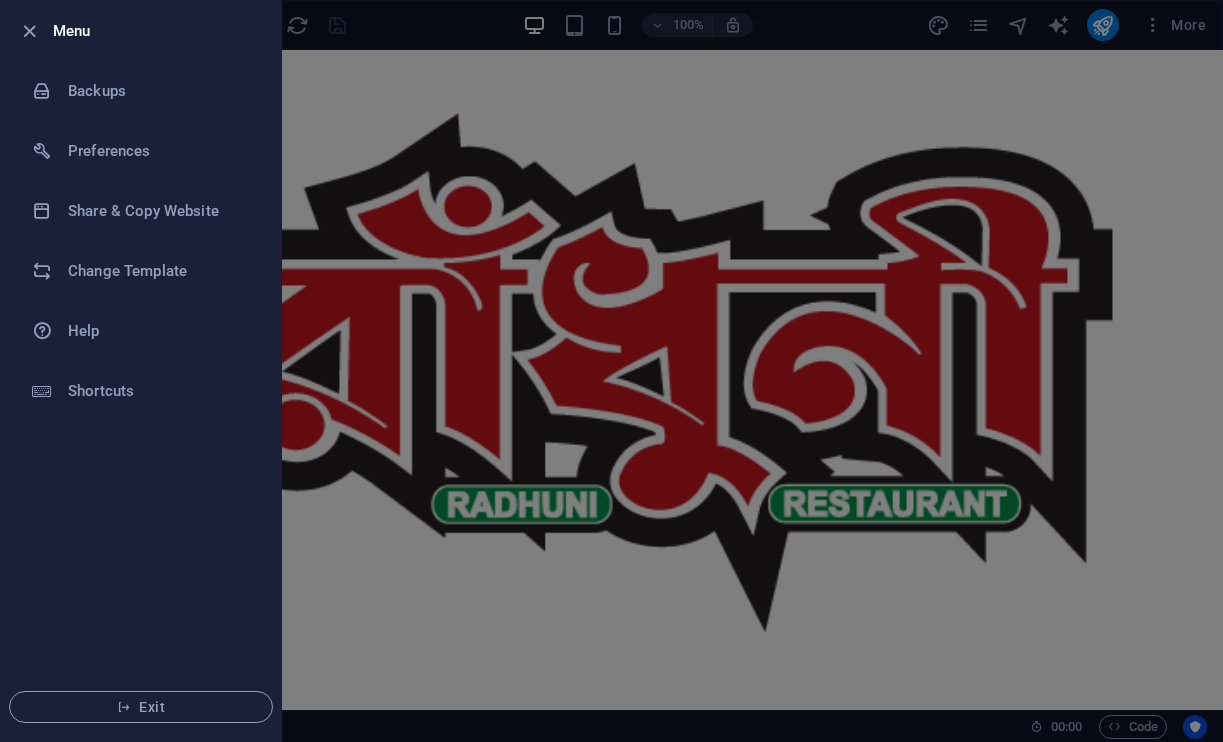 click at bounding box center (611, 371) 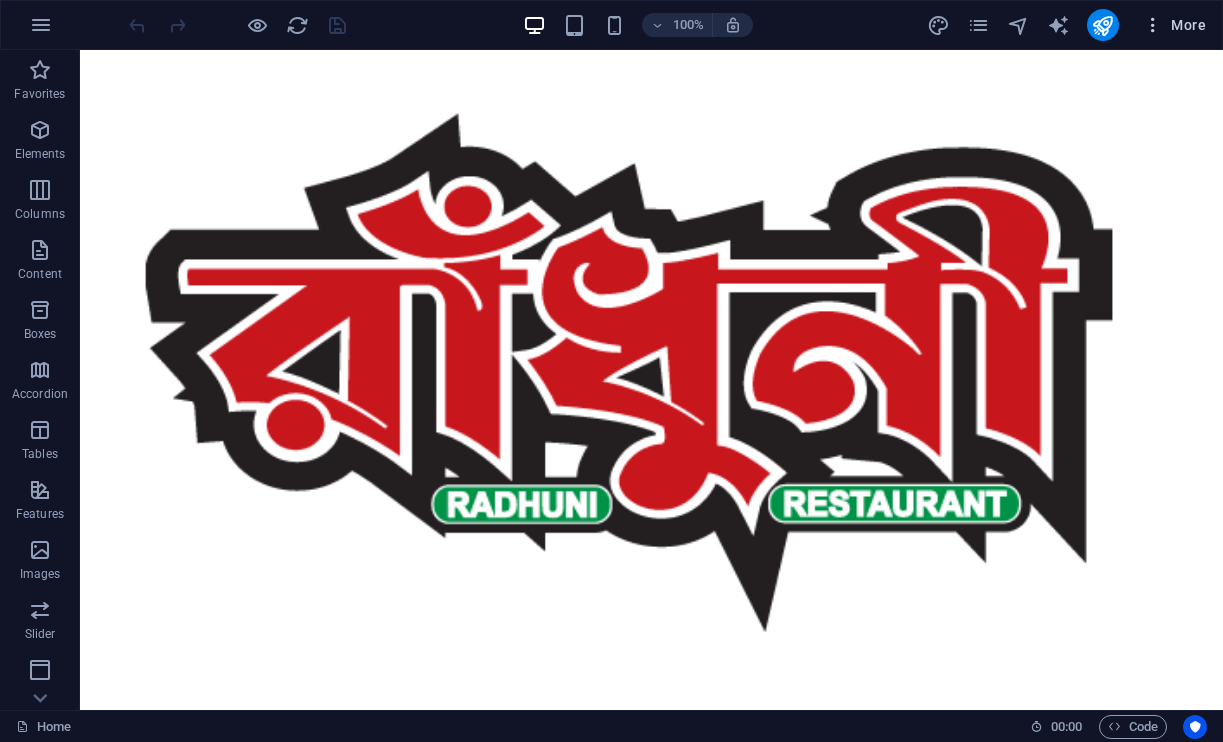 click on "More" at bounding box center (1174, 25) 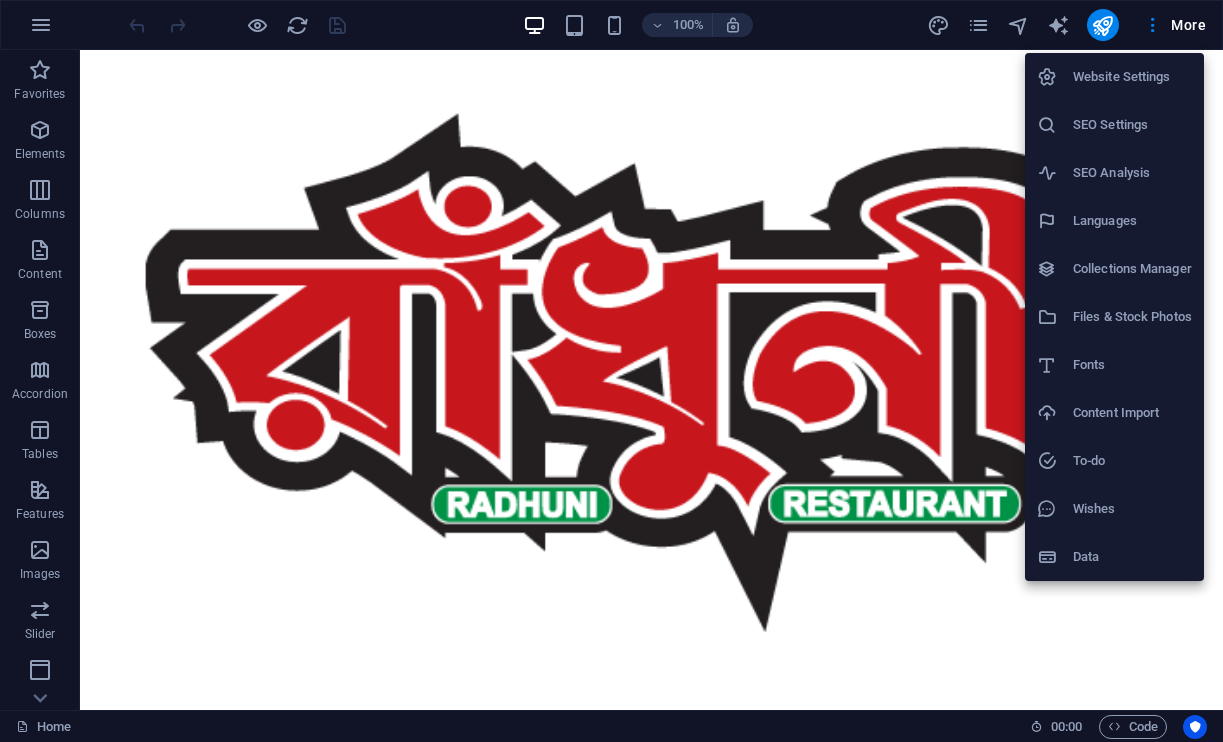 click on "Content Import" at bounding box center [1132, 413] 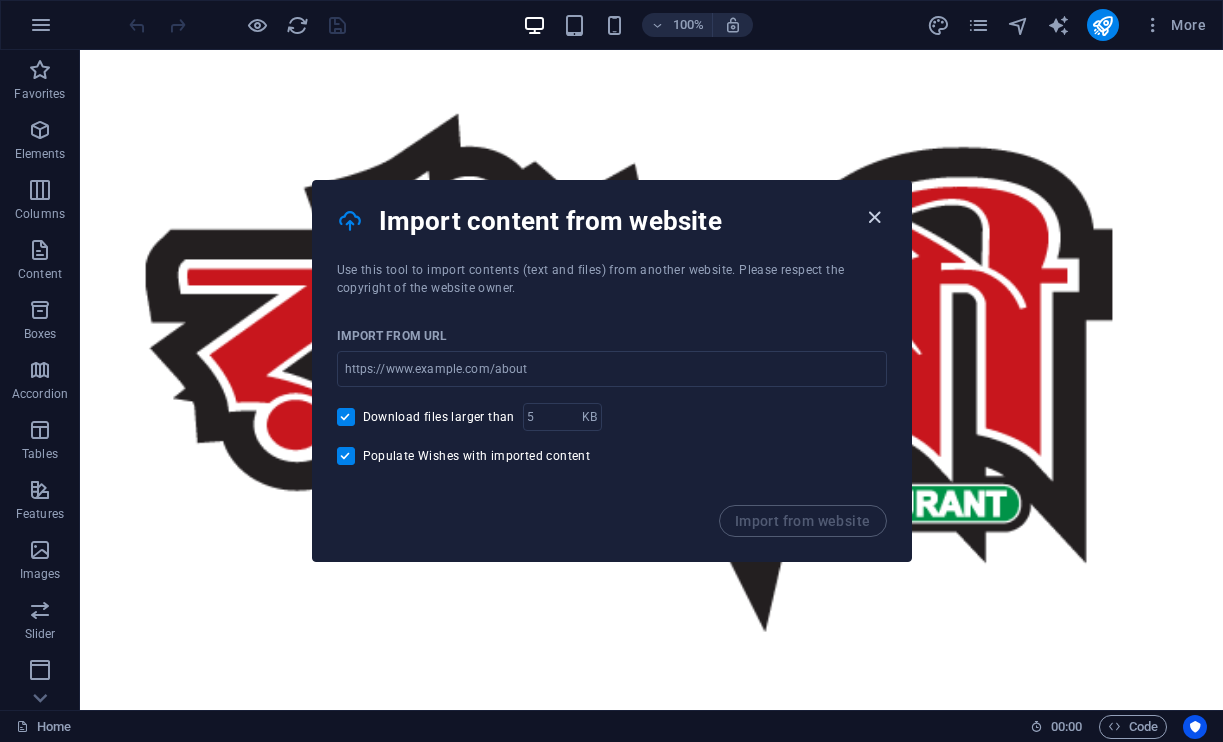 click at bounding box center [874, 217] 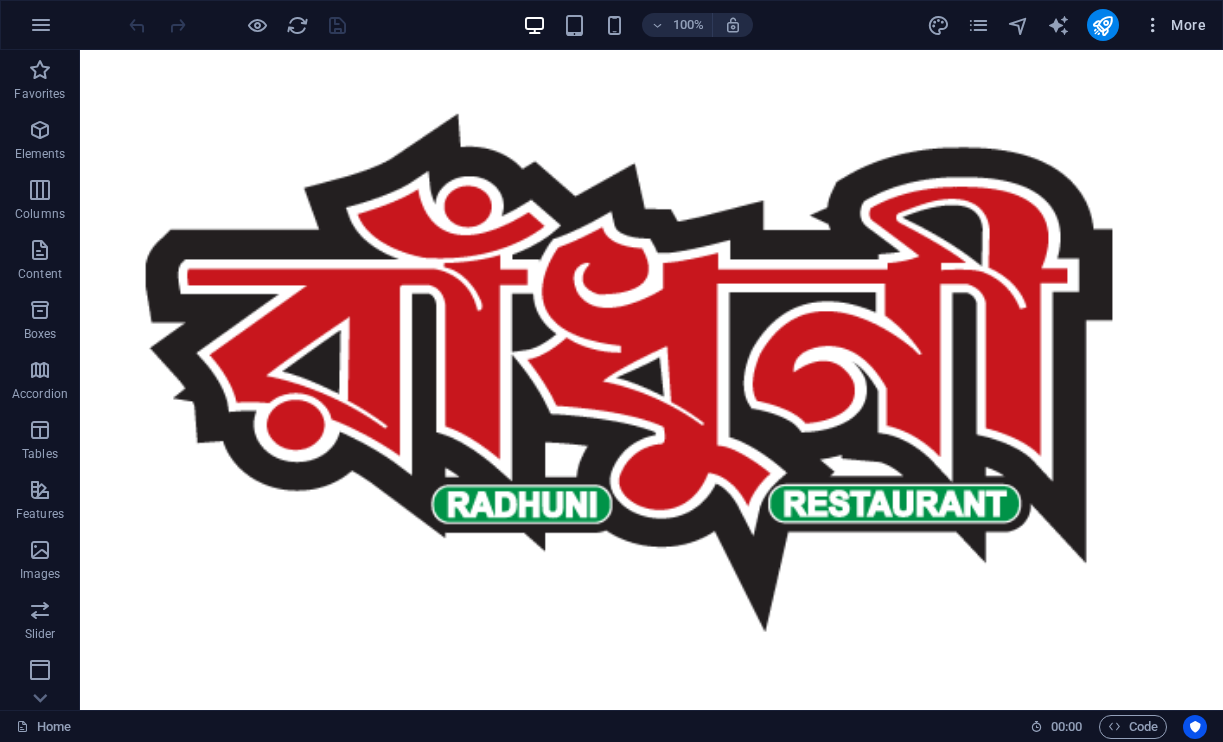 click on "More" at bounding box center [1174, 25] 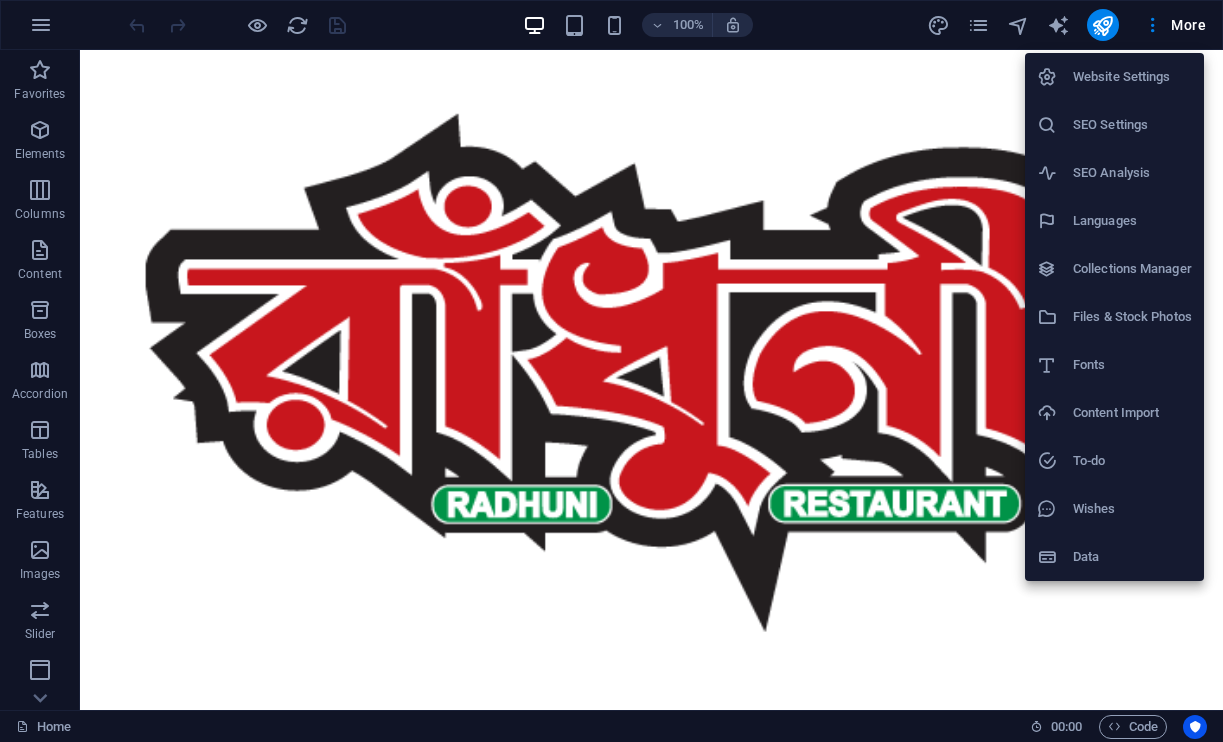click on "Website Settings" at bounding box center [1114, 77] 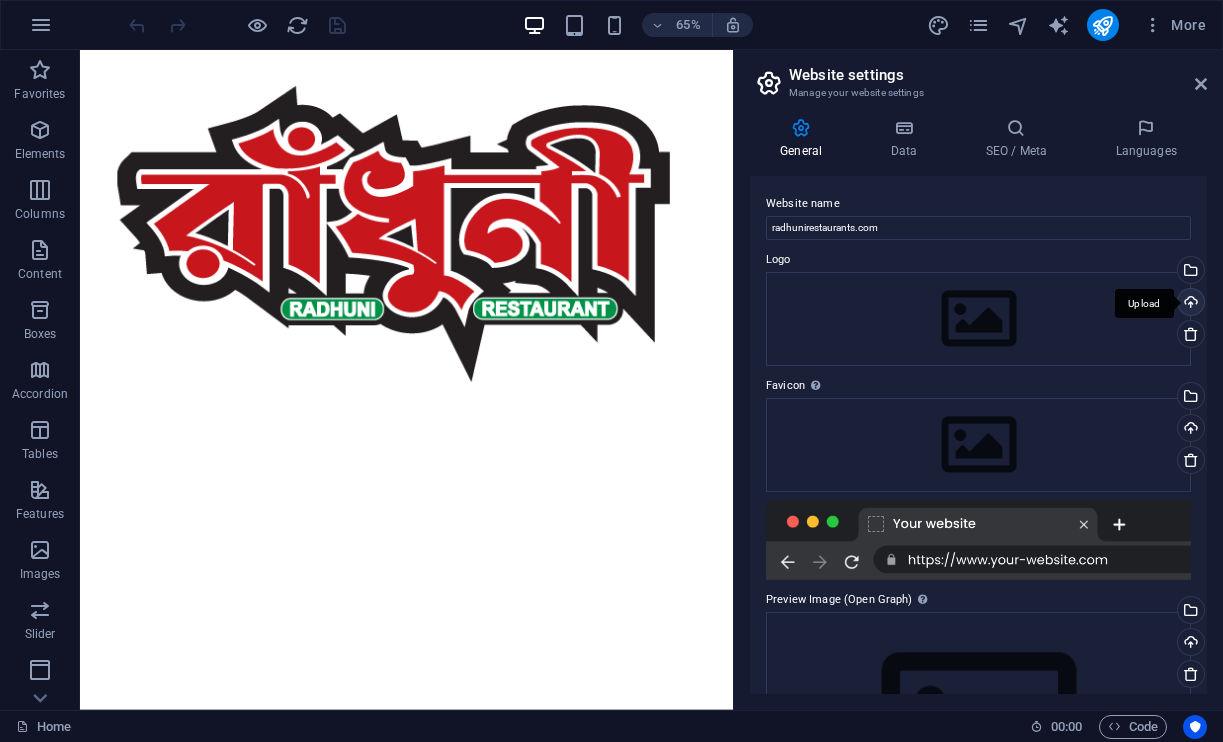 click on "Upload" at bounding box center (1189, 304) 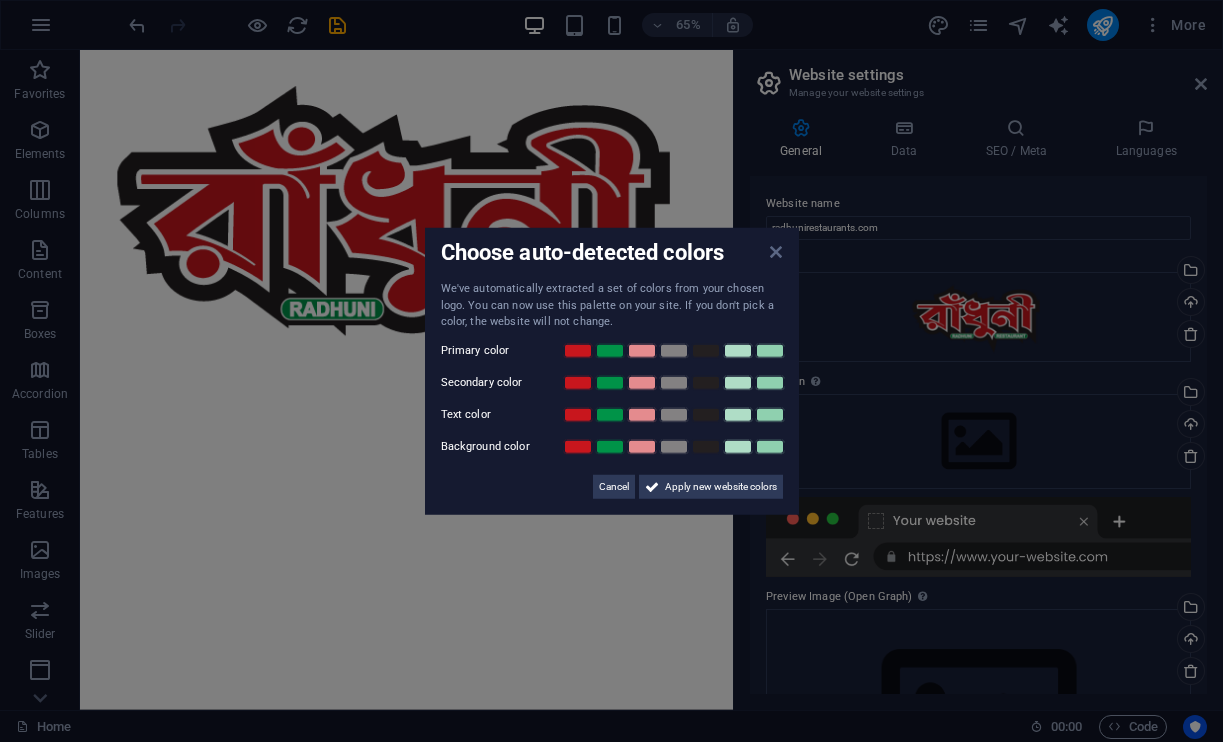 click at bounding box center (776, 252) 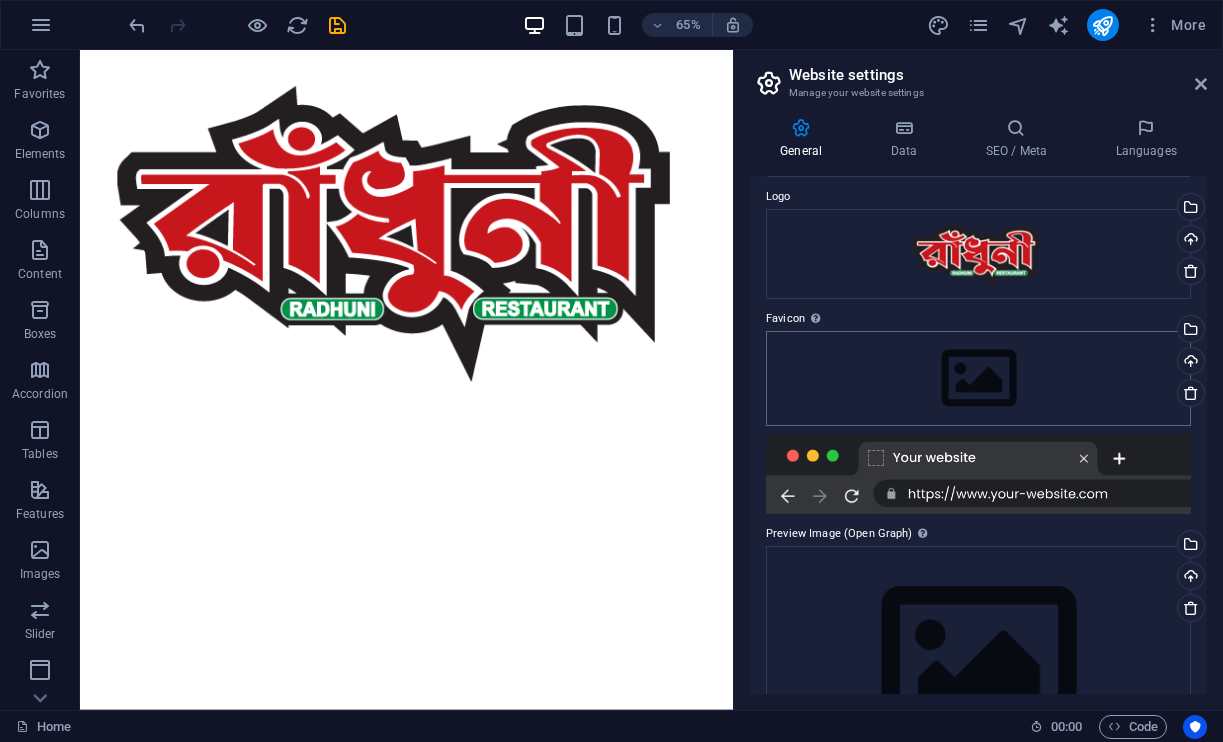 scroll, scrollTop: 67, scrollLeft: 0, axis: vertical 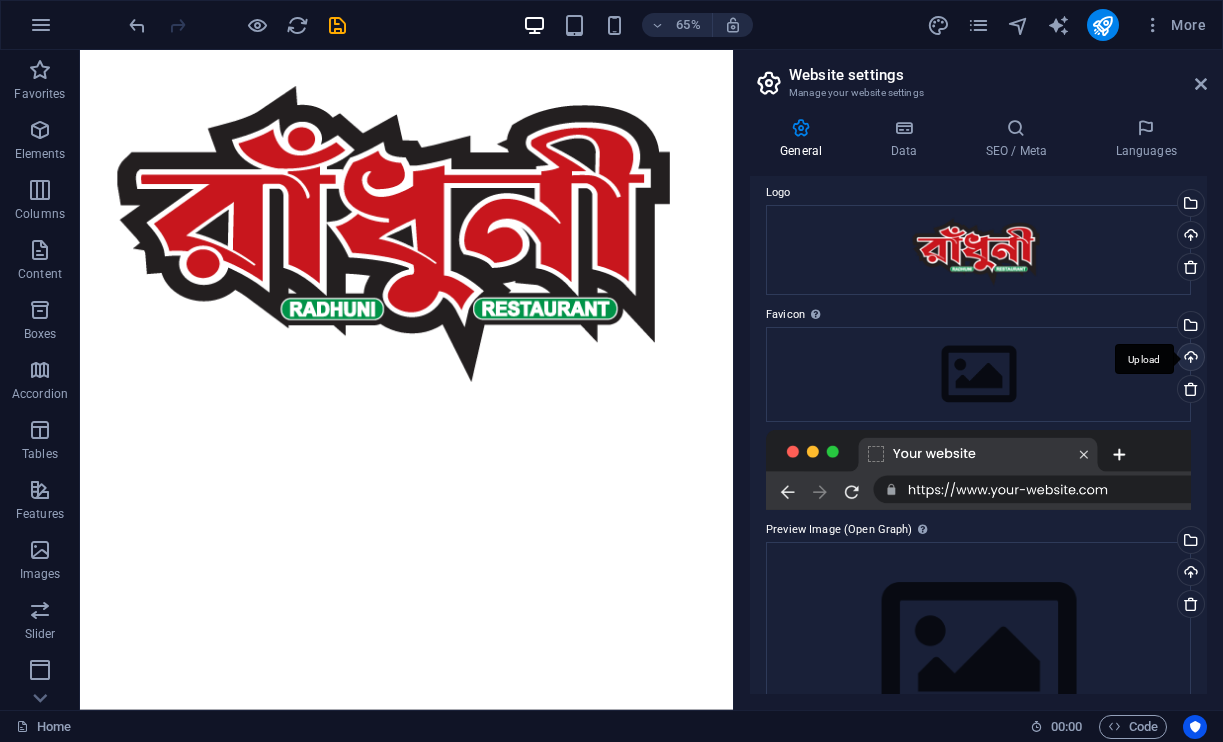click on "Upload" at bounding box center (1189, 359) 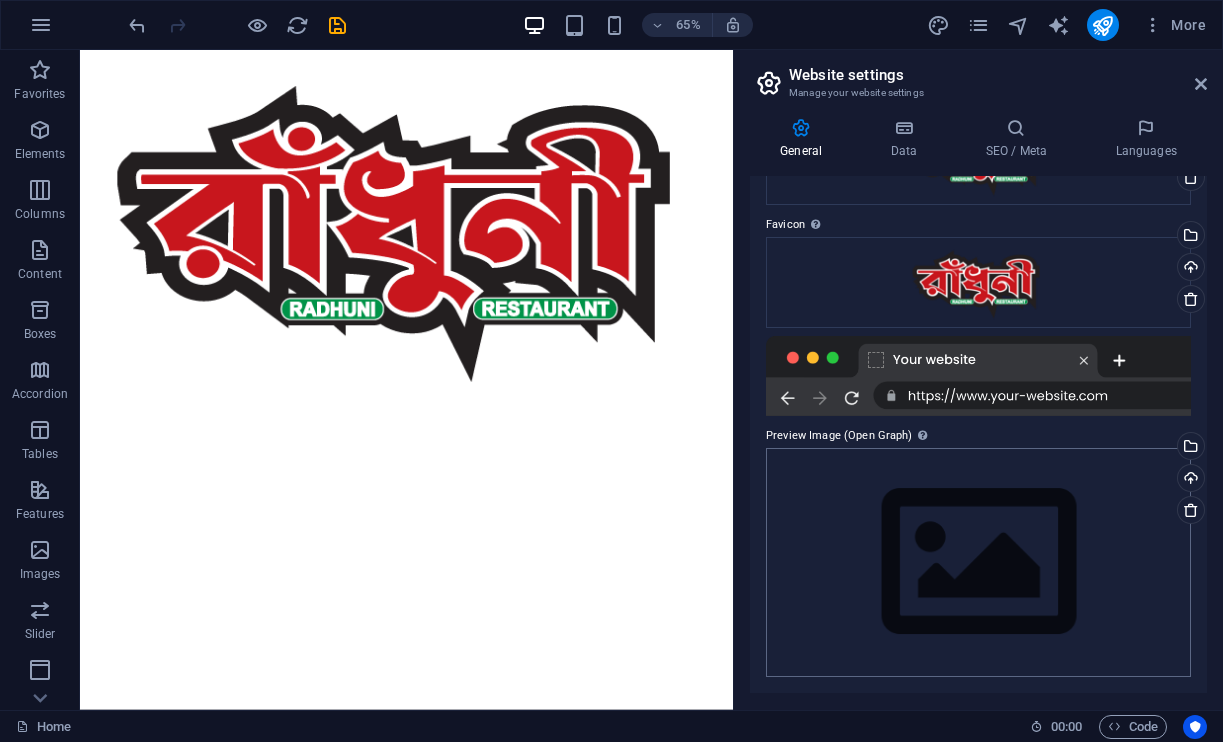 scroll, scrollTop: 156, scrollLeft: 0, axis: vertical 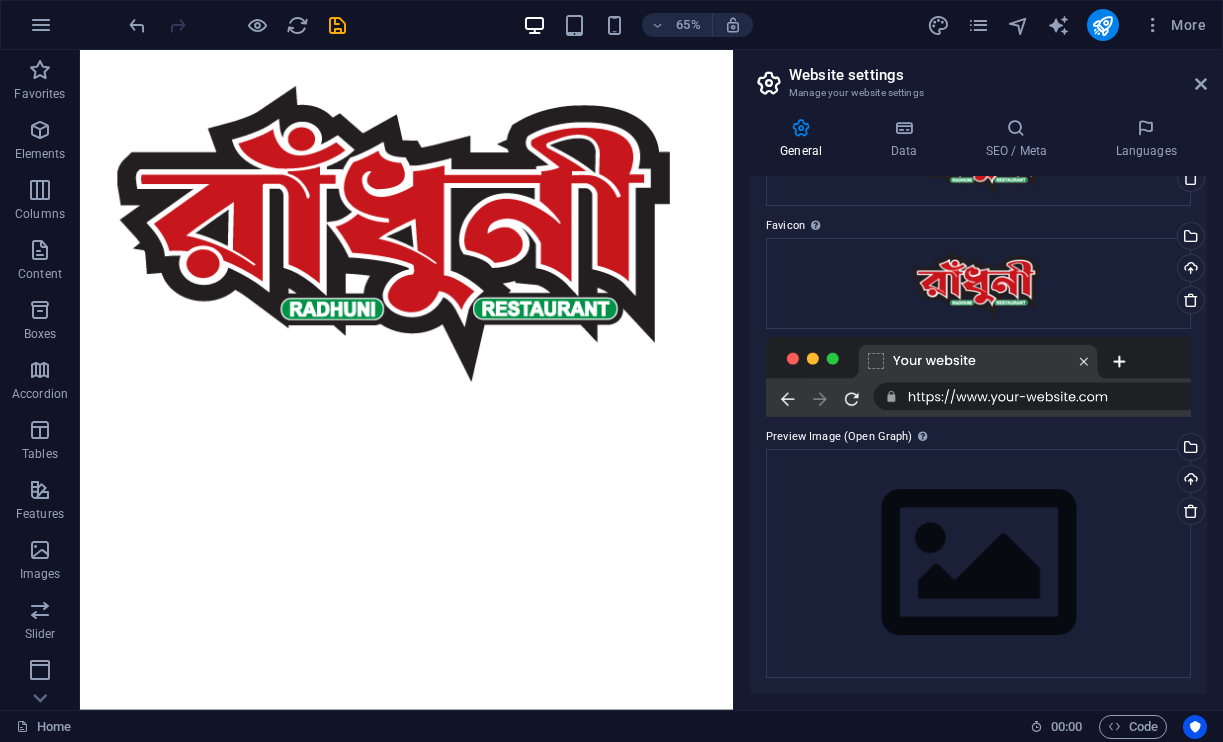 click at bounding box center (978, 377) 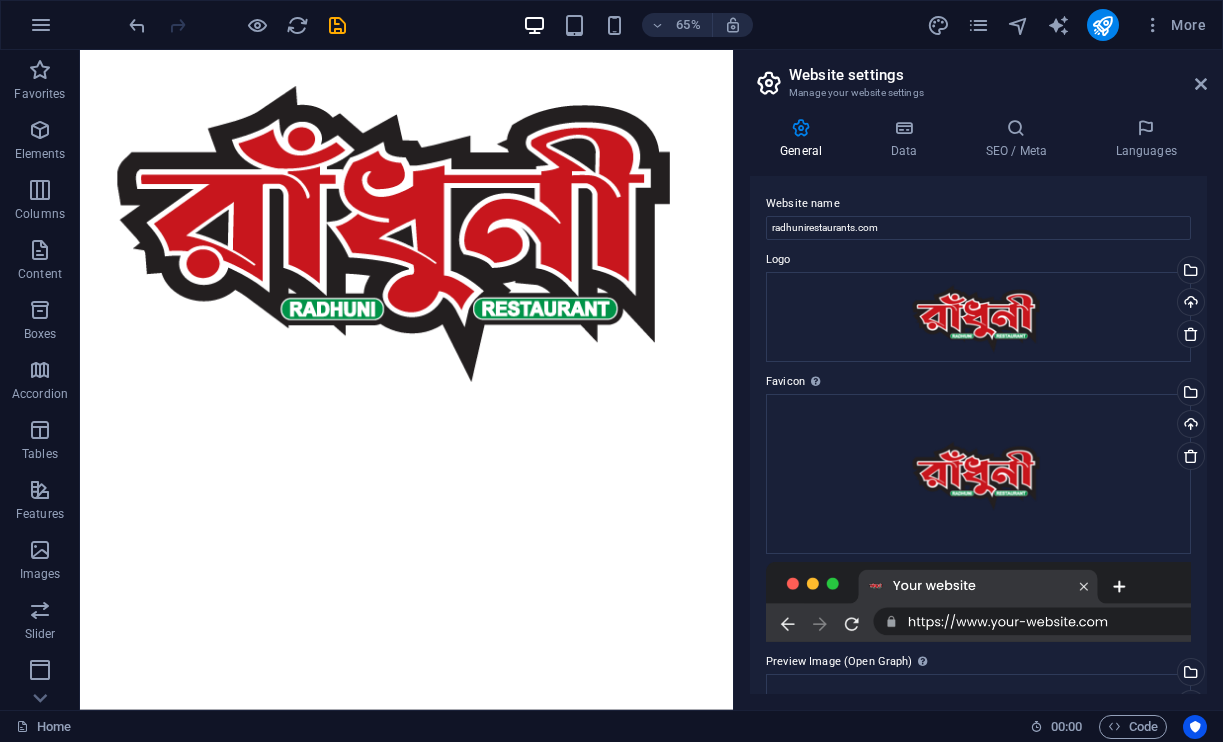 scroll, scrollTop: 0, scrollLeft: 0, axis: both 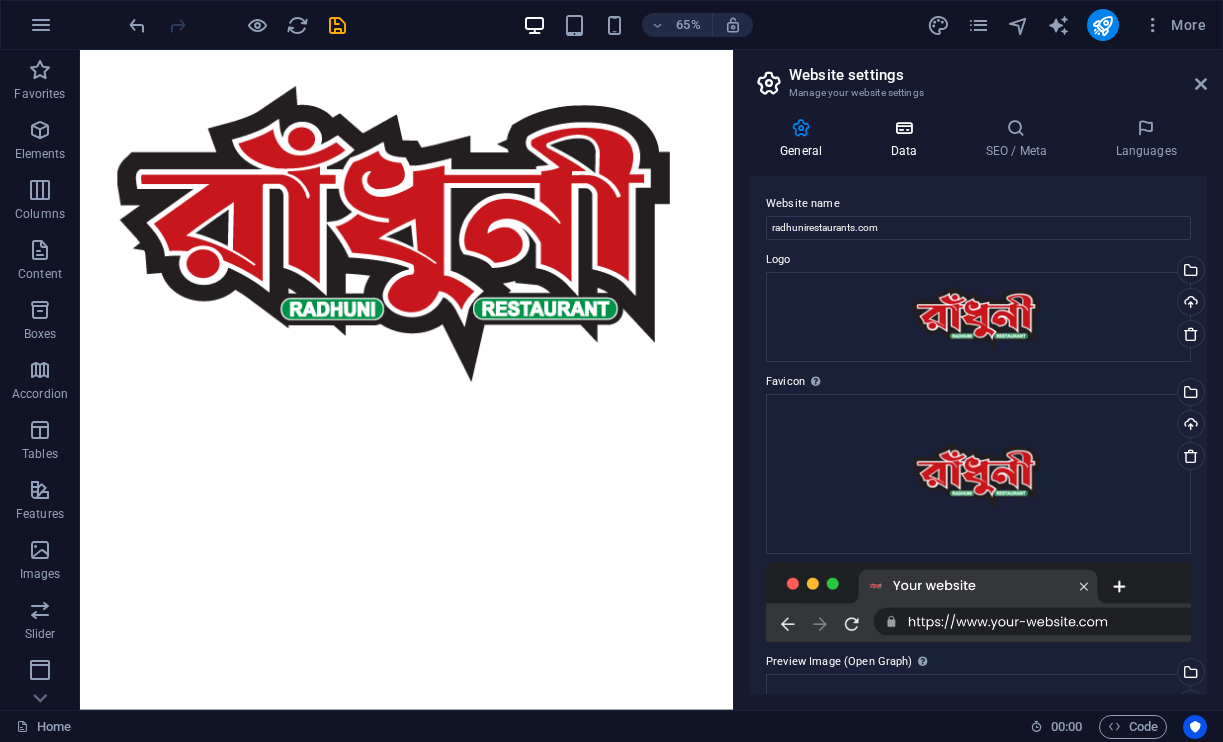 click at bounding box center [903, 128] 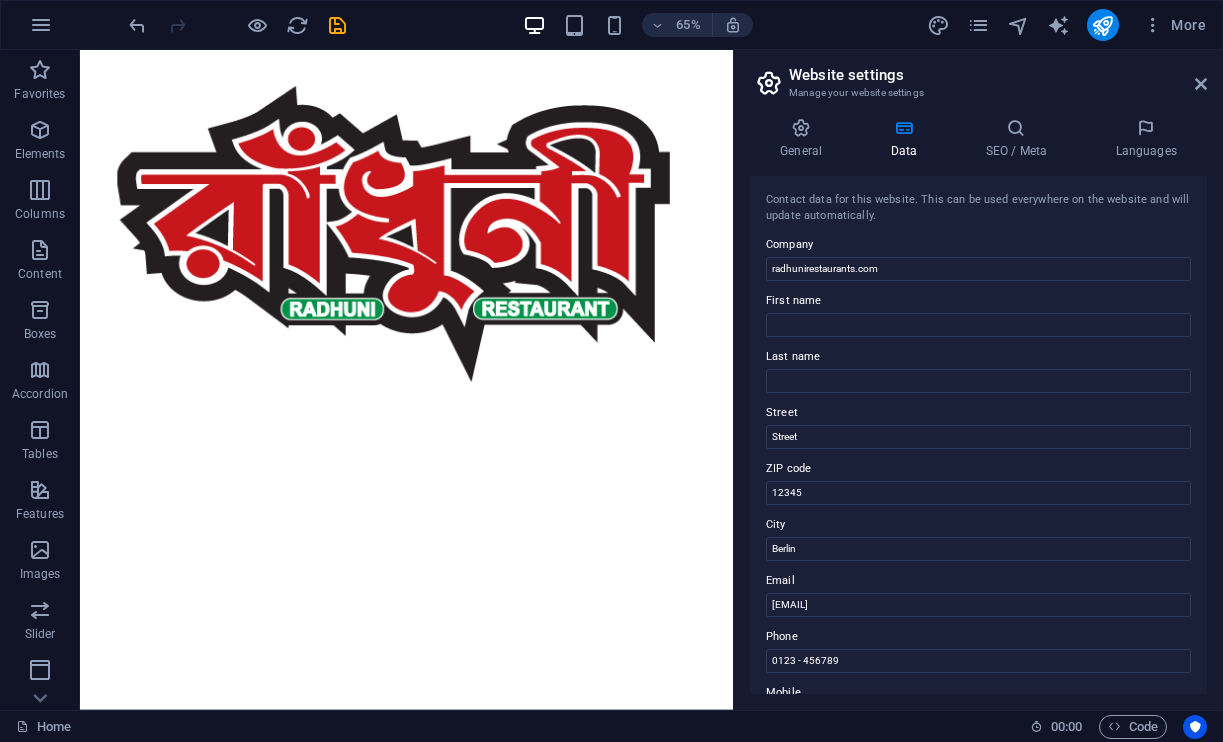 scroll, scrollTop: 0, scrollLeft: 0, axis: both 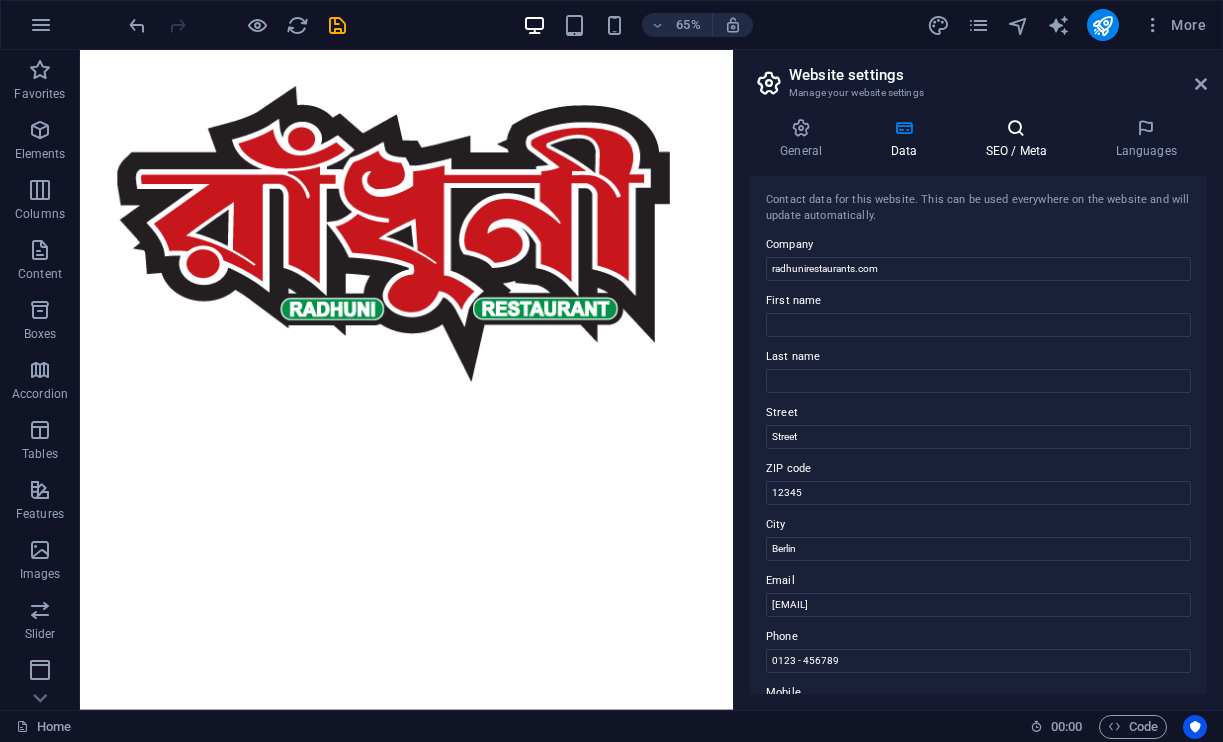 click on "SEO / Meta" at bounding box center (1020, 139) 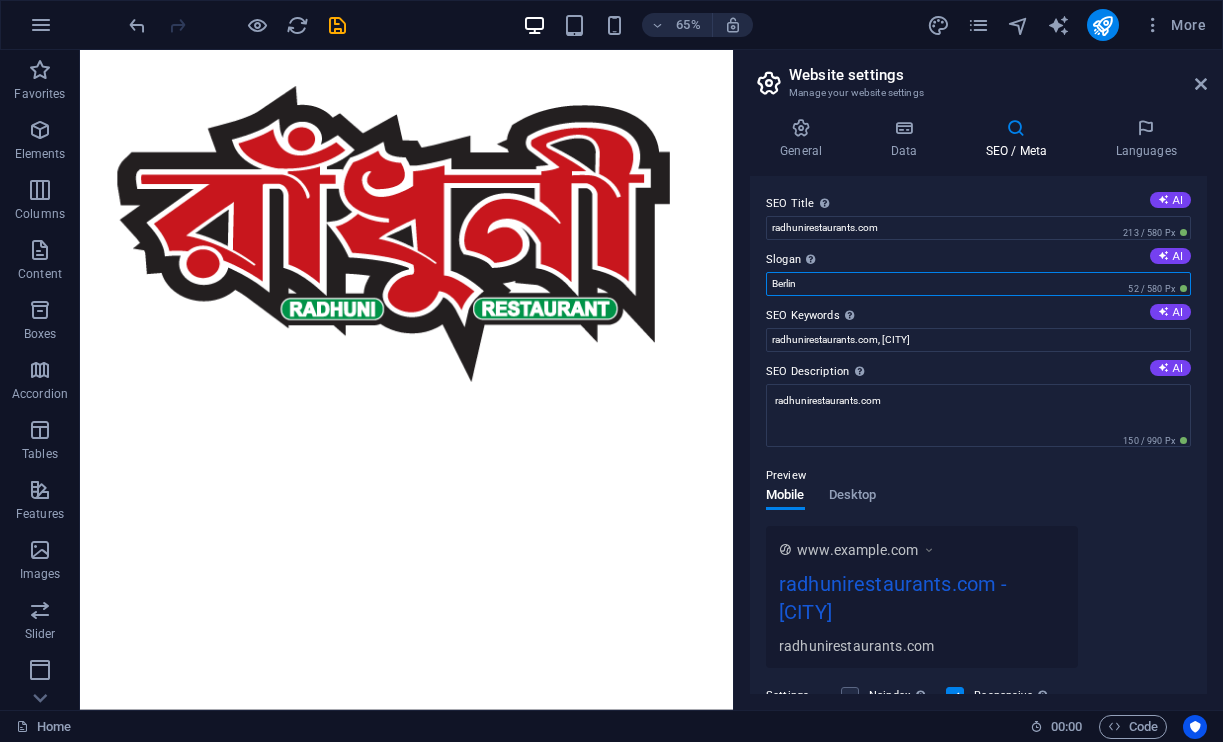 click on "Berlin" at bounding box center (978, 284) 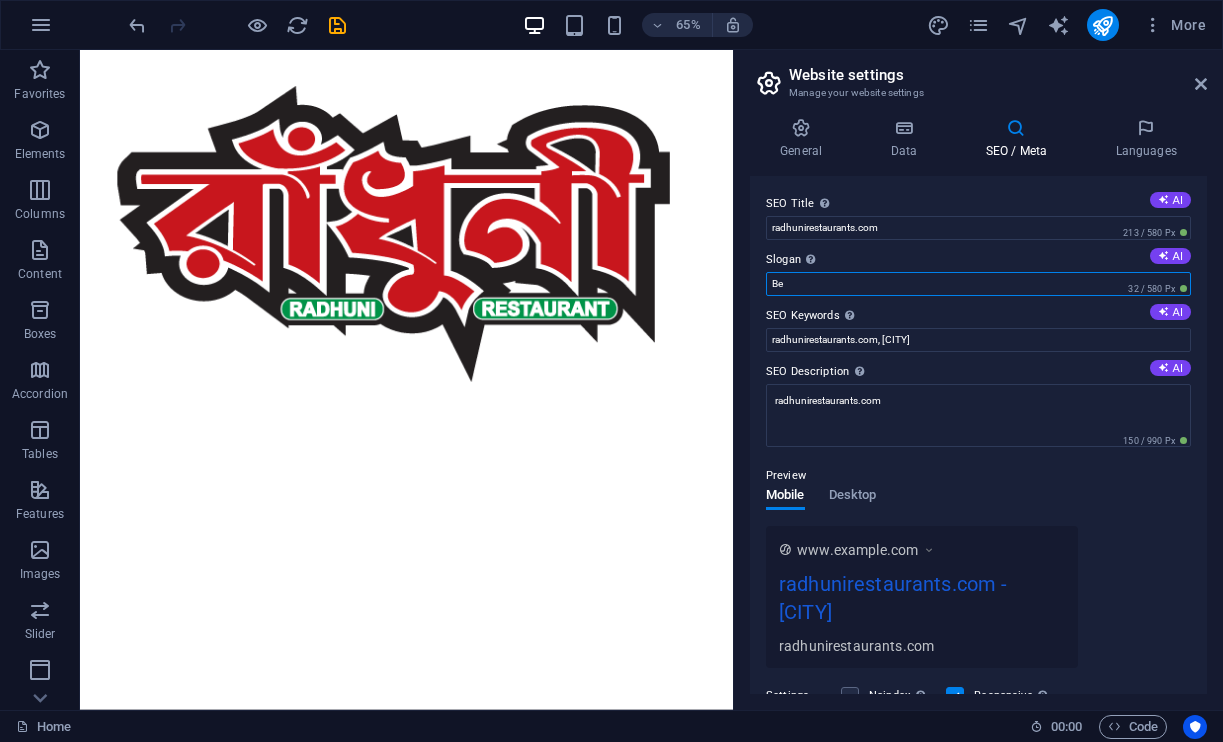 type on "B" 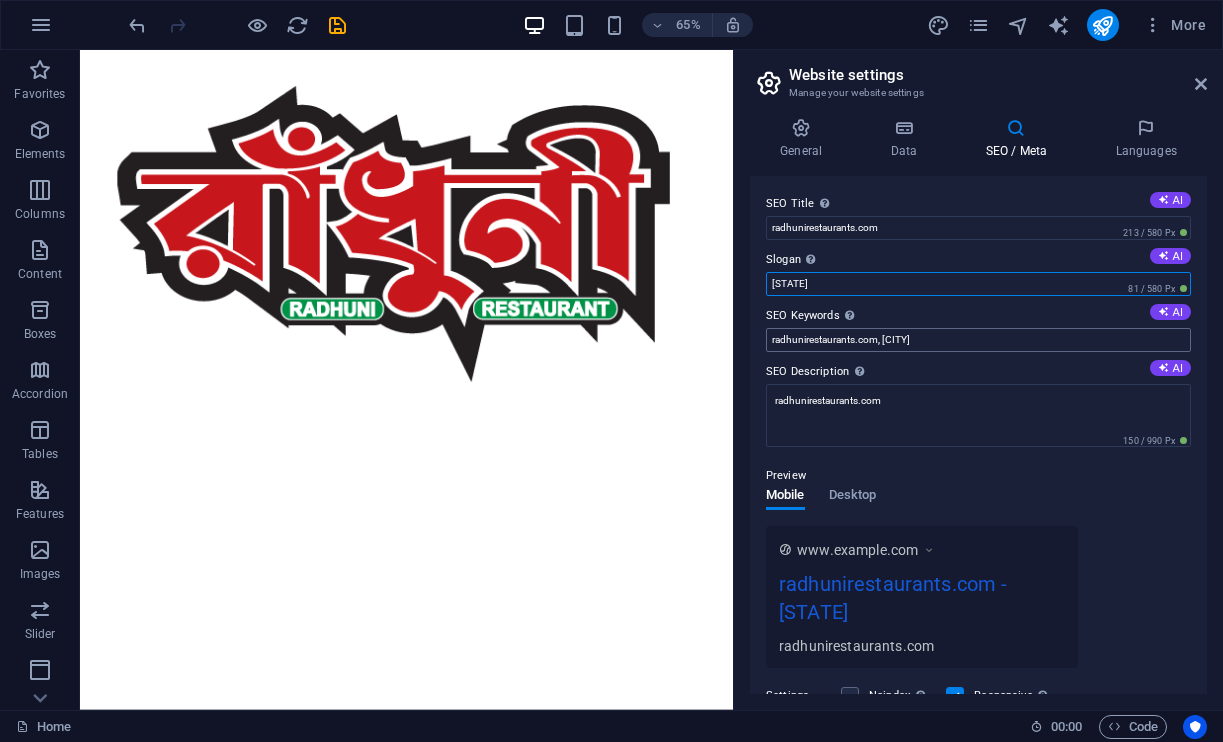 type on "michigan" 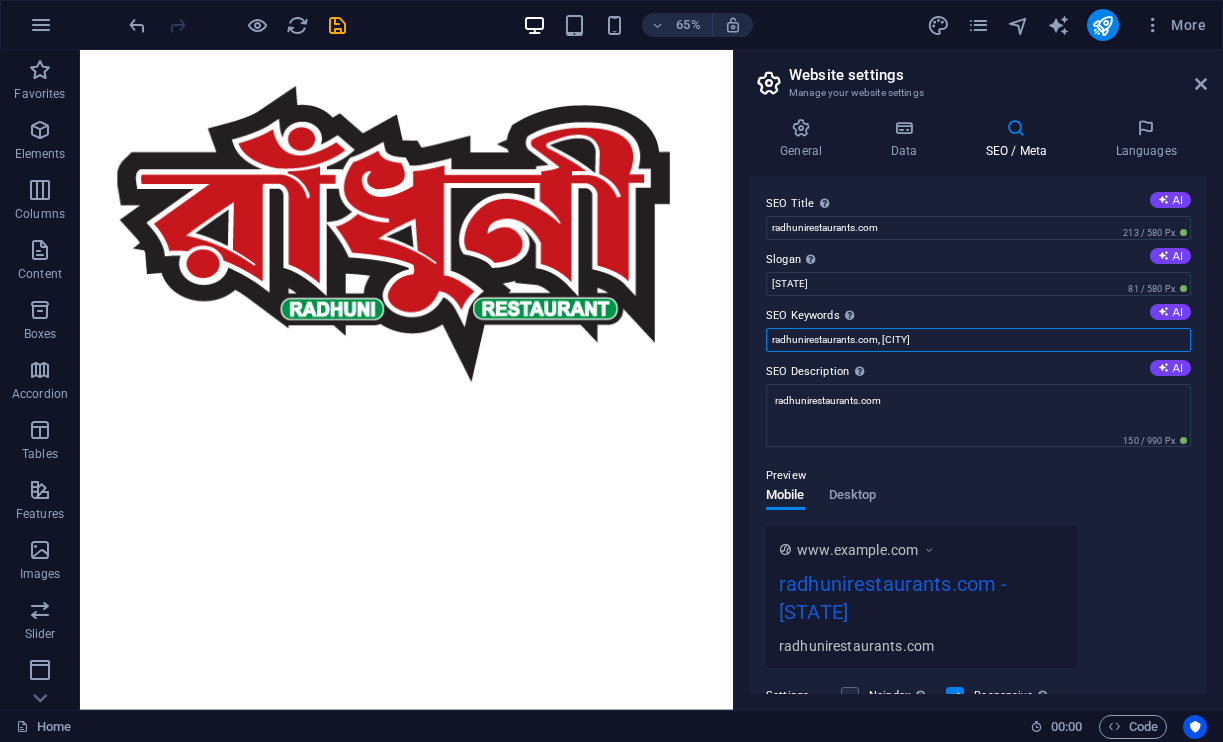 click on "radhunirestaurants.com, Berlin" at bounding box center (978, 340) 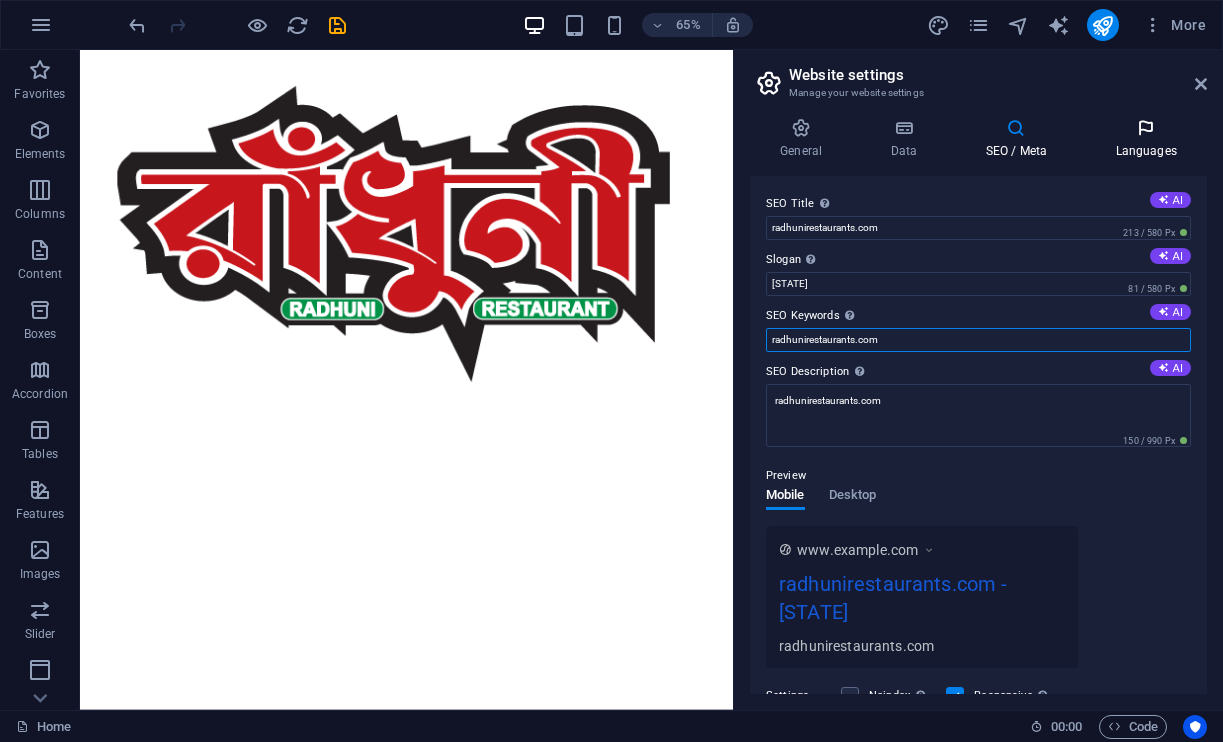 scroll, scrollTop: 0, scrollLeft: 0, axis: both 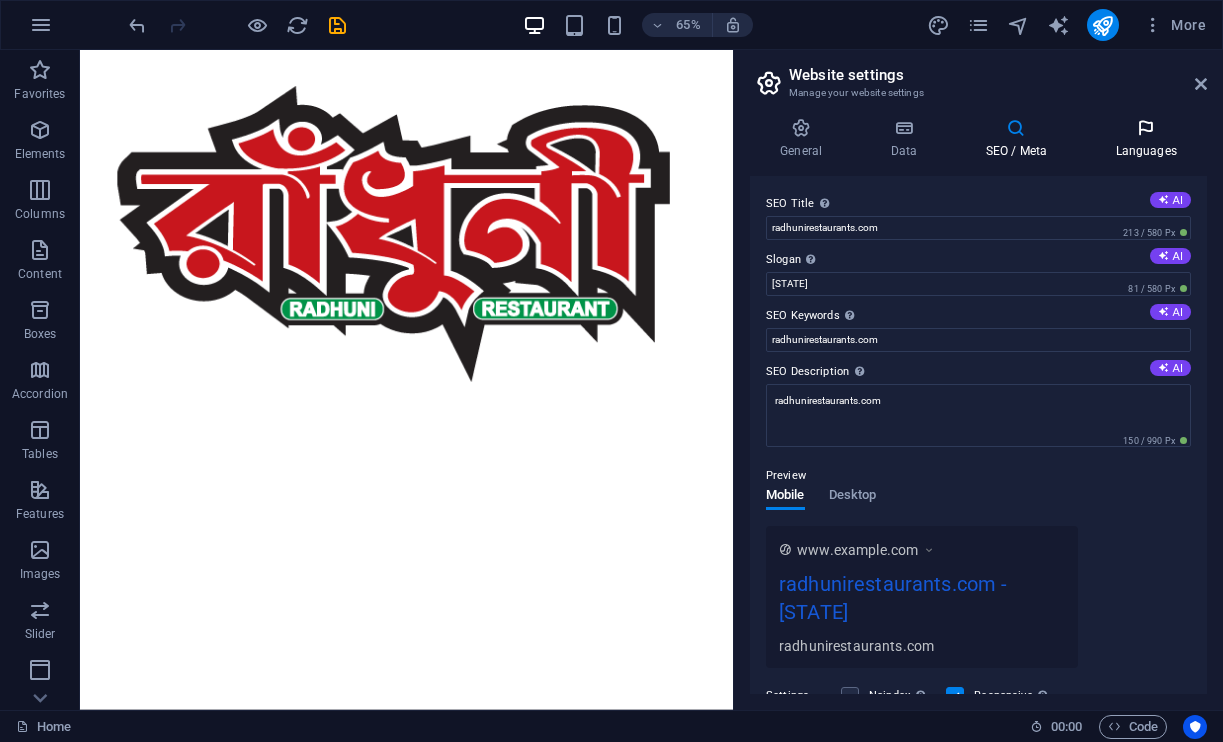 click at bounding box center (1146, 128) 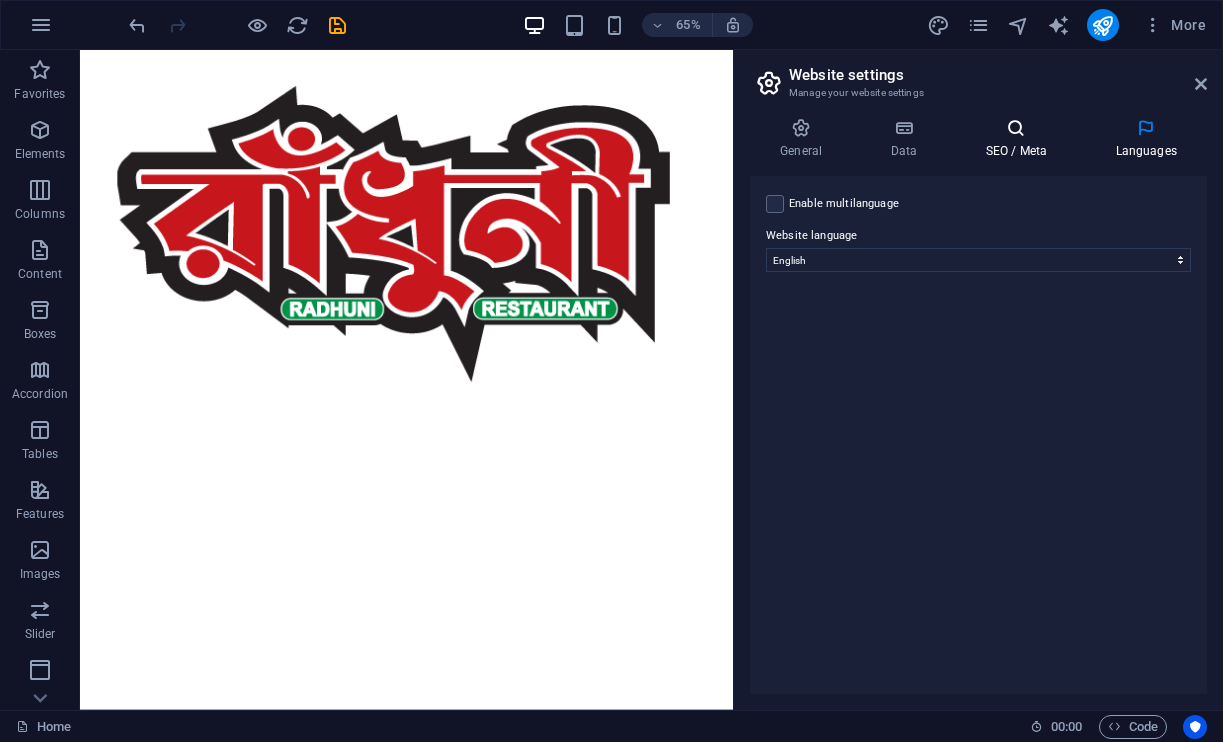 click on "SEO / Meta" at bounding box center [1020, 139] 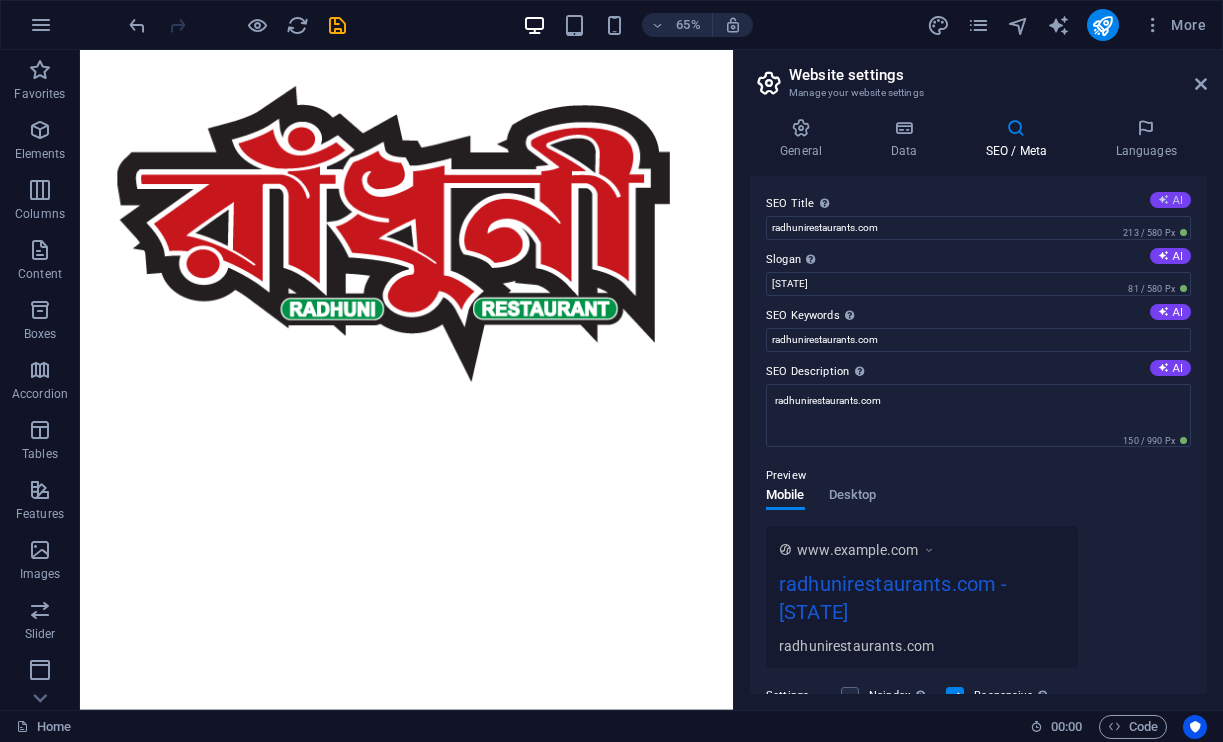 click on "AI" at bounding box center (1170, 200) 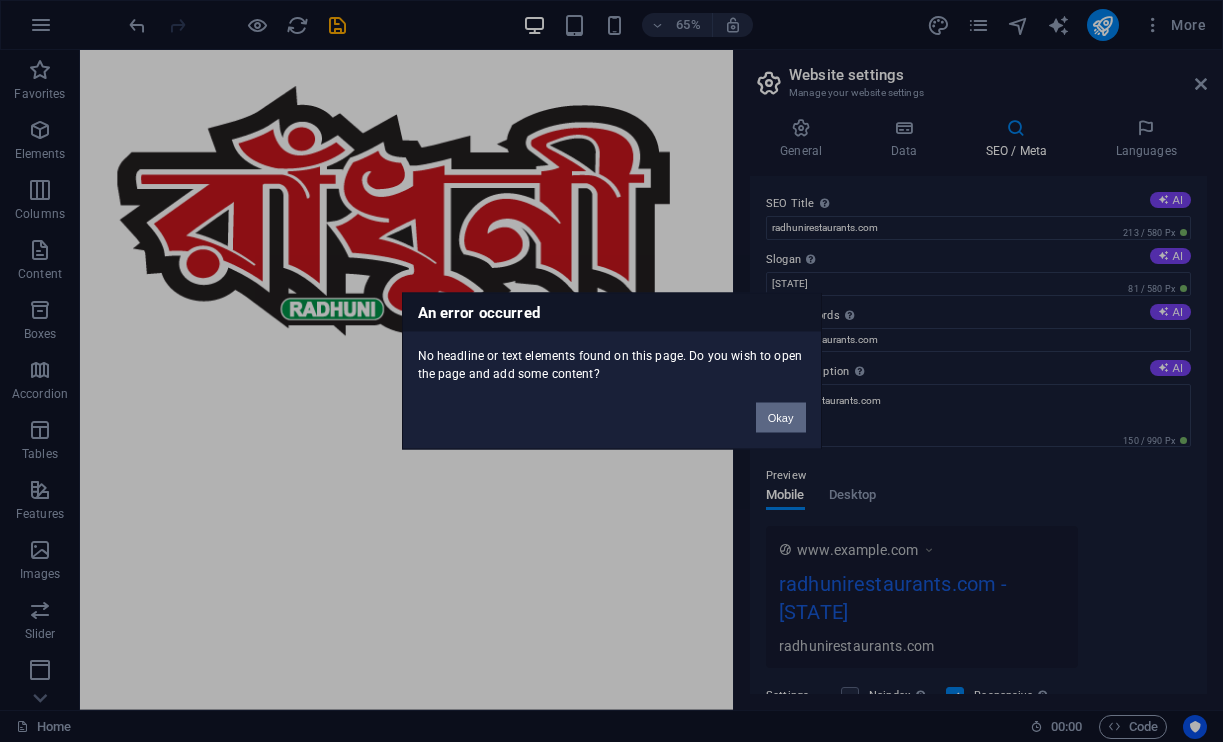 click on "Okay" at bounding box center (781, 418) 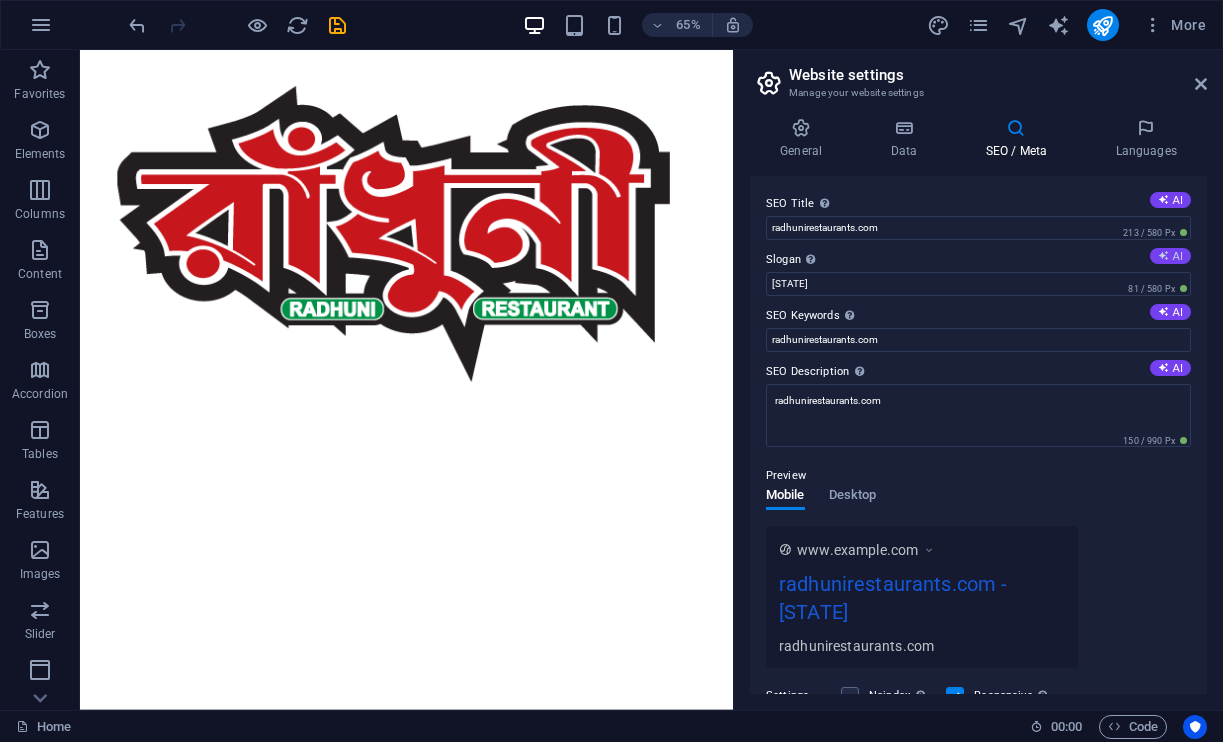 click on "AI" at bounding box center [1170, 256] 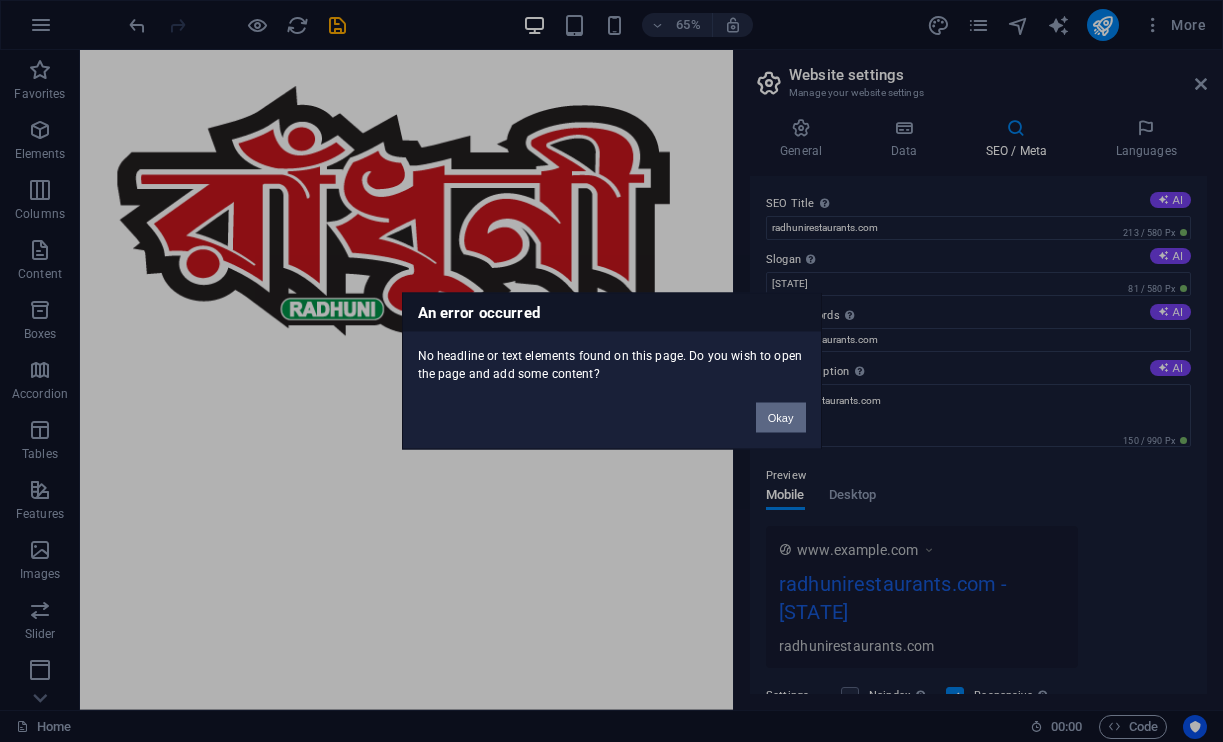 click on "Okay" at bounding box center (781, 418) 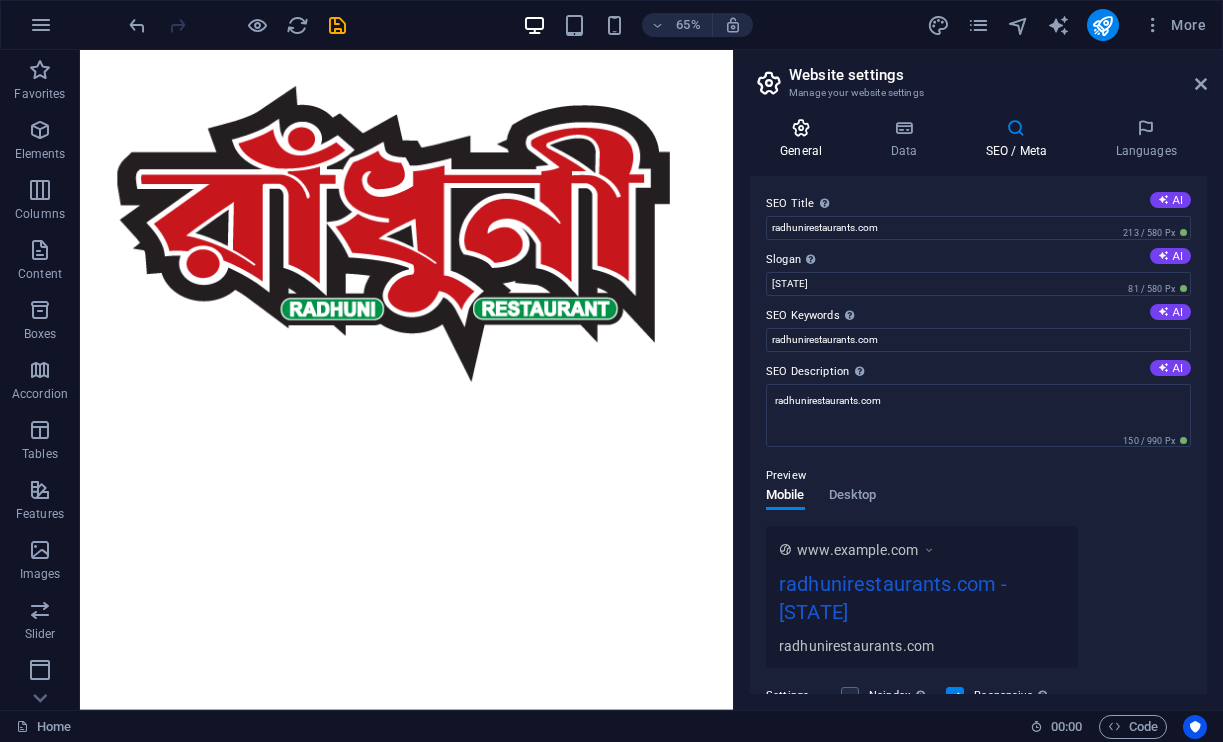 click on "General" at bounding box center [805, 139] 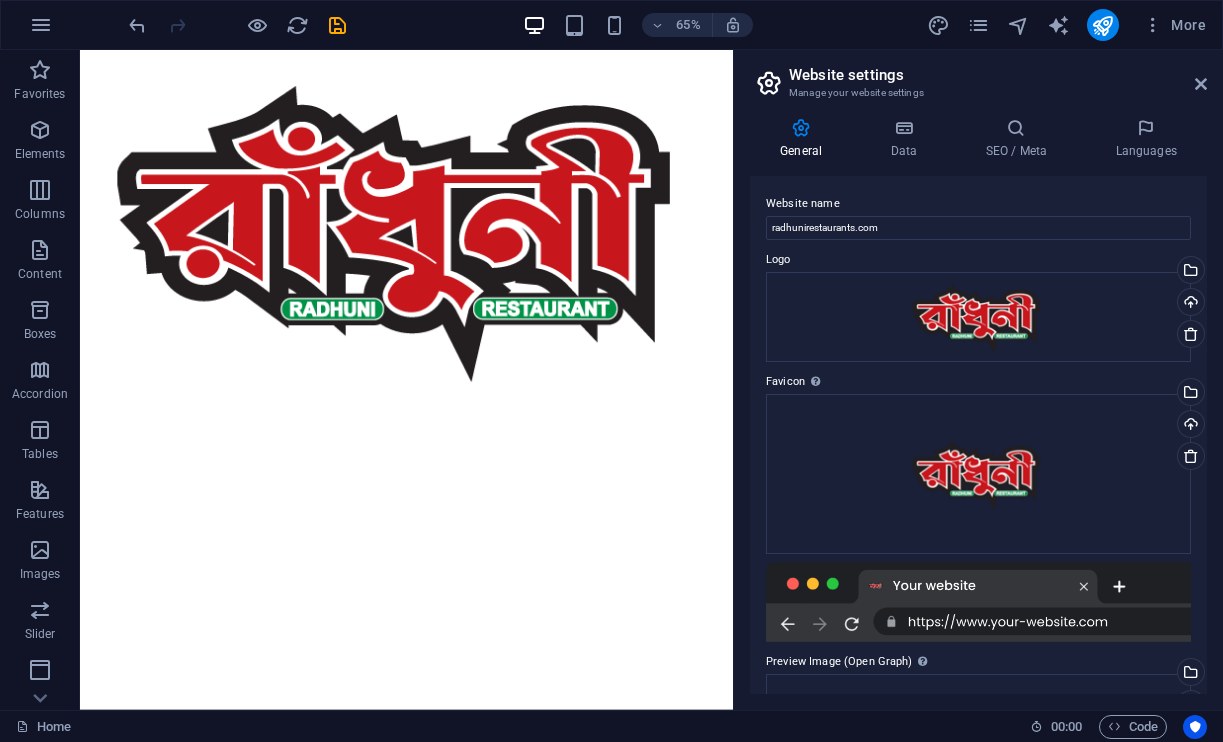 scroll, scrollTop: 0, scrollLeft: 0, axis: both 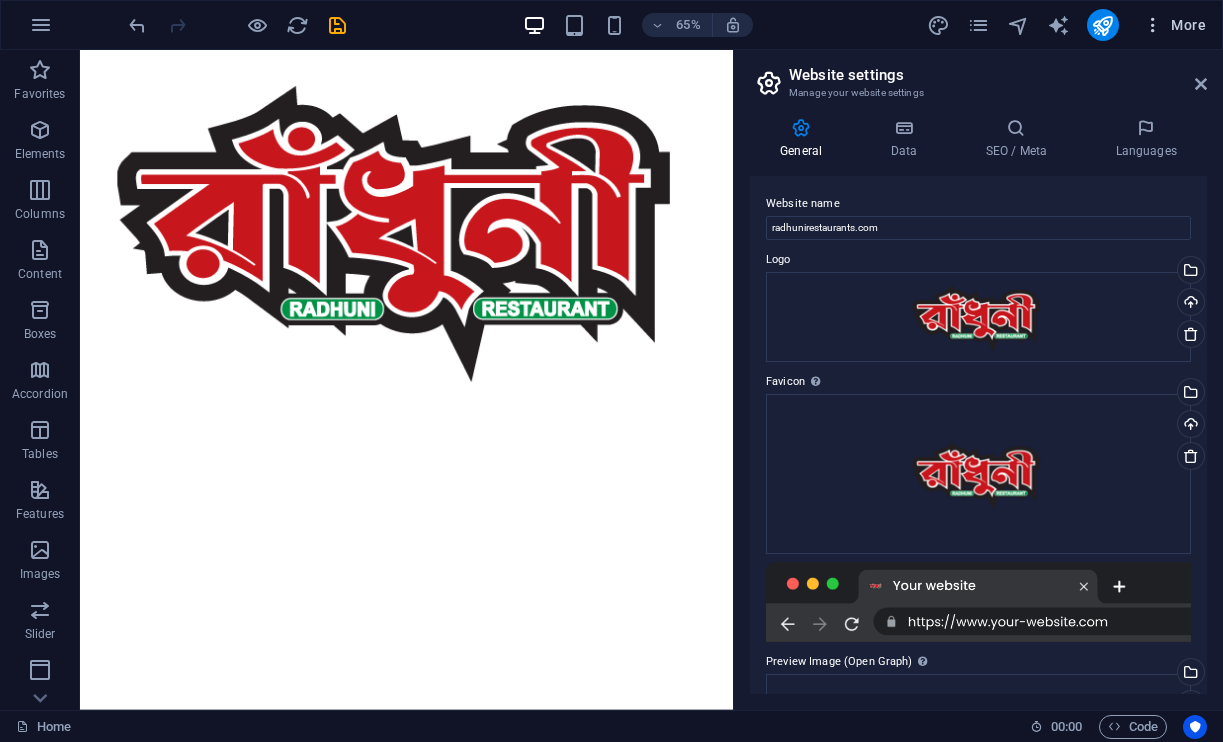 click at bounding box center (1153, 25) 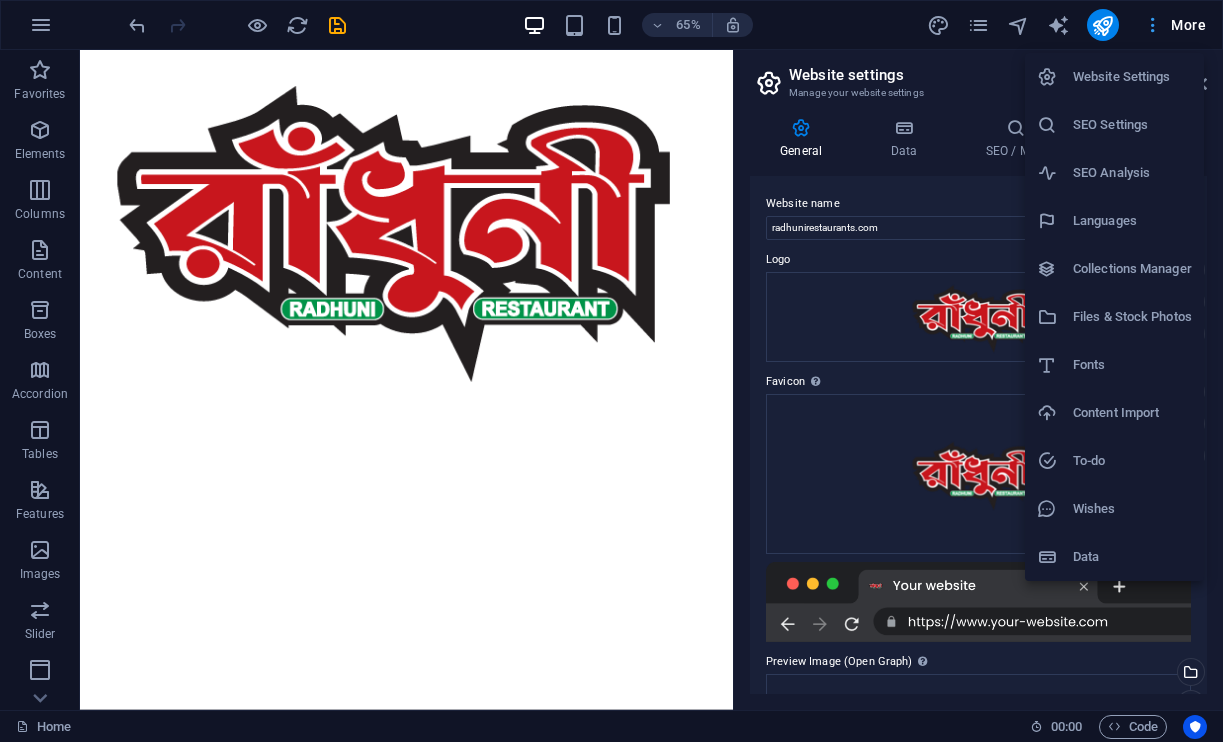 click at bounding box center [611, 371] 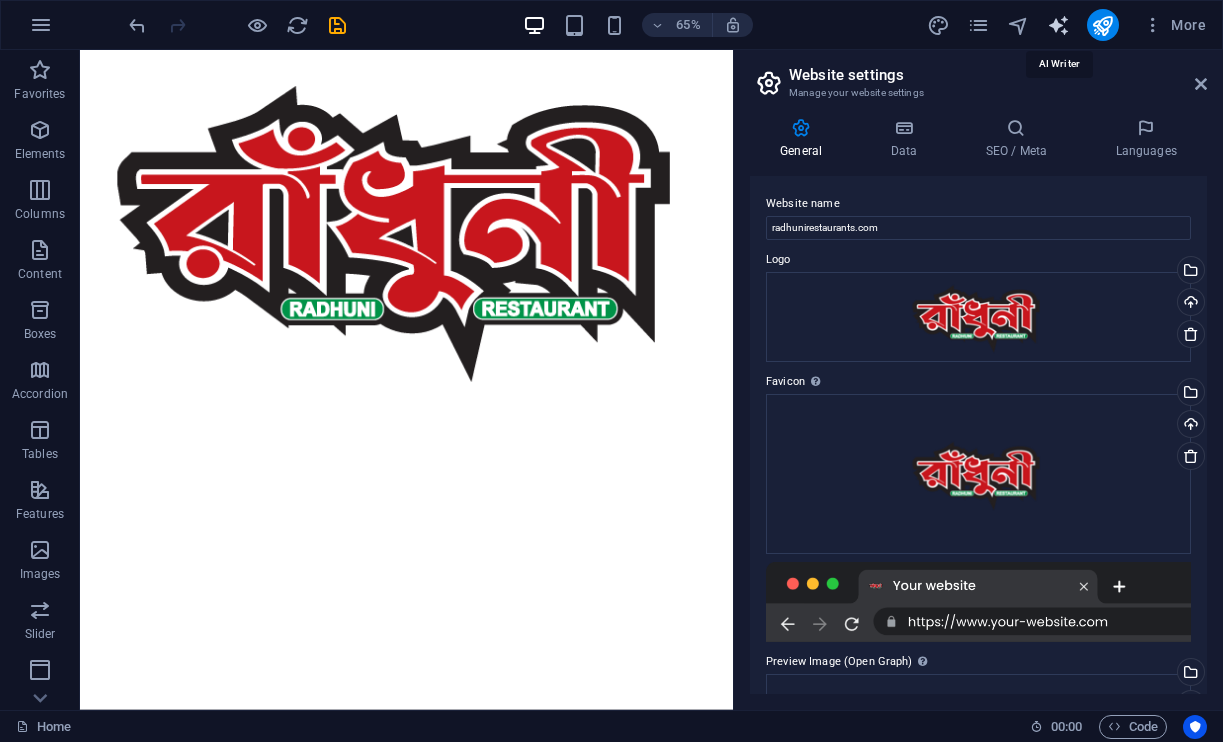 click at bounding box center (1058, 25) 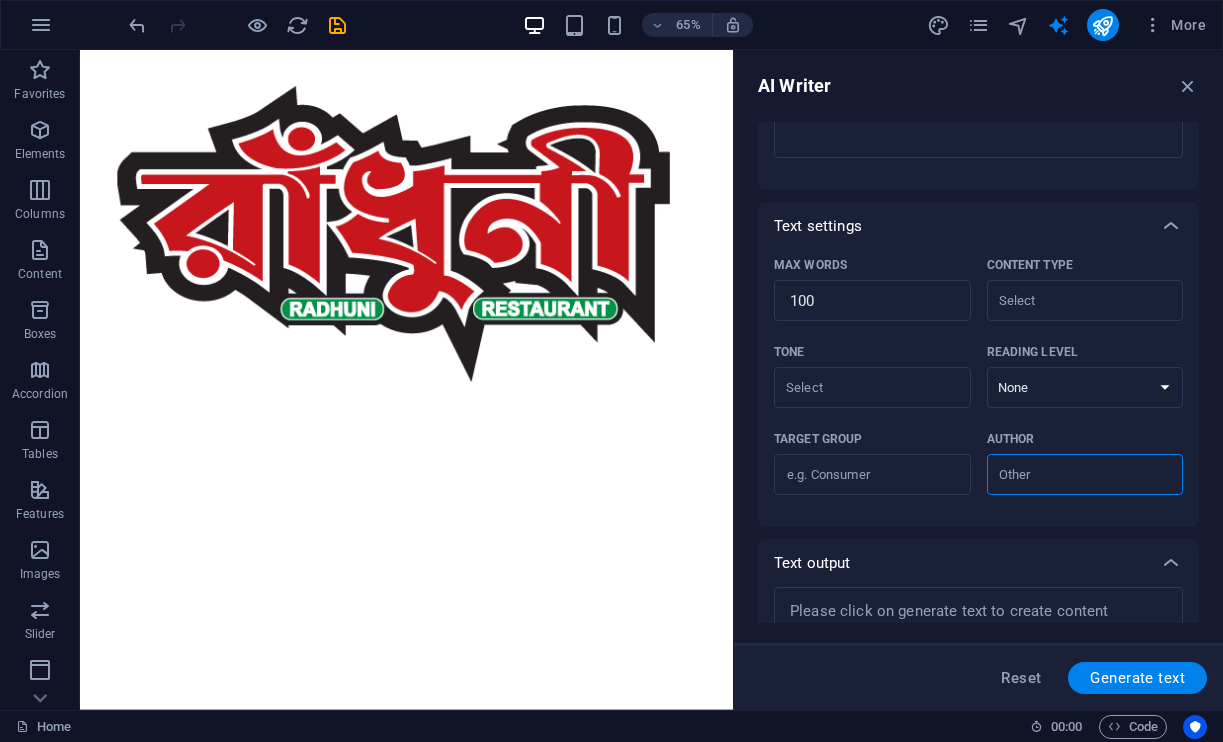 scroll, scrollTop: 374, scrollLeft: 0, axis: vertical 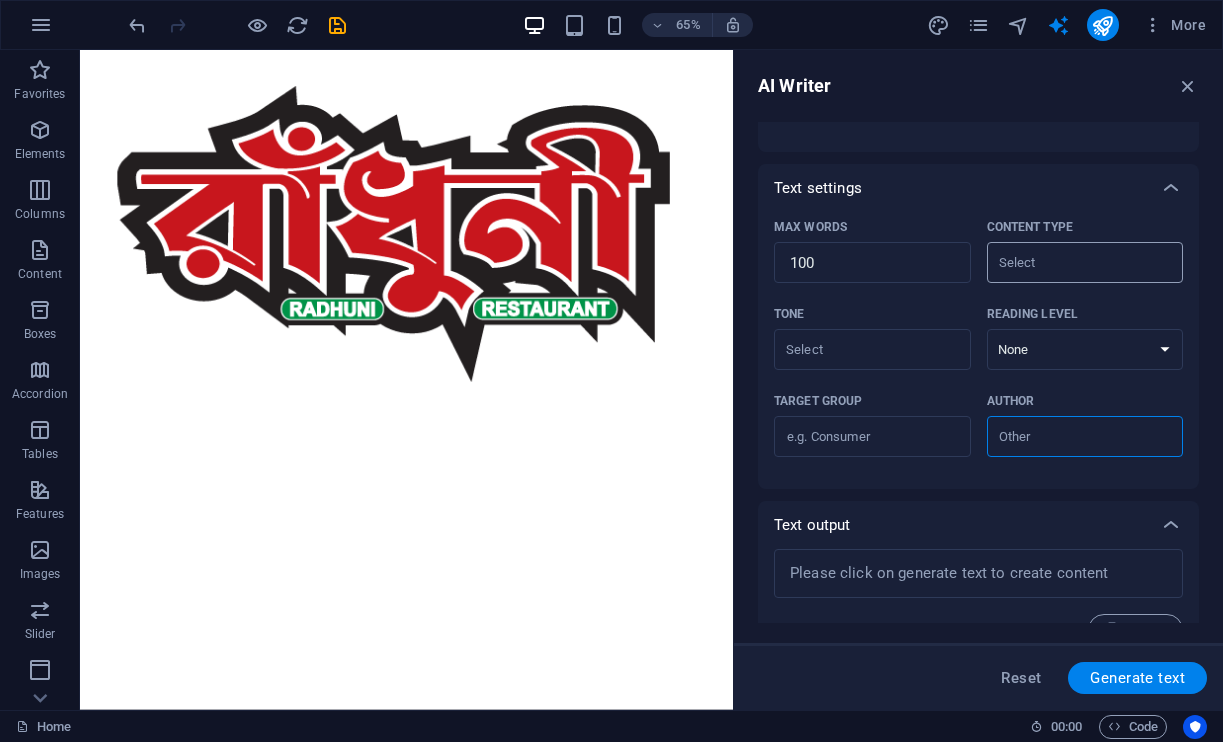click on "Content type ​" at bounding box center (1069, 262) 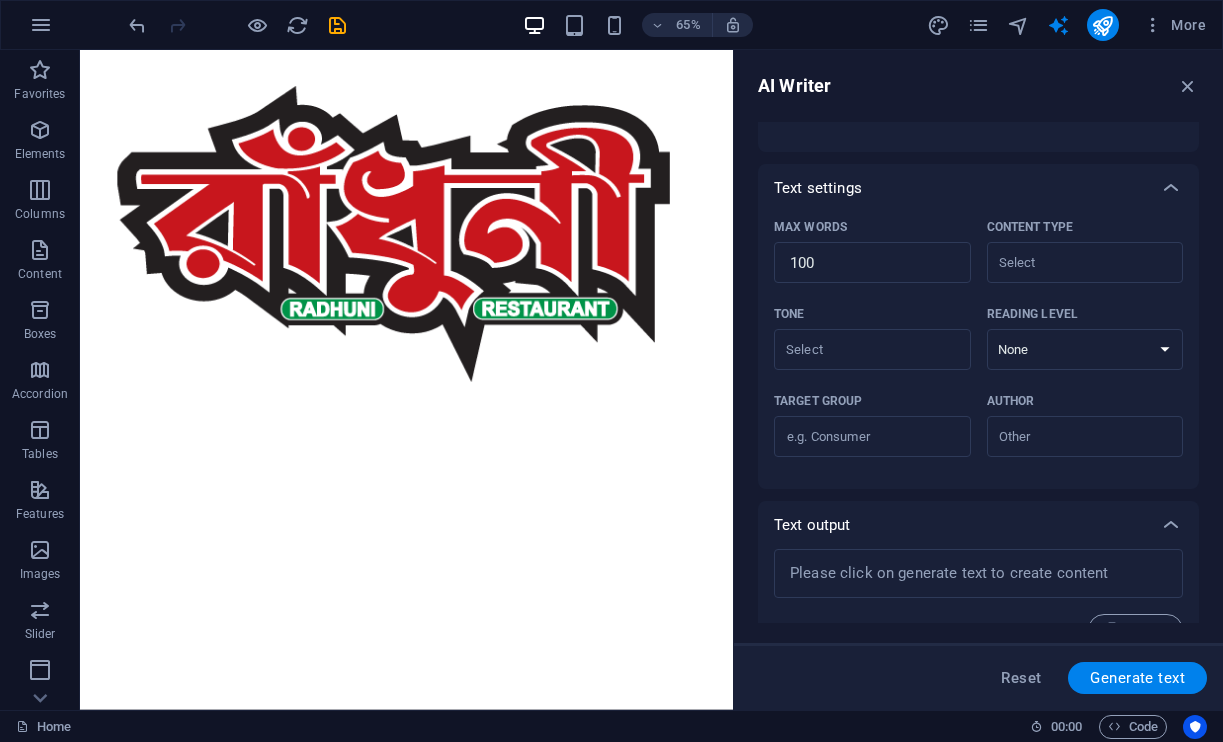 click on "Text settings" at bounding box center [960, 188] 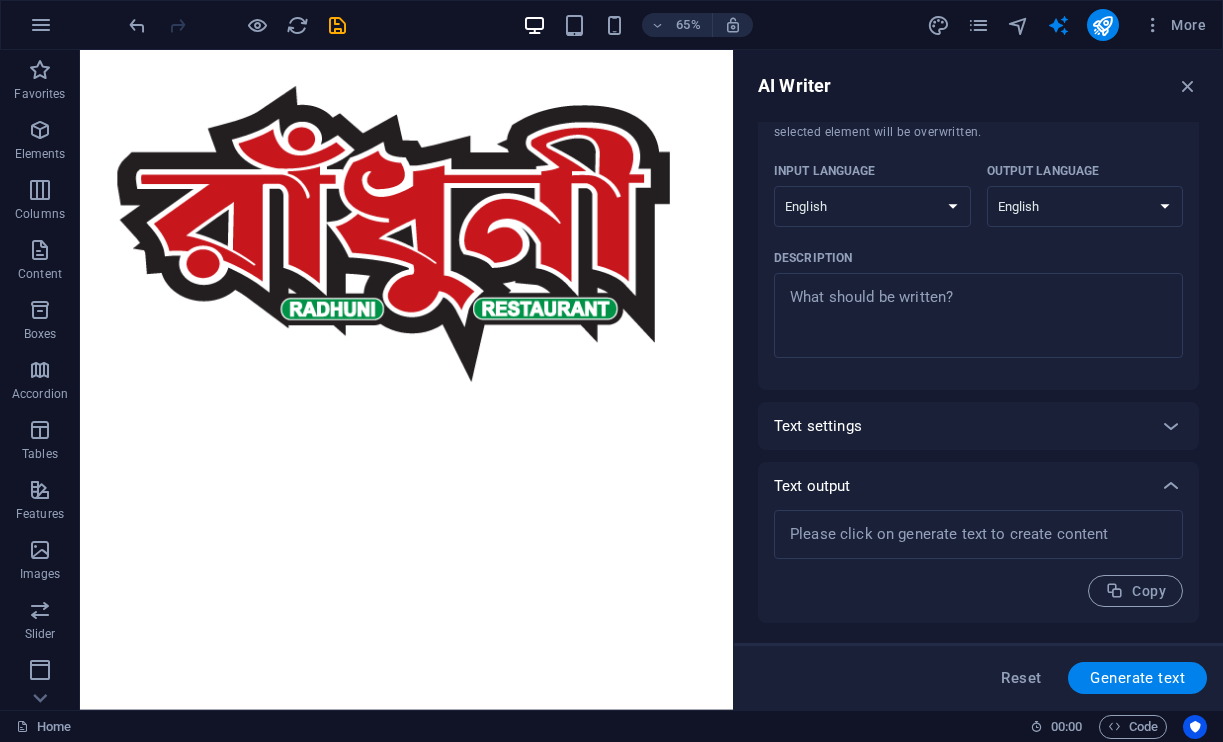 scroll, scrollTop: 136, scrollLeft: 0, axis: vertical 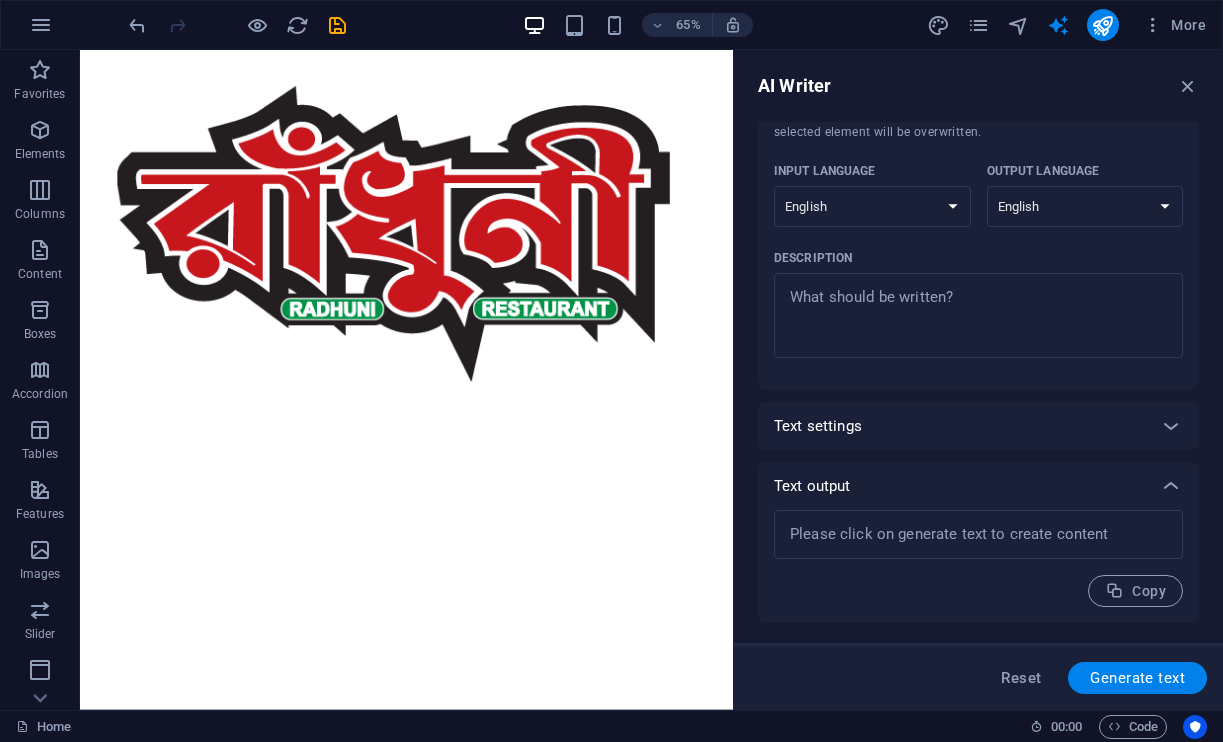 click on "Text settings" at bounding box center [960, 426] 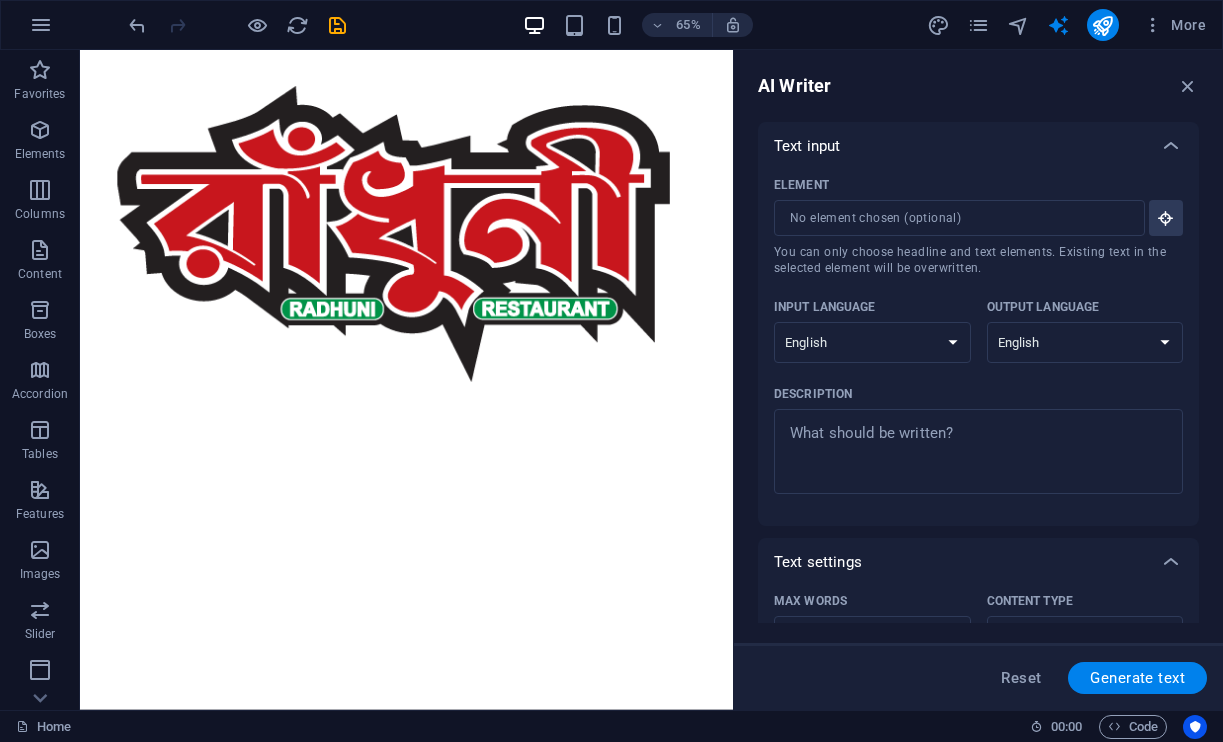 scroll, scrollTop: 0, scrollLeft: 0, axis: both 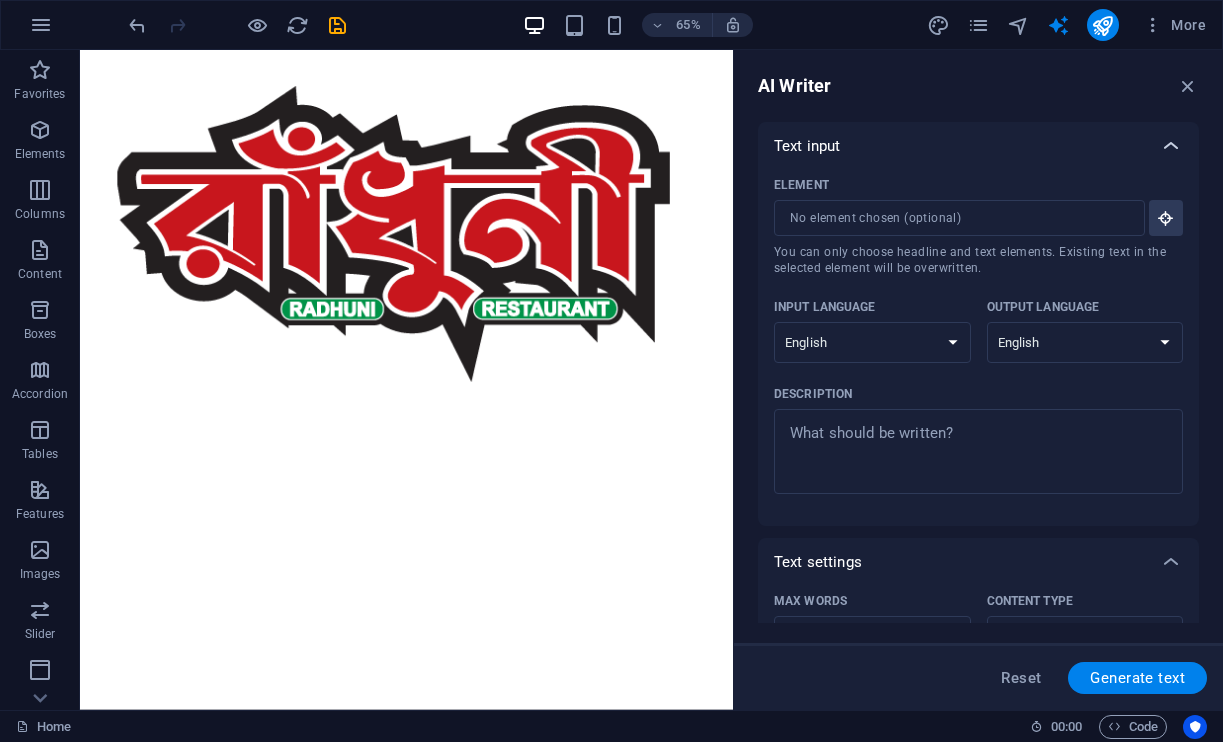click at bounding box center [1171, 146] 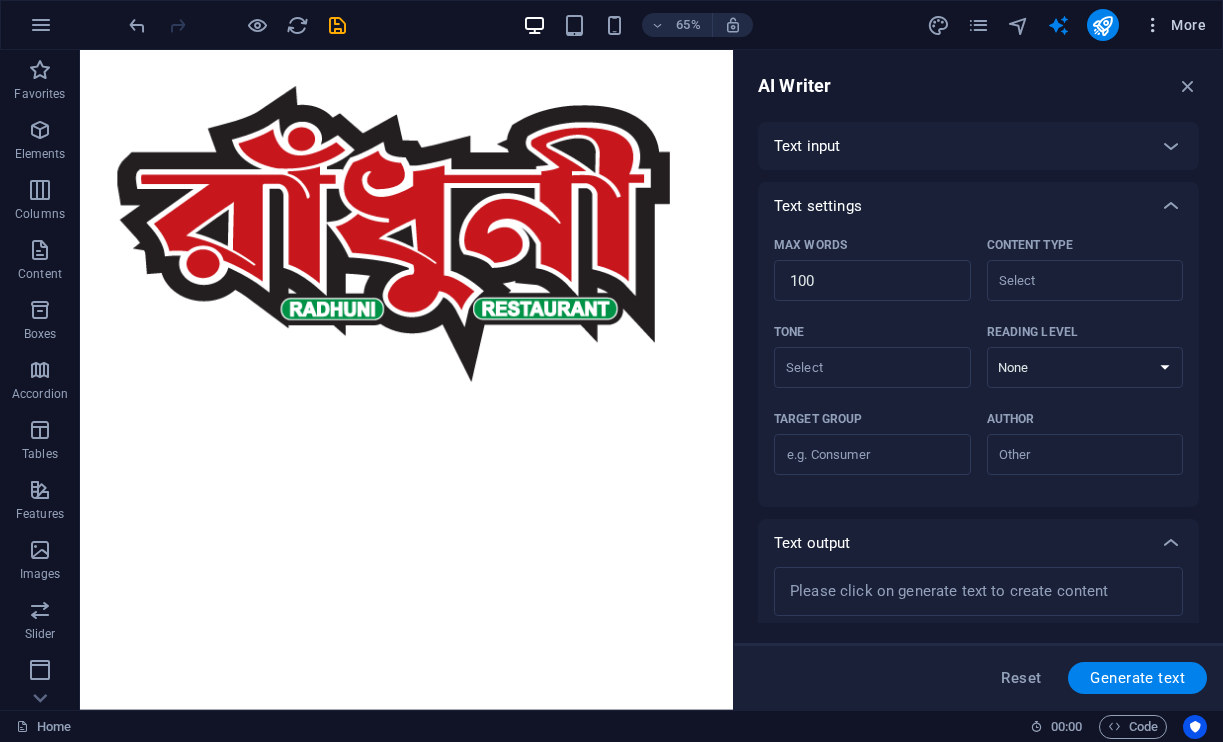 click at bounding box center (1153, 25) 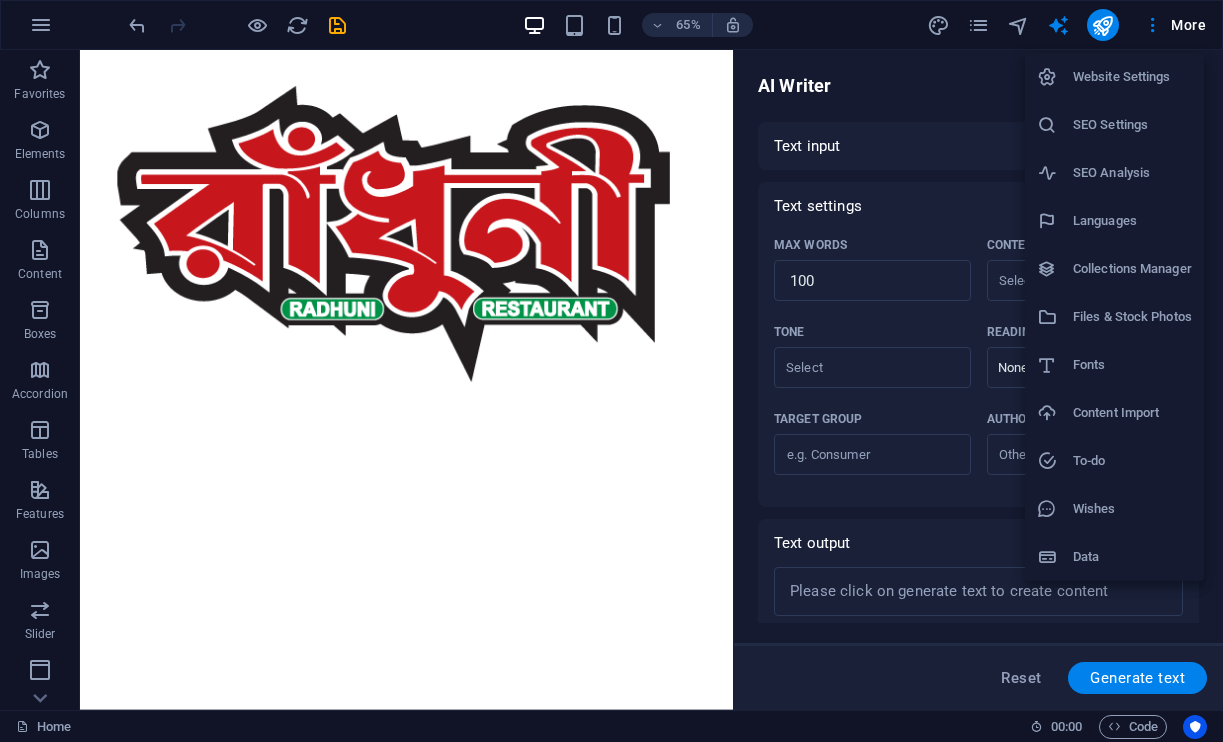 click on "Fonts" at bounding box center [1114, 365] 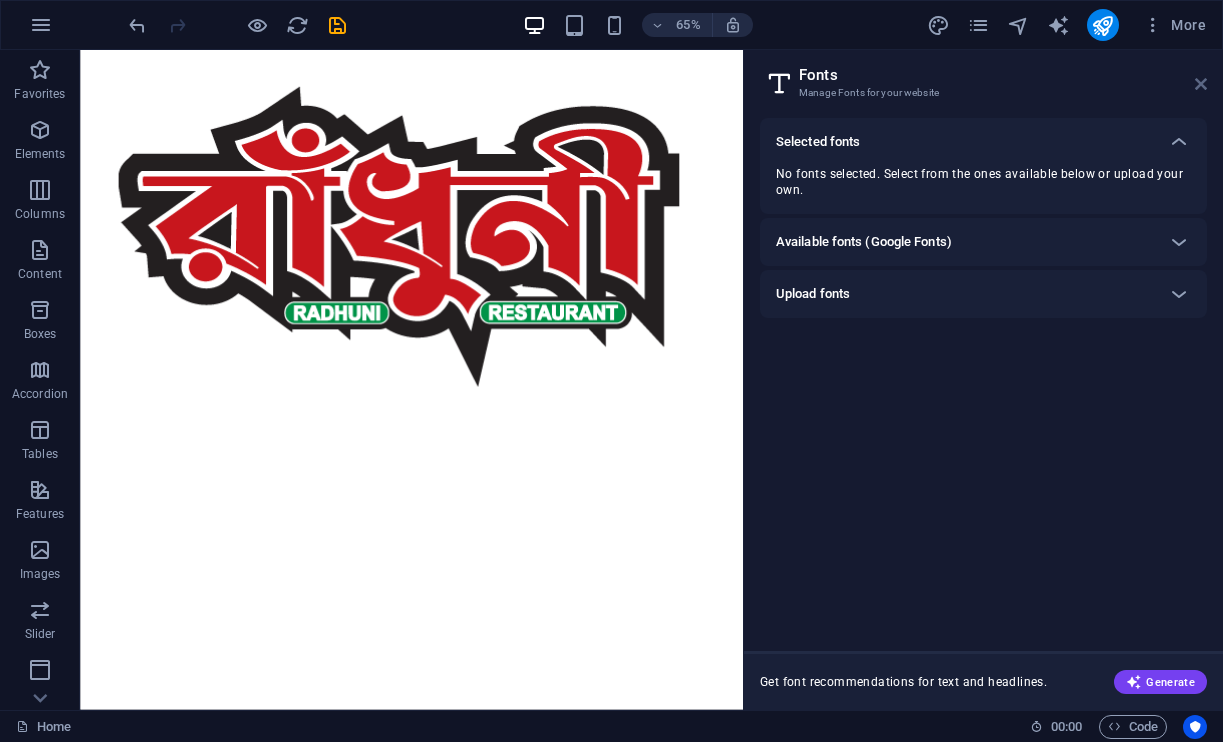 click at bounding box center [1201, 84] 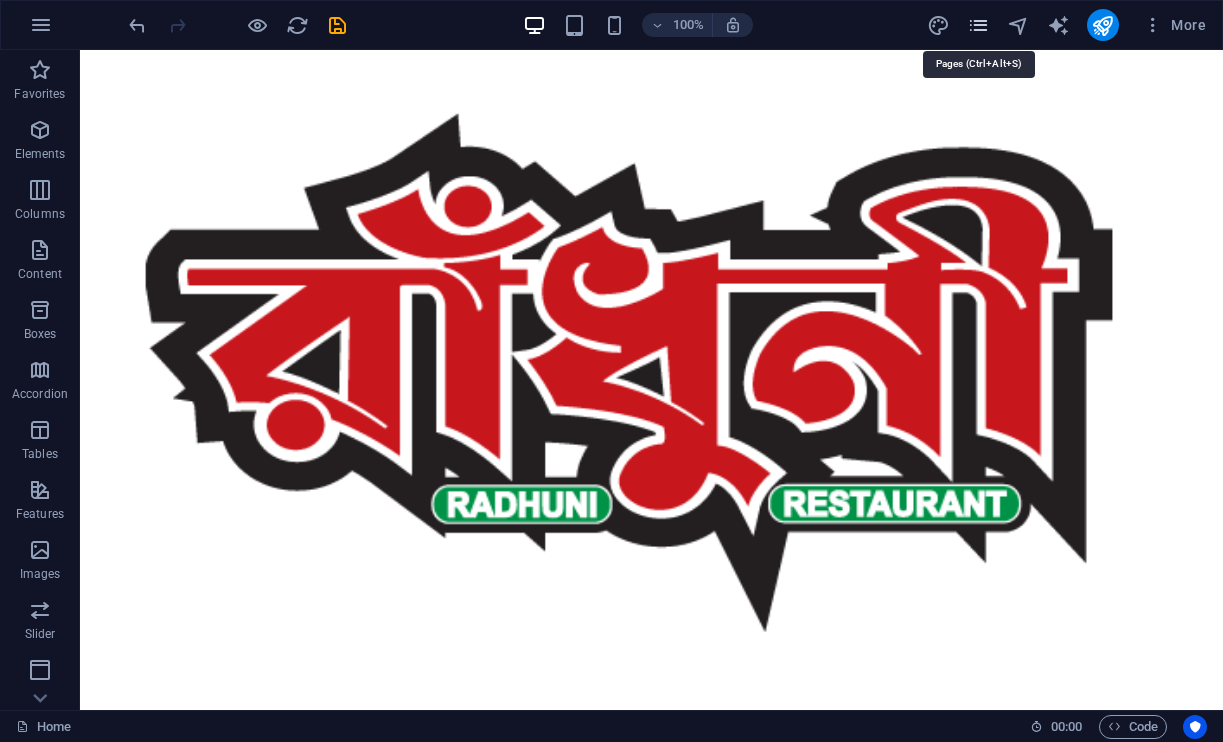 click at bounding box center (978, 25) 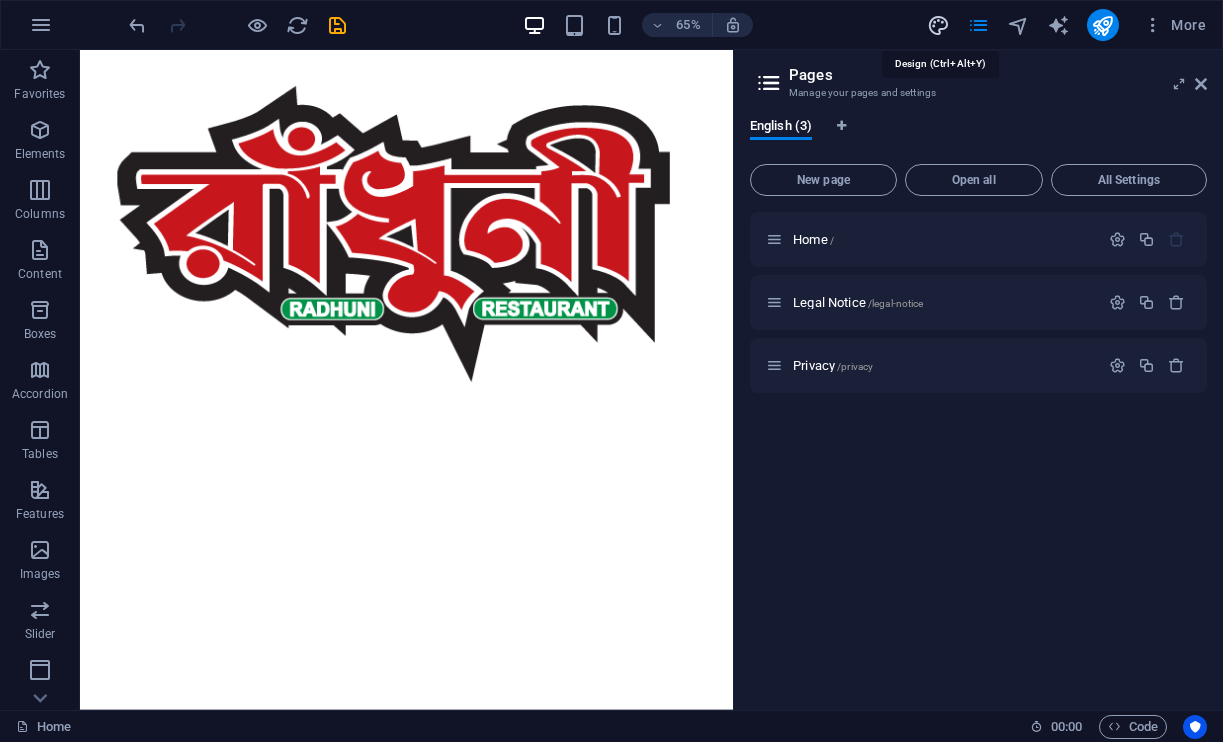 click at bounding box center (938, 25) 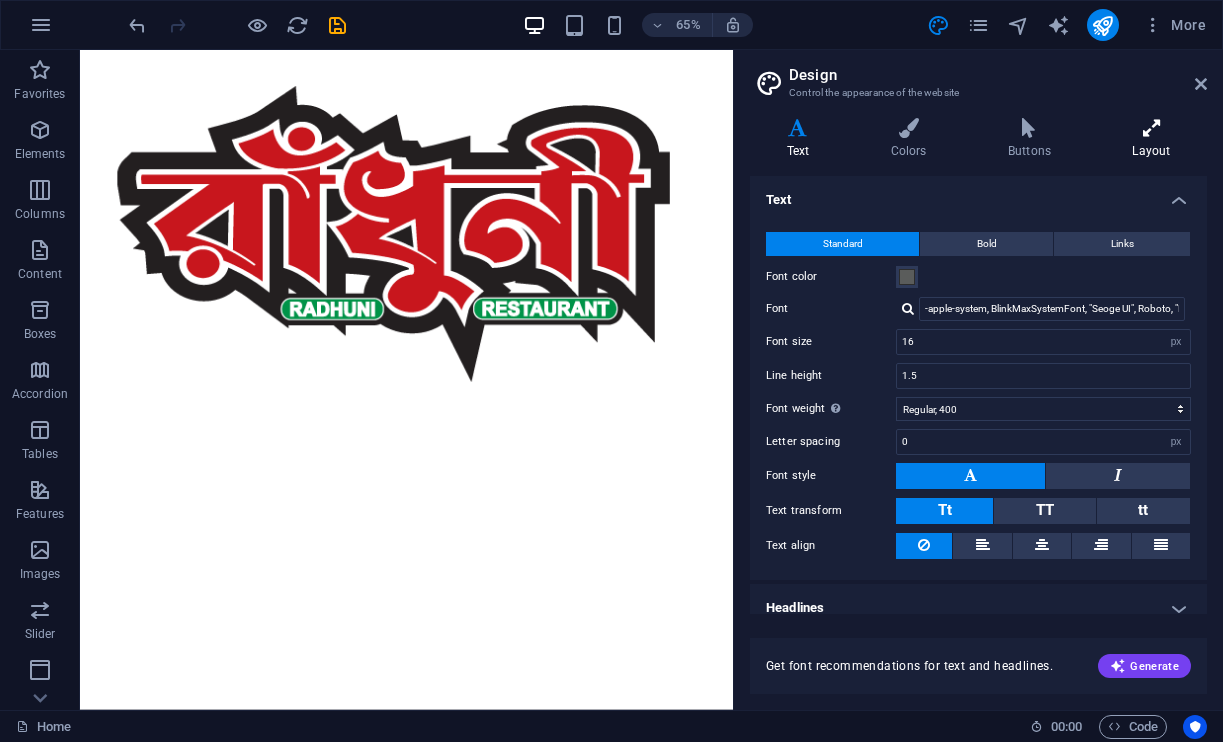 click on "Layout" at bounding box center [1151, 139] 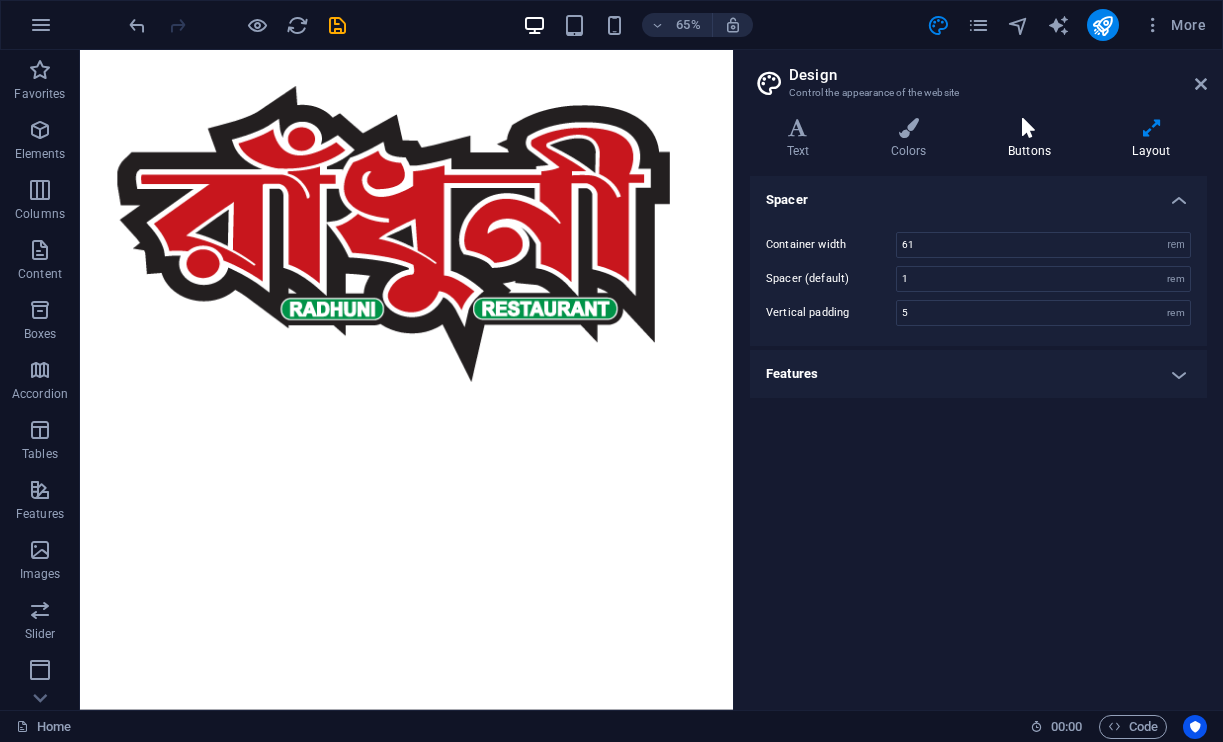 click on "Buttons" at bounding box center [1033, 139] 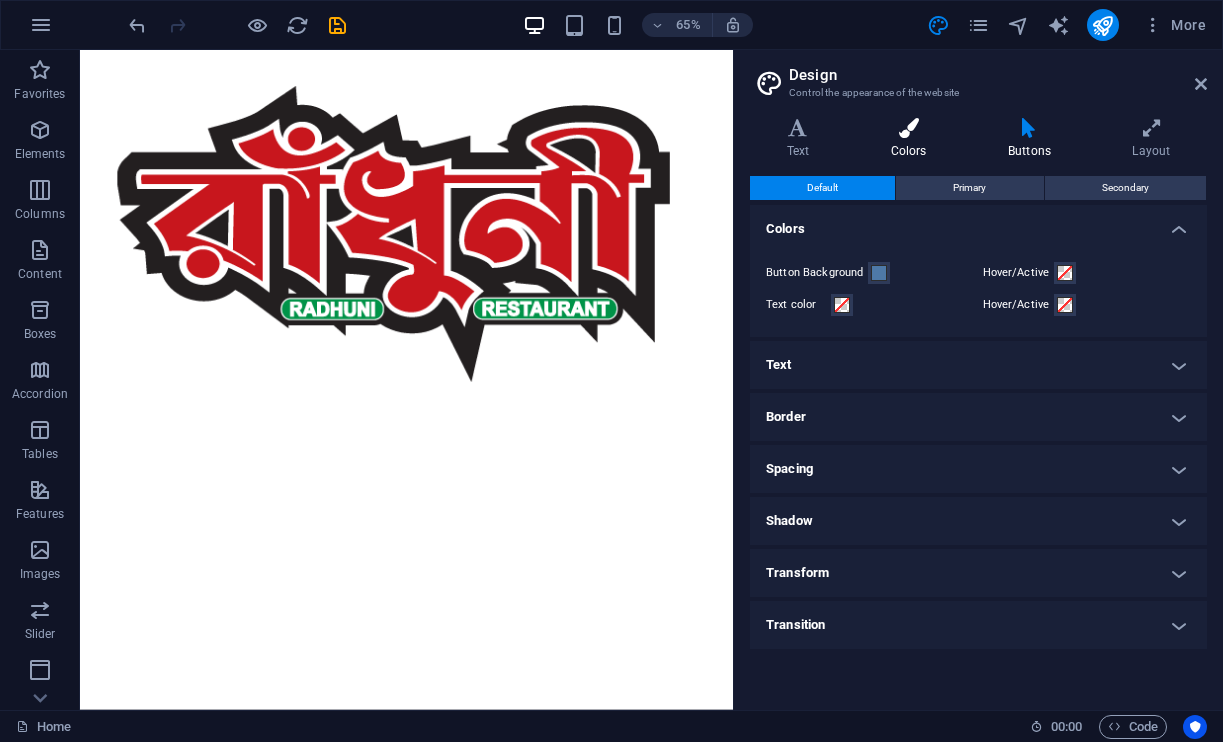 click on "Colors" at bounding box center (912, 139) 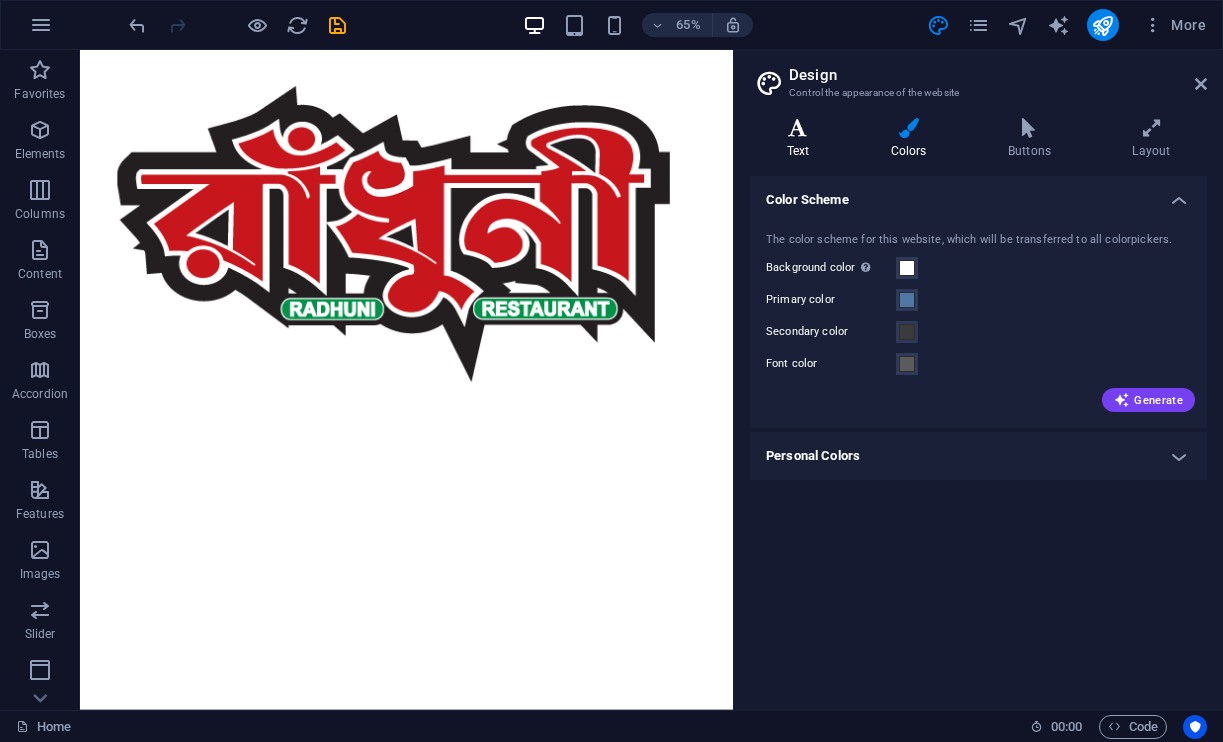click on "Text" at bounding box center [802, 139] 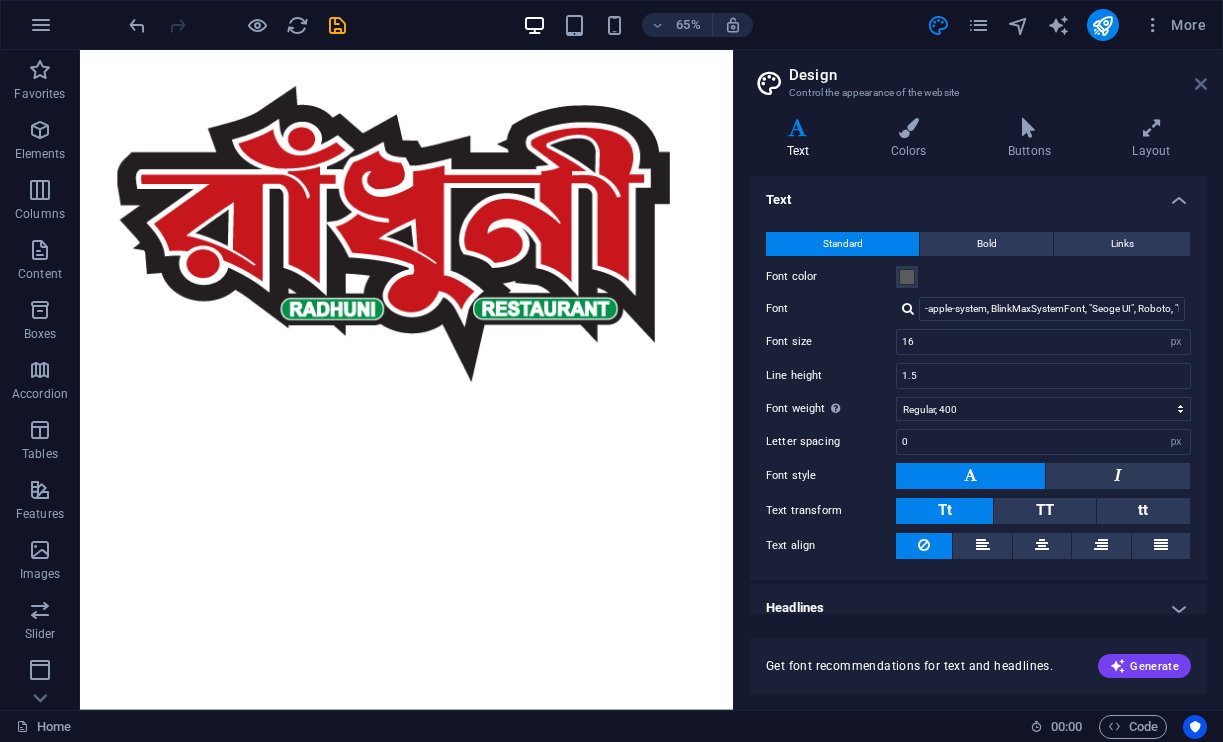 click at bounding box center (1201, 84) 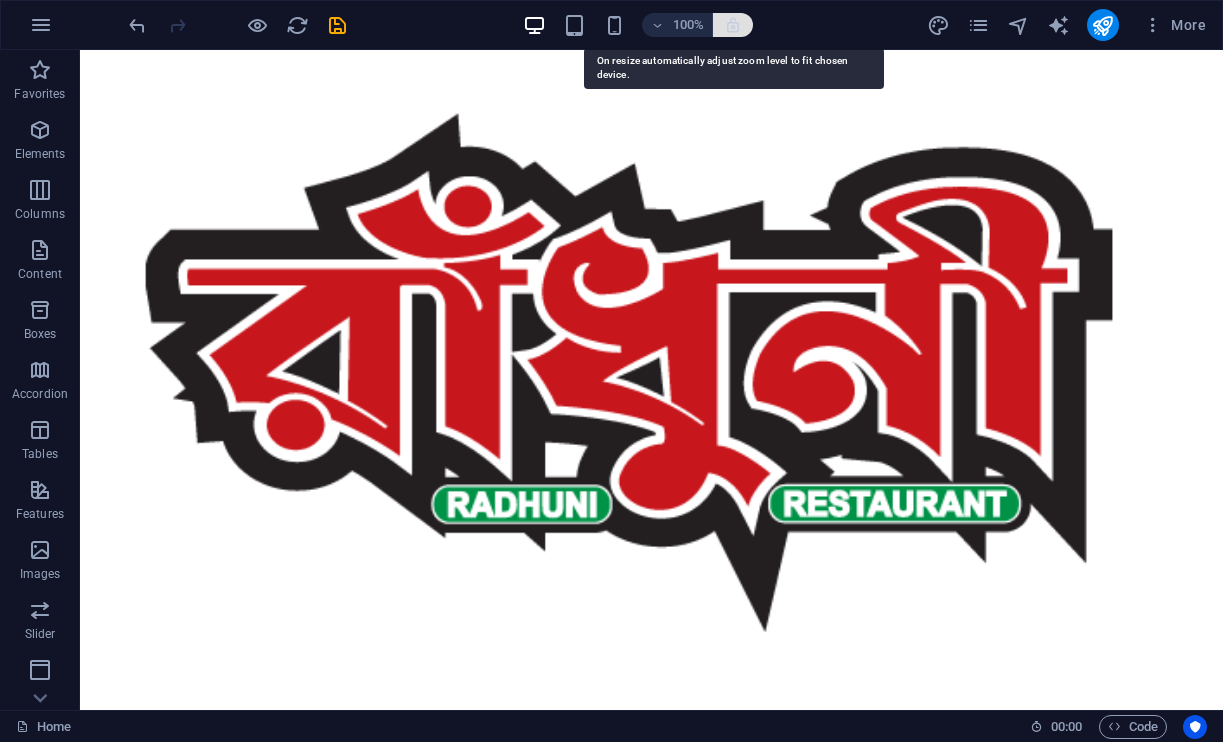 click at bounding box center (733, 25) 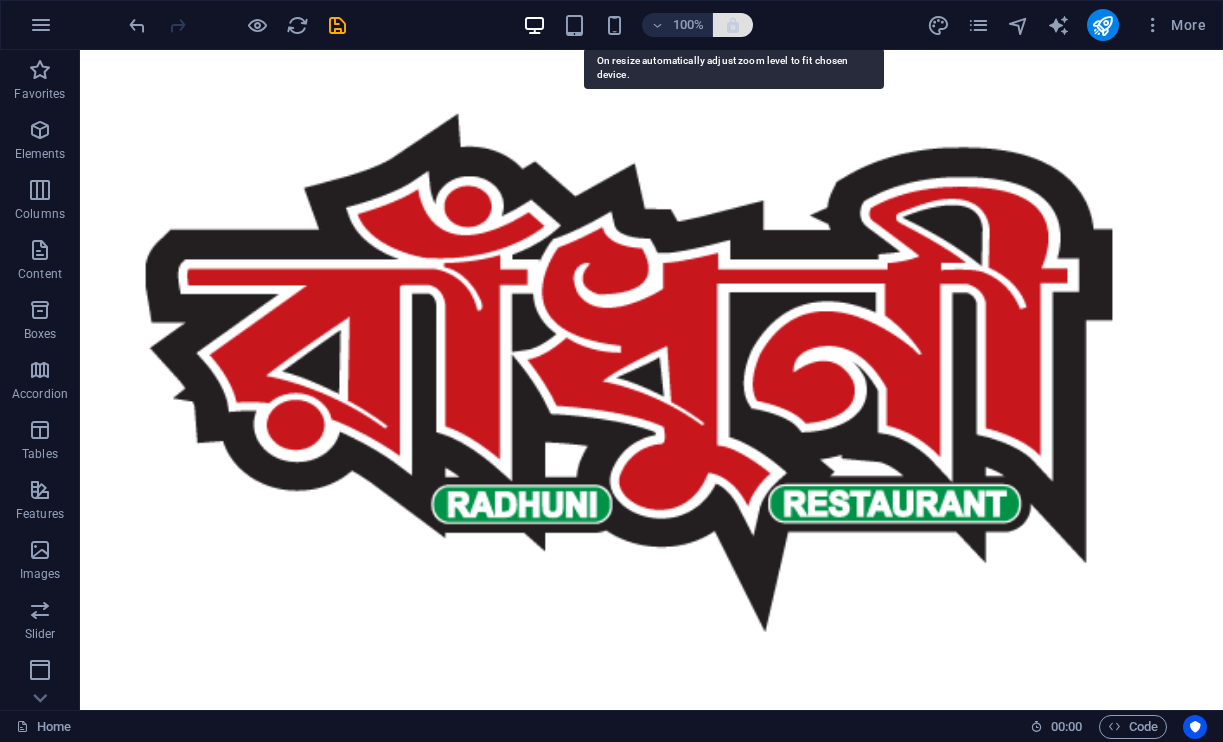 click at bounding box center (733, 25) 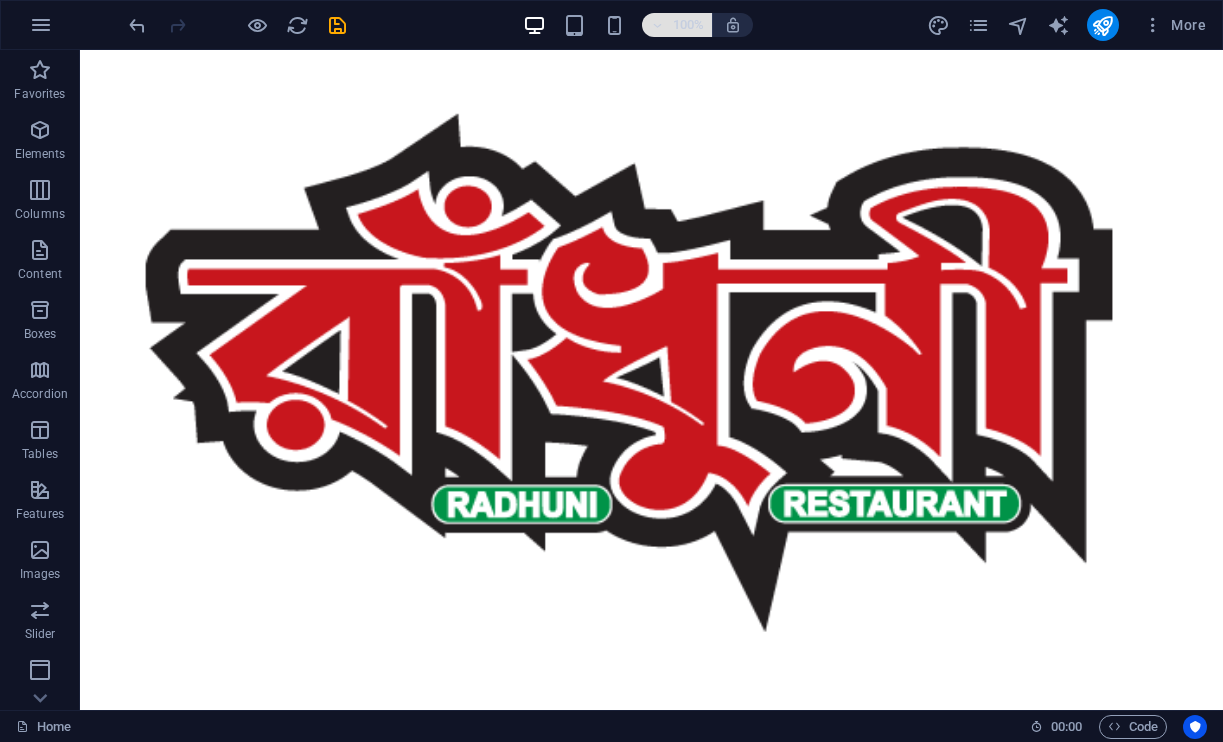 click on "100%" at bounding box center [688, 25] 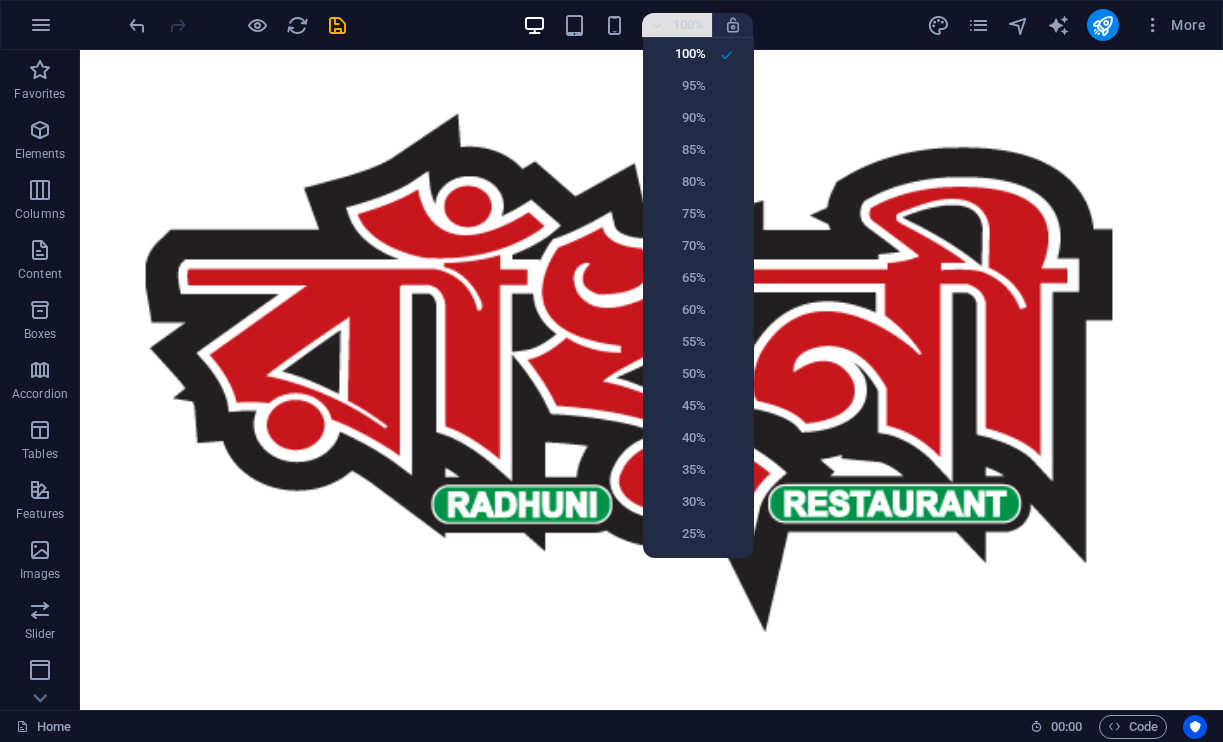click at bounding box center [611, 371] 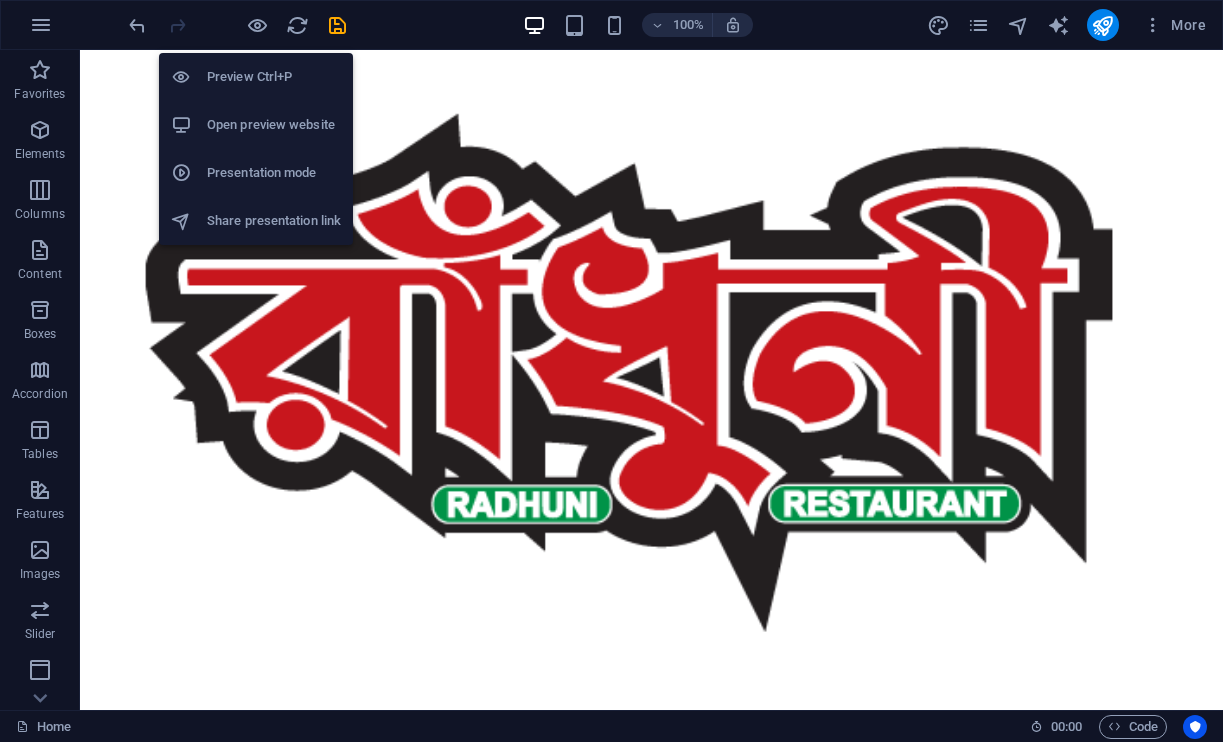 click on "Open preview website" at bounding box center (274, 125) 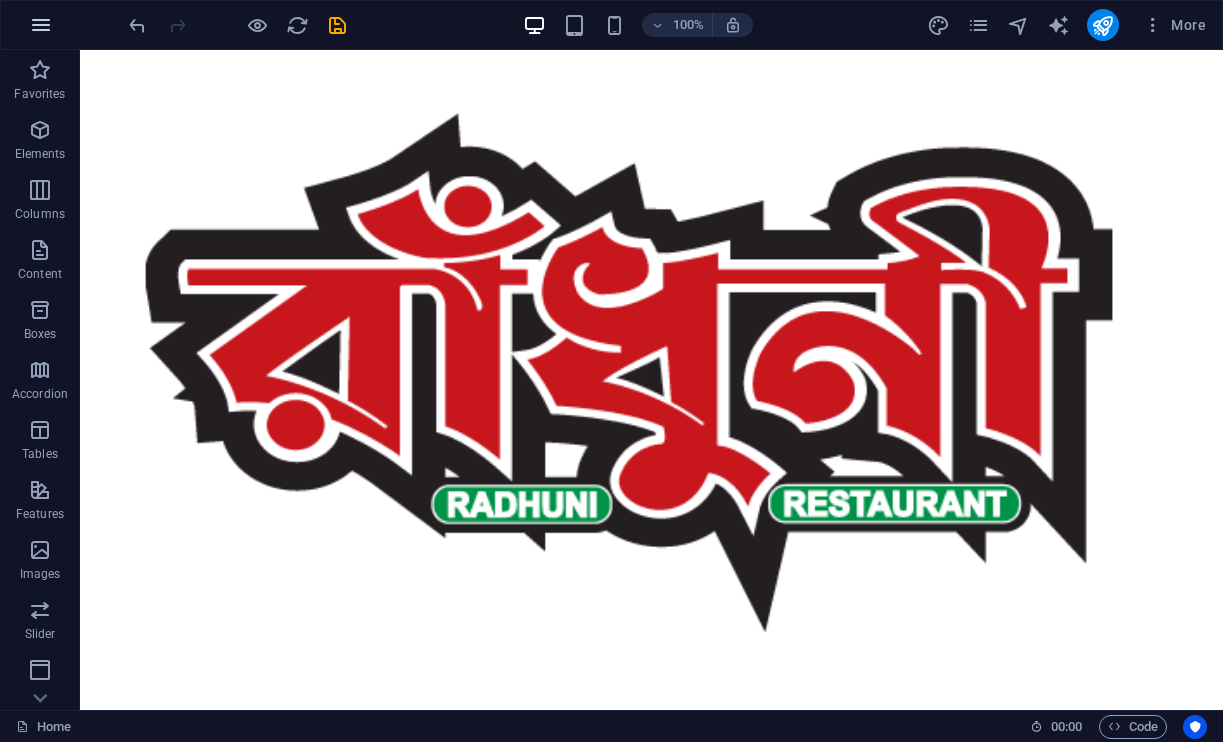 click at bounding box center [41, 25] 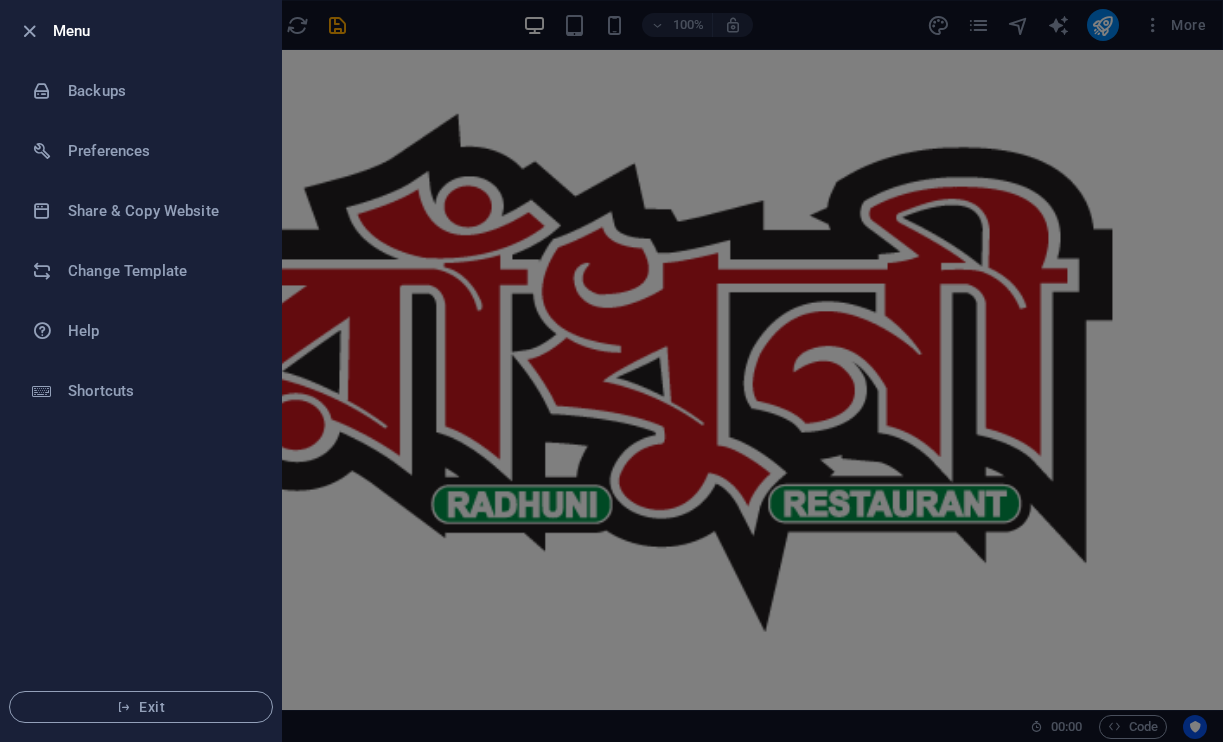 click at bounding box center (611, 371) 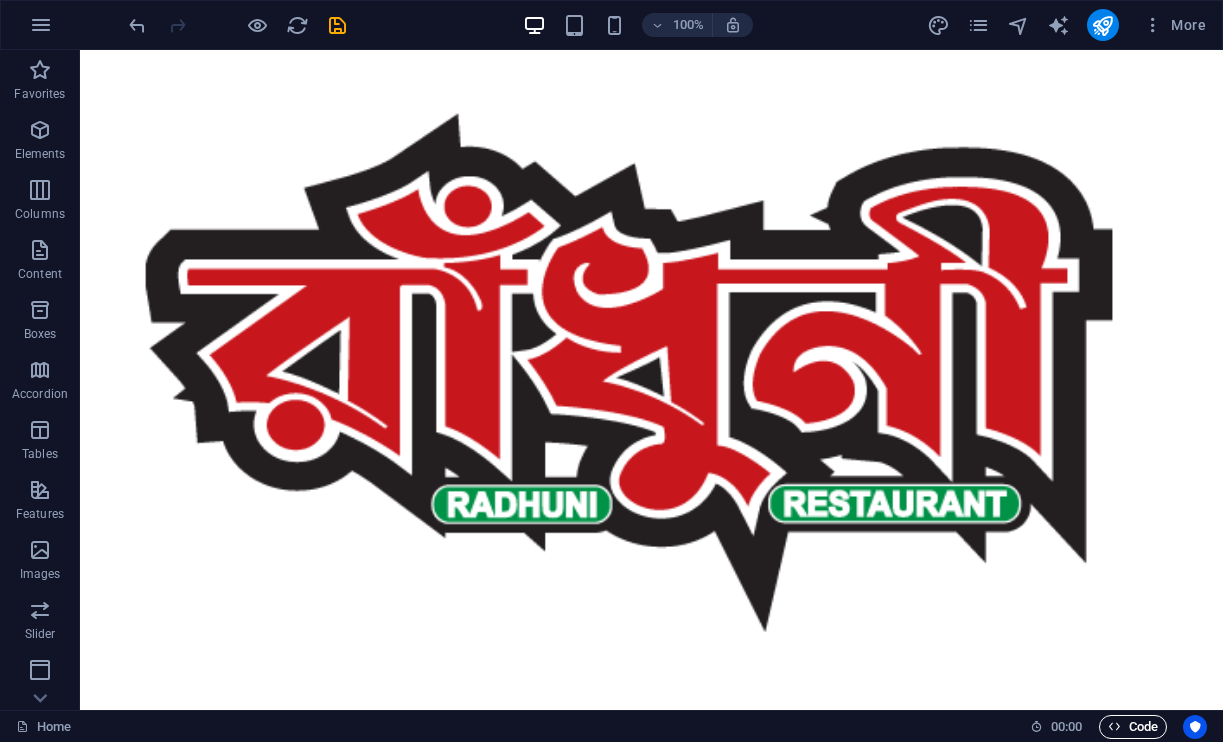 click on "Code" at bounding box center (1133, 727) 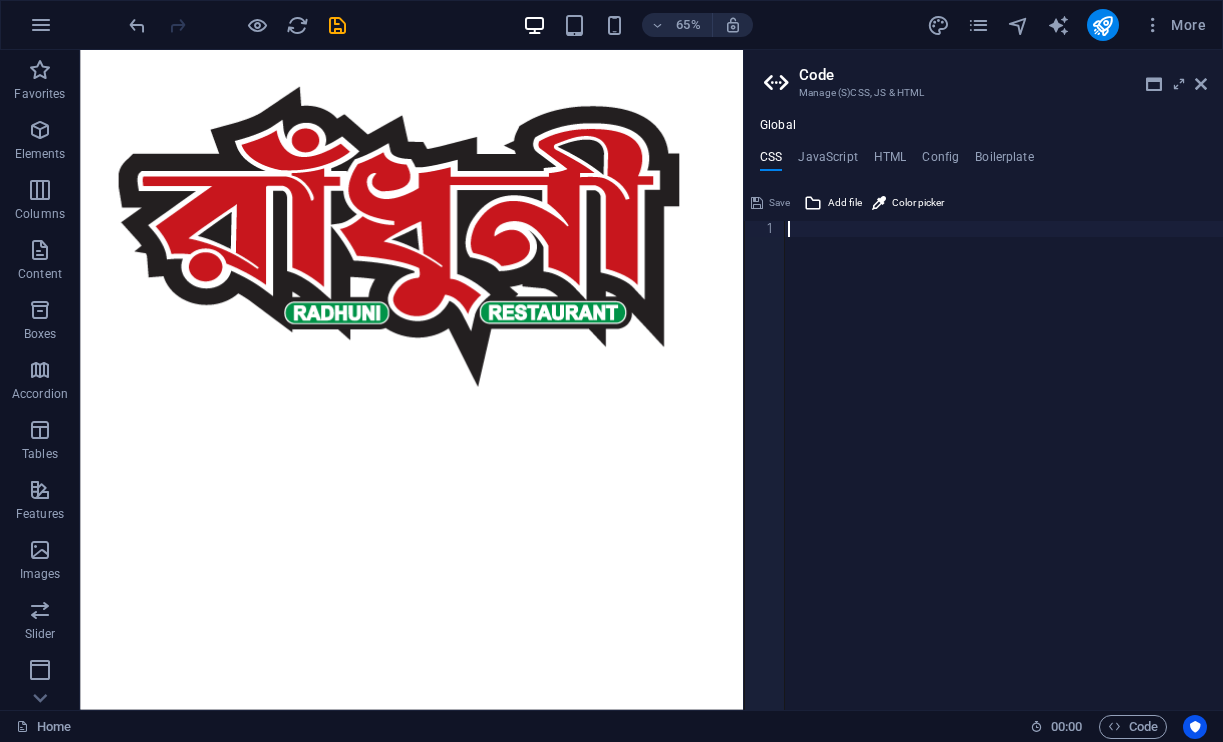 click at bounding box center (1003, 482) 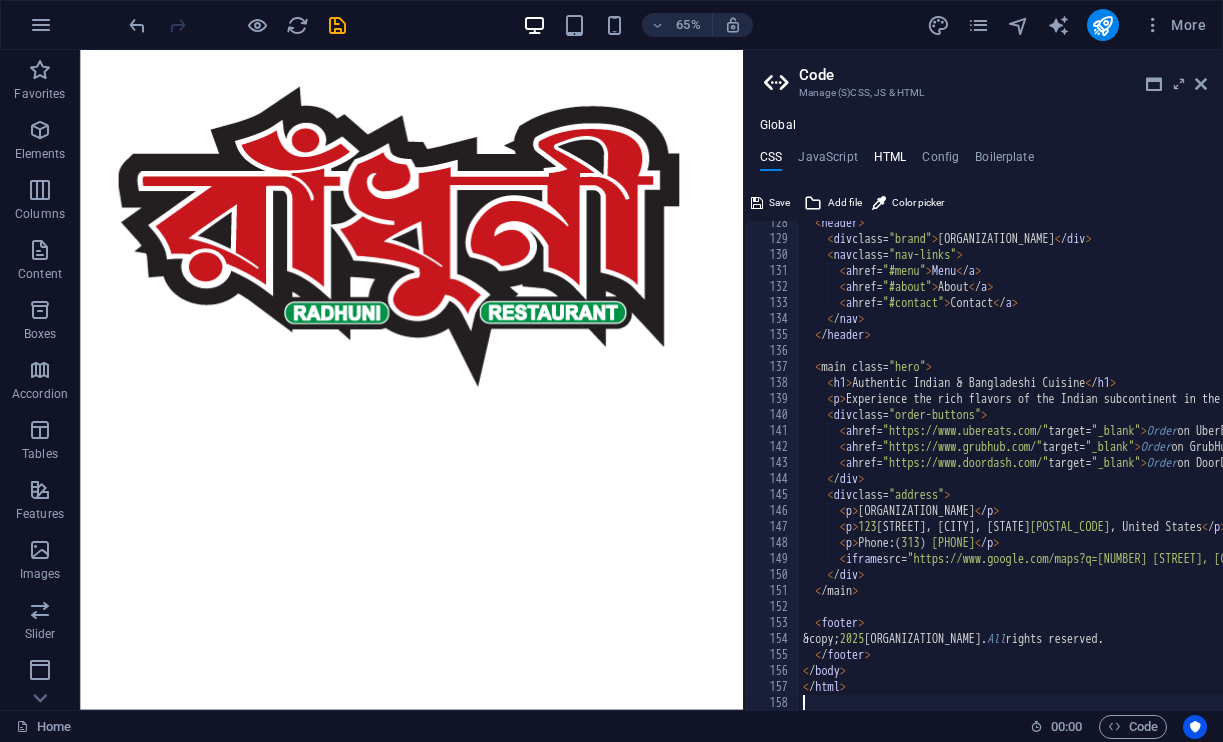 click on "HTML" at bounding box center [890, 161] 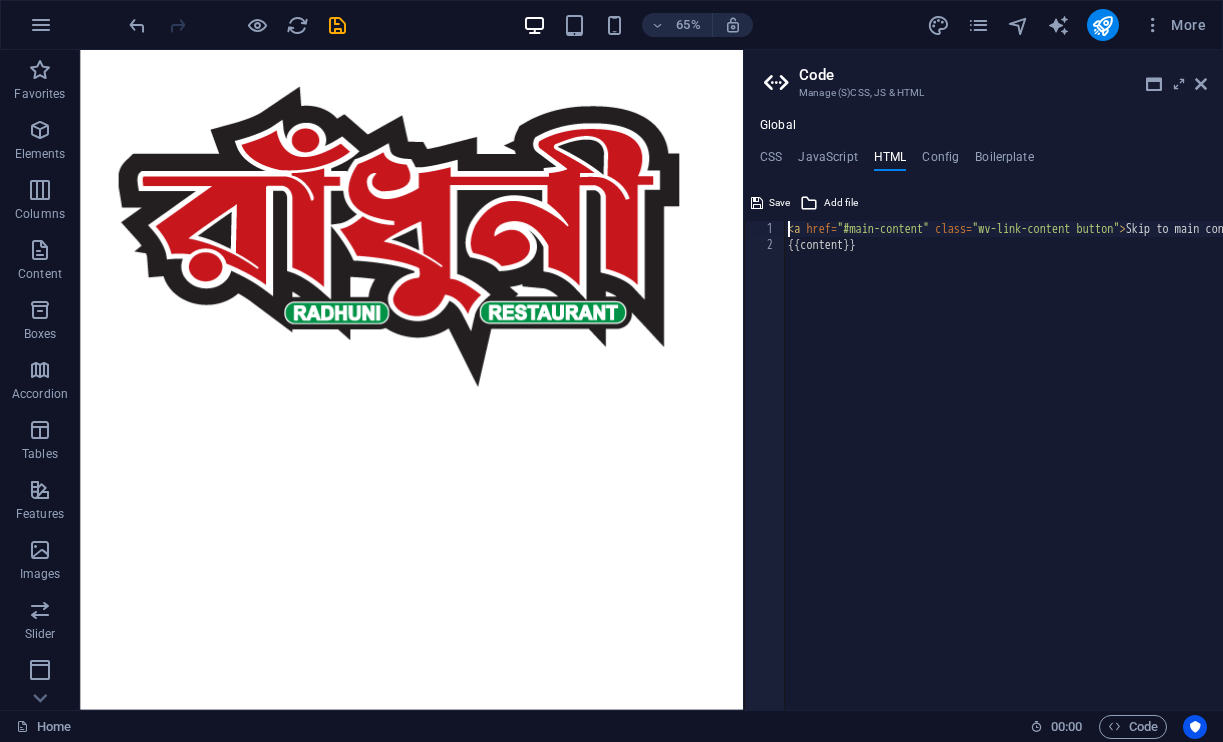 type on "<a href="#main-content" class="wv-link-content button">Skip to main content</a>
{{content}}" 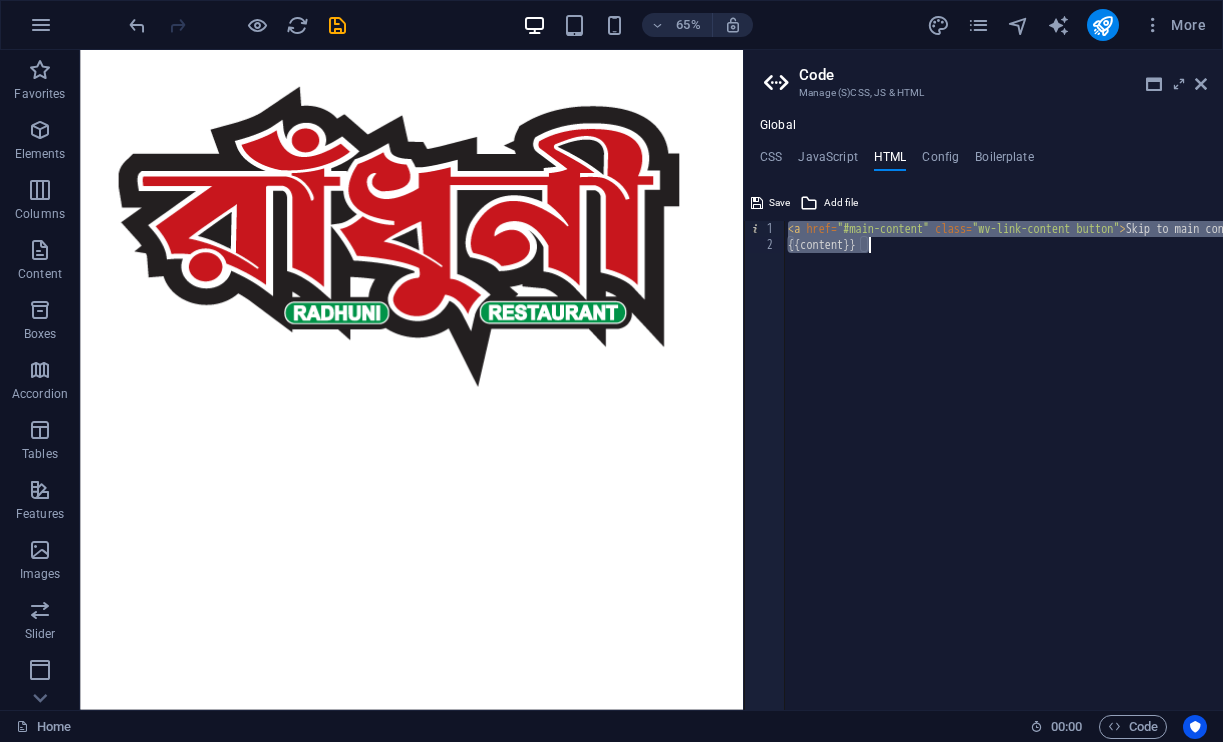 type on "<a href="#main-content" class="wv-link-content button">Skip to main content</a>" 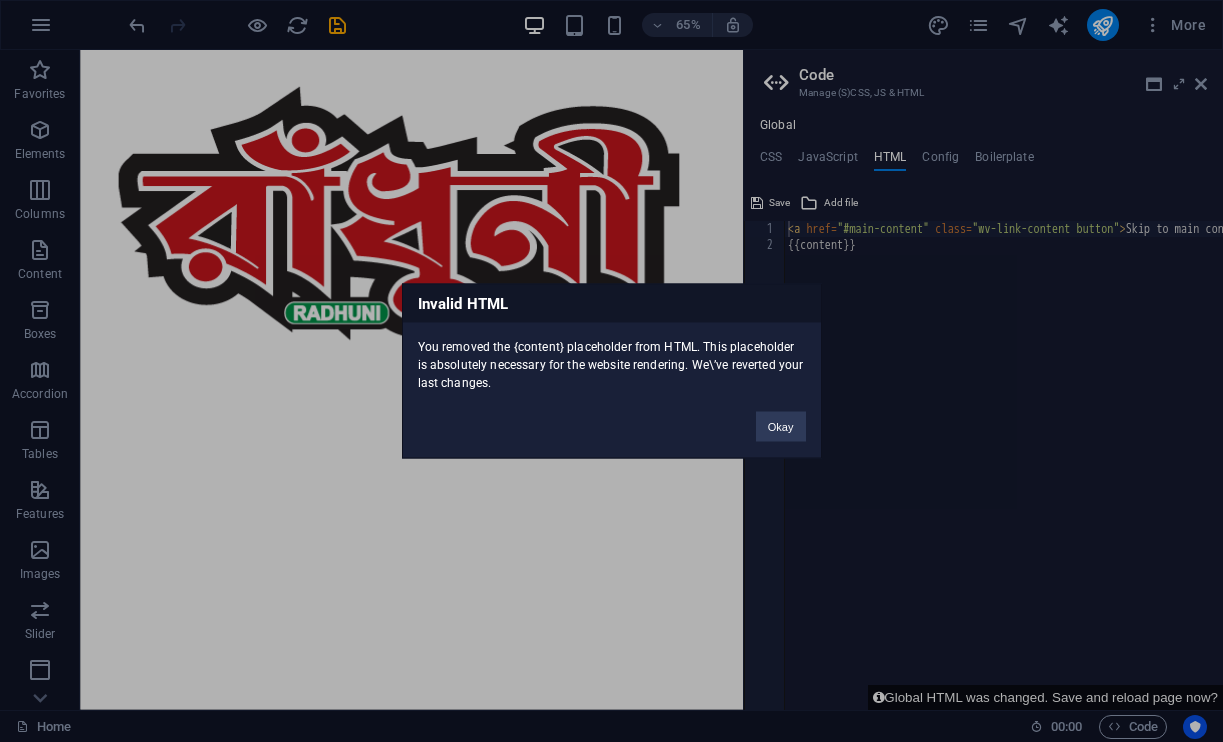 type 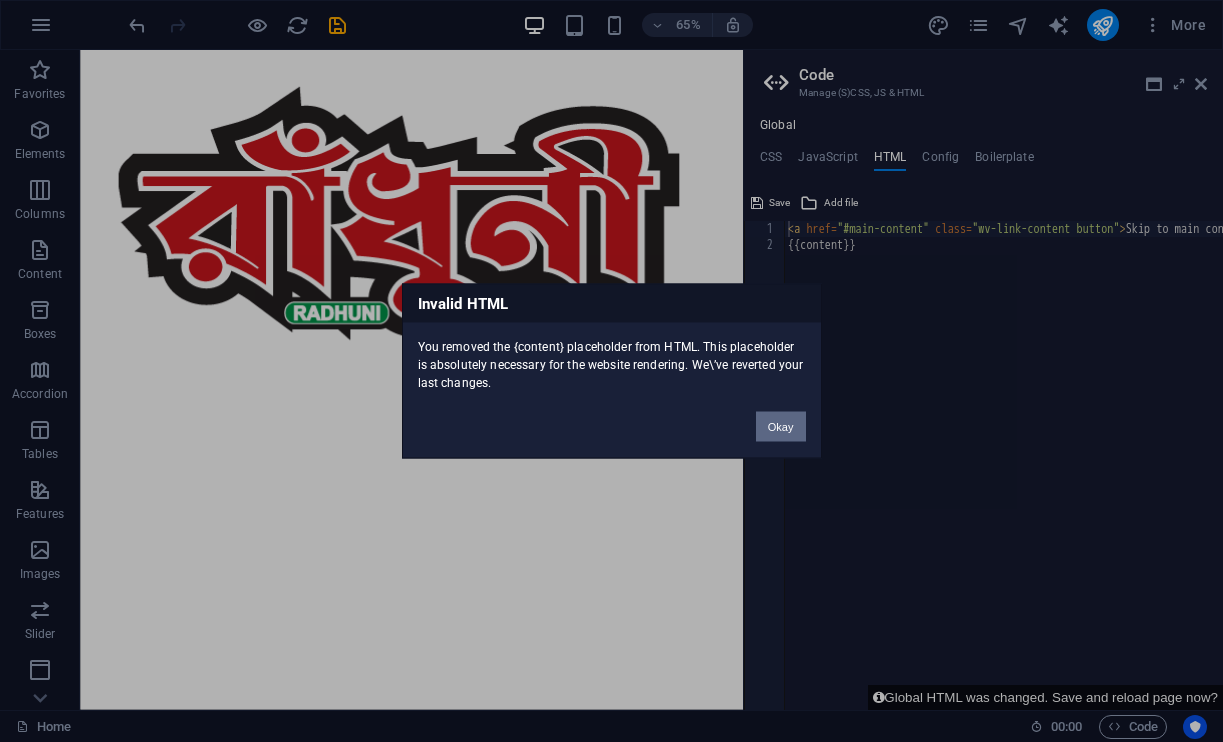 click on "Okay" at bounding box center (781, 427) 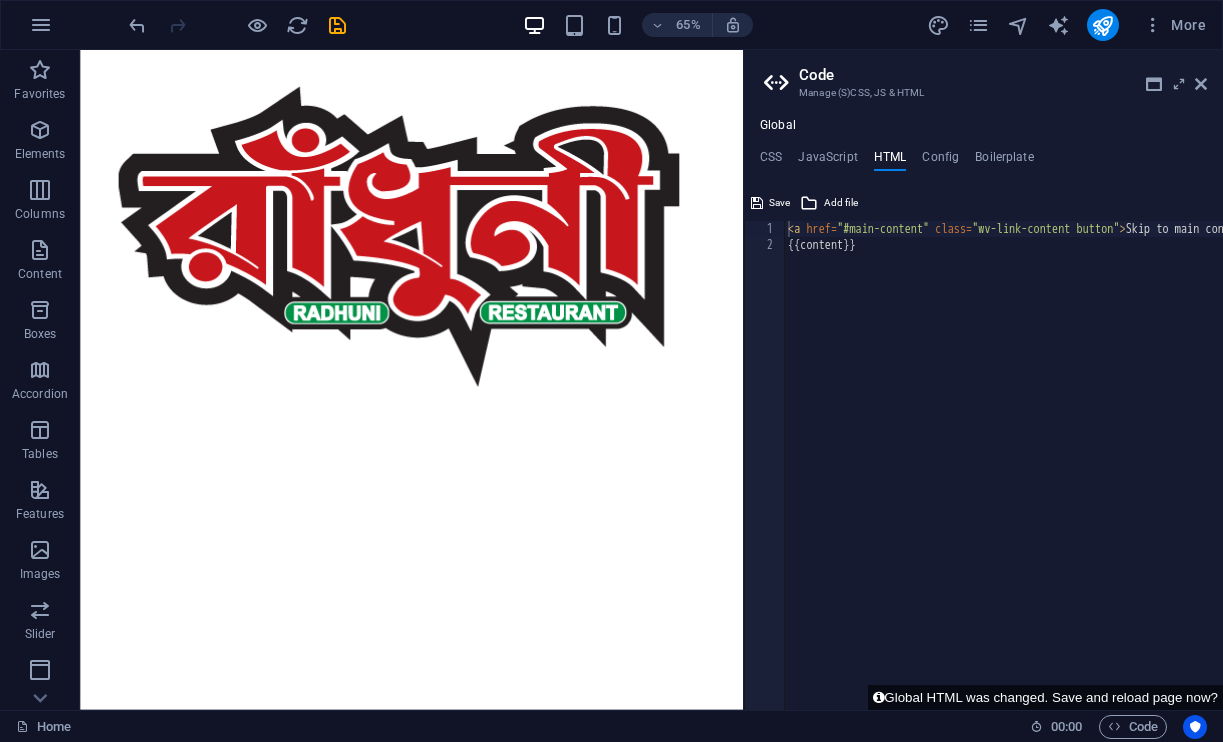 type on "{{content}}" 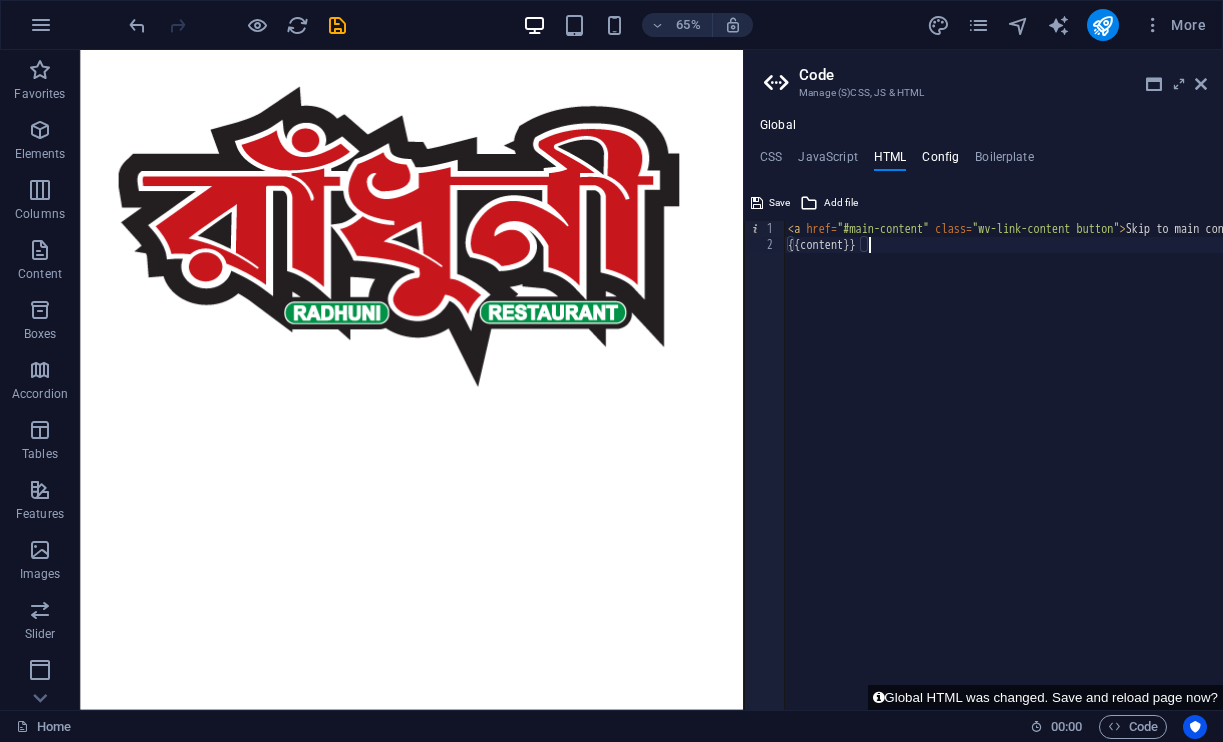 click on "Config" at bounding box center (940, 161) 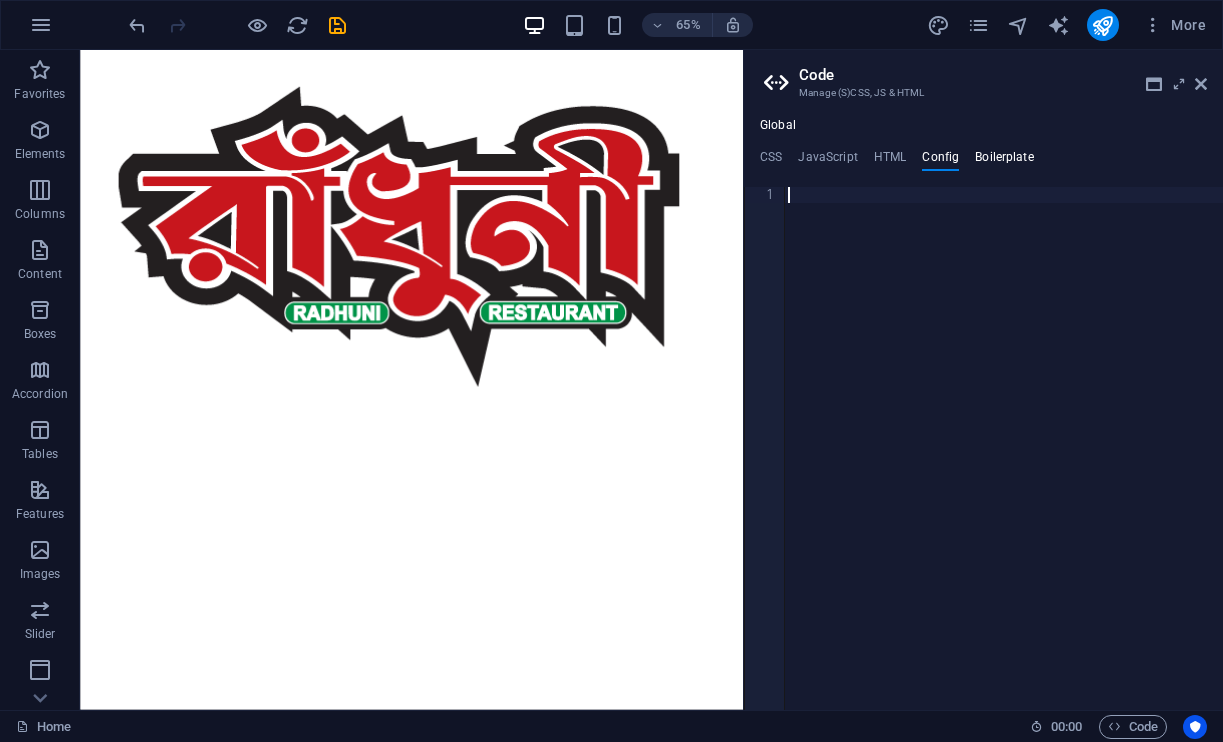 click on "Boilerplate" at bounding box center (1004, 161) 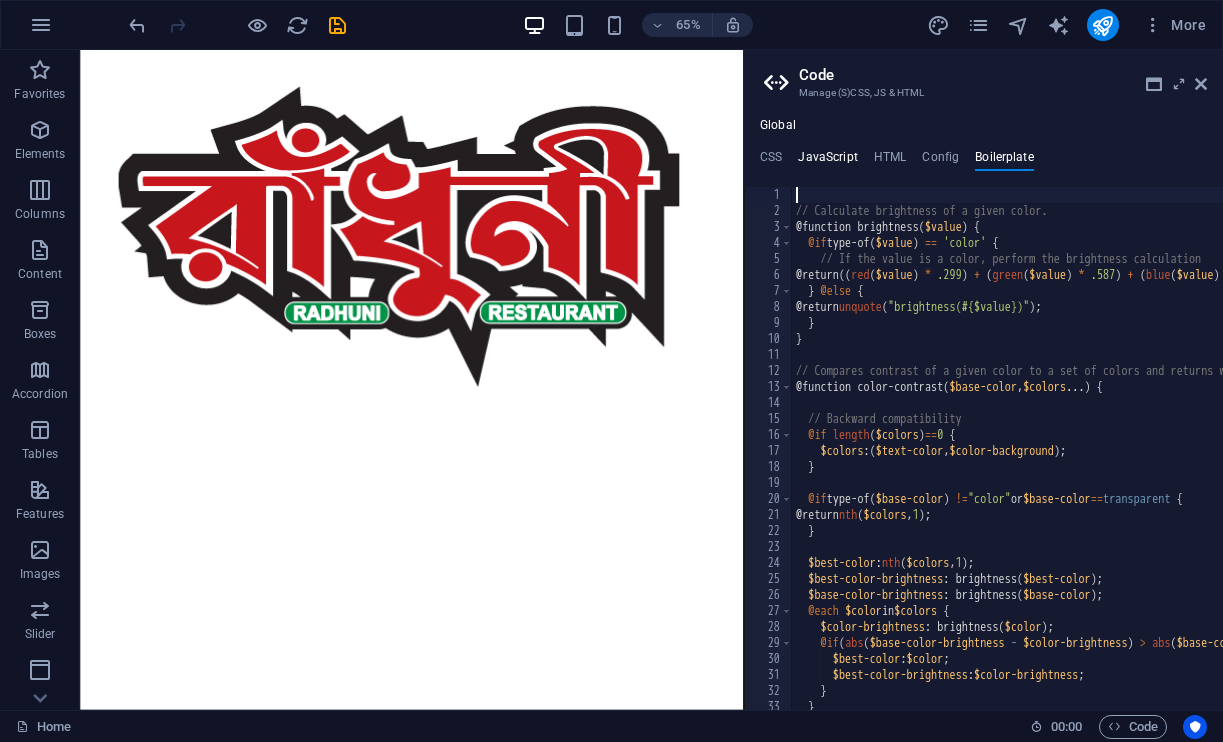 click on "JavaScript" at bounding box center [827, 161] 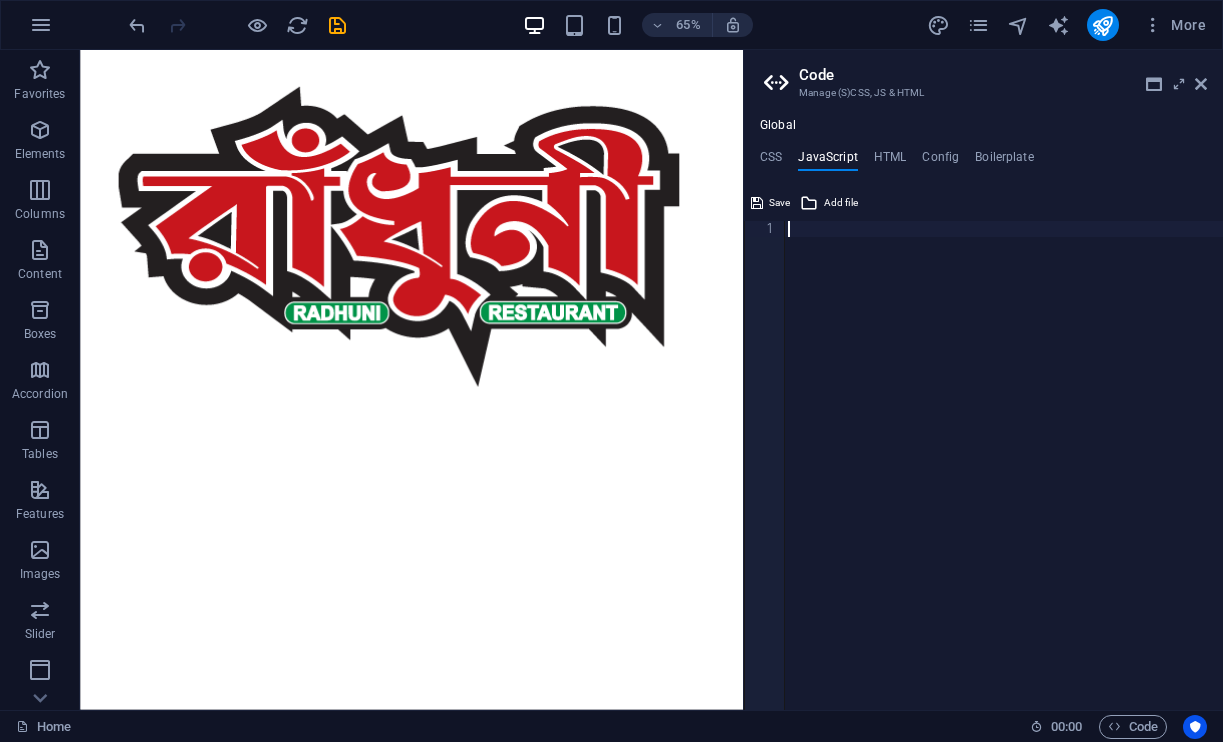 click on "CSS JavaScript HTML Config Boilerplate" at bounding box center [983, 161] 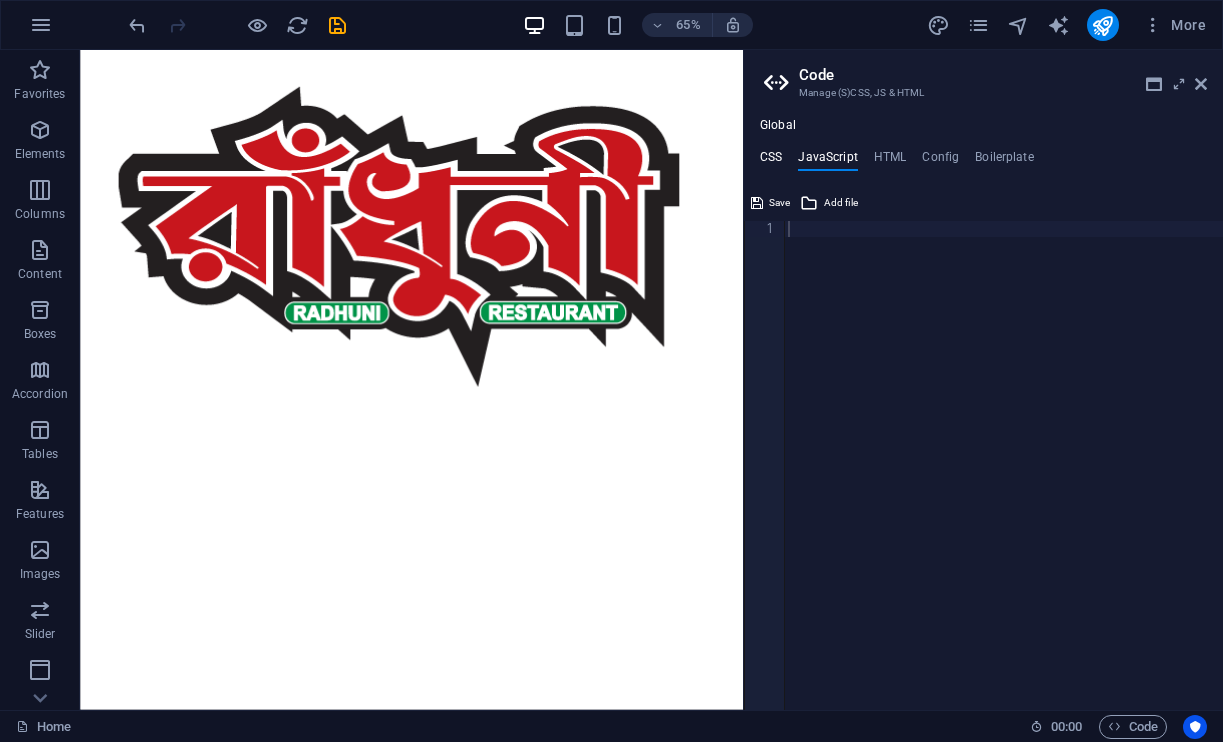 click on "CSS" at bounding box center (771, 161) 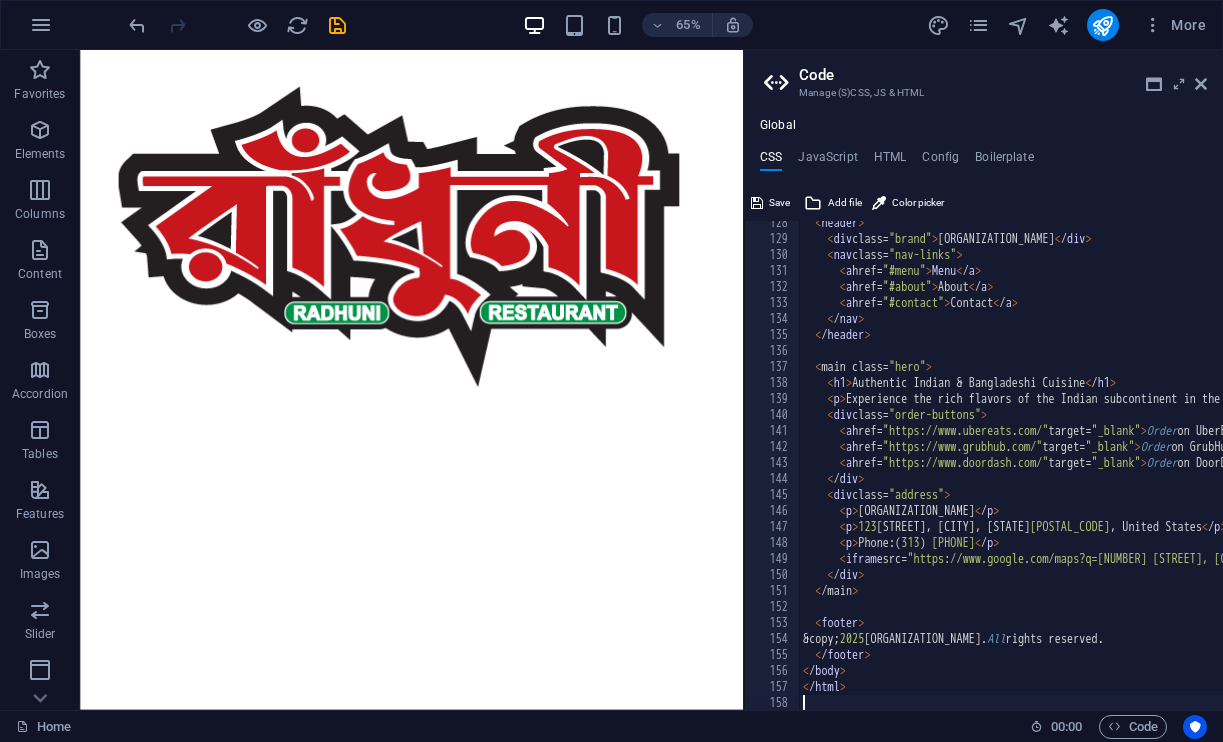 type on "</html>" 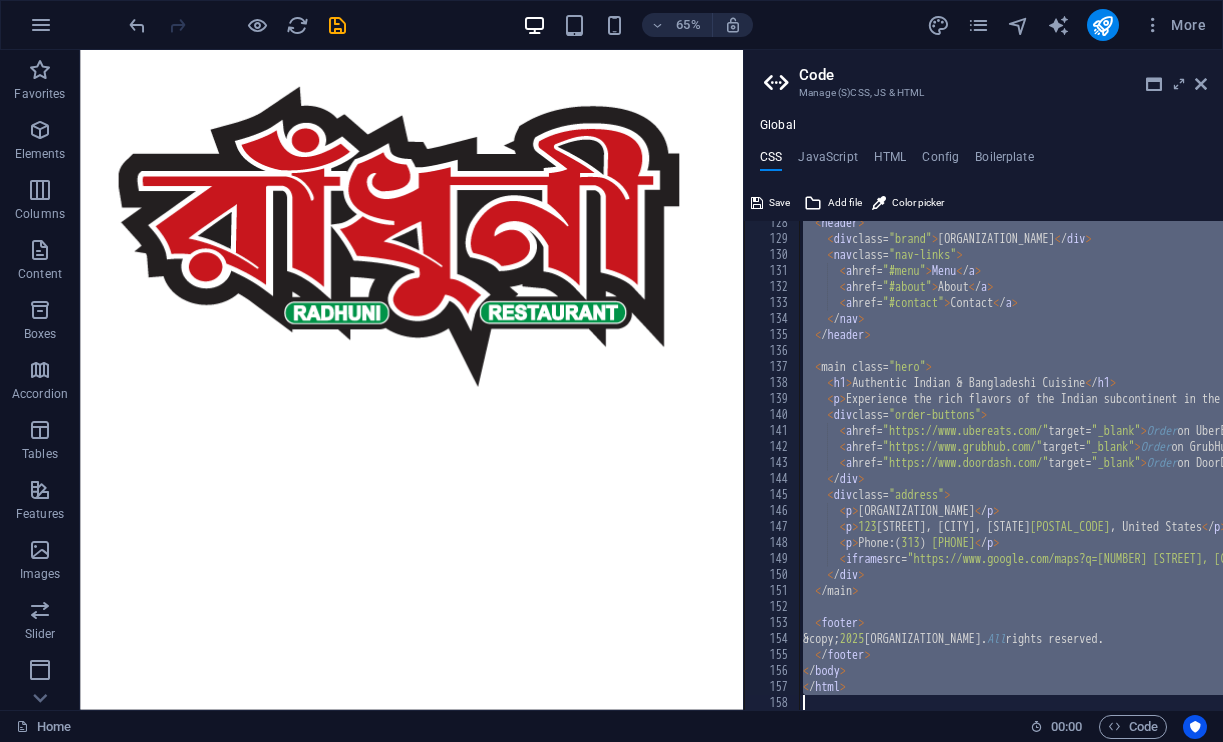 type 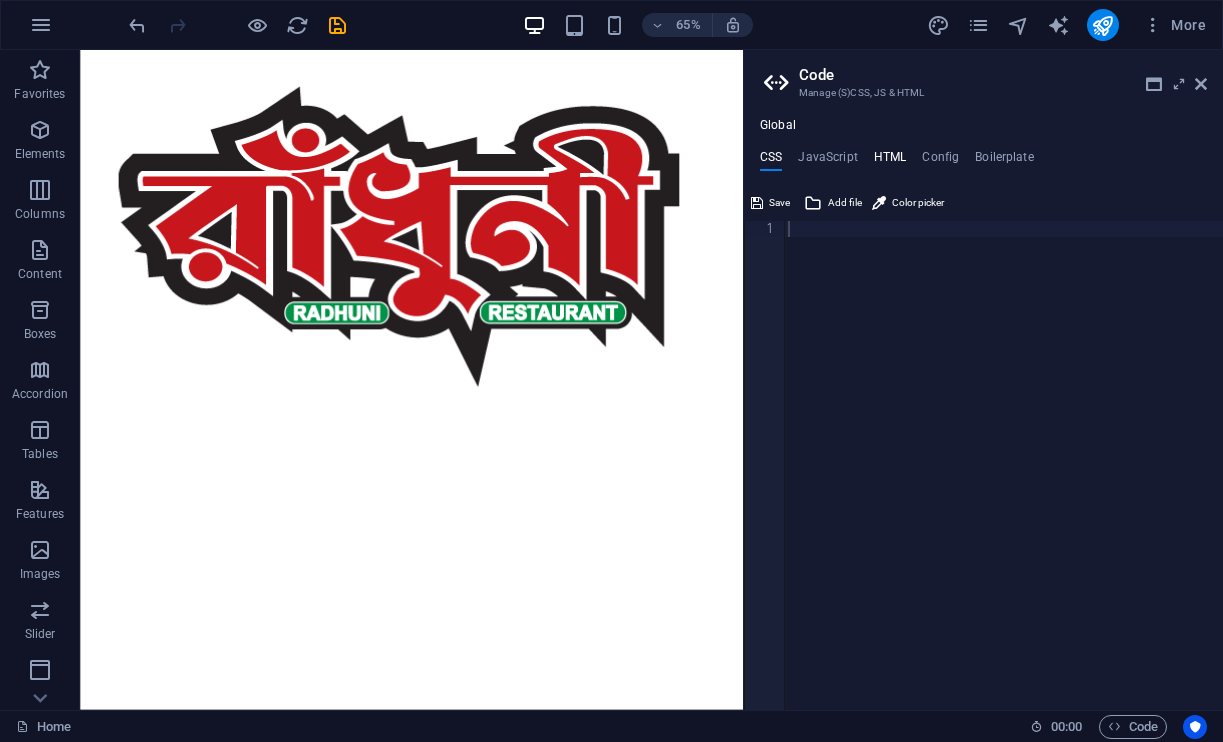 click on "HTML" at bounding box center (890, 161) 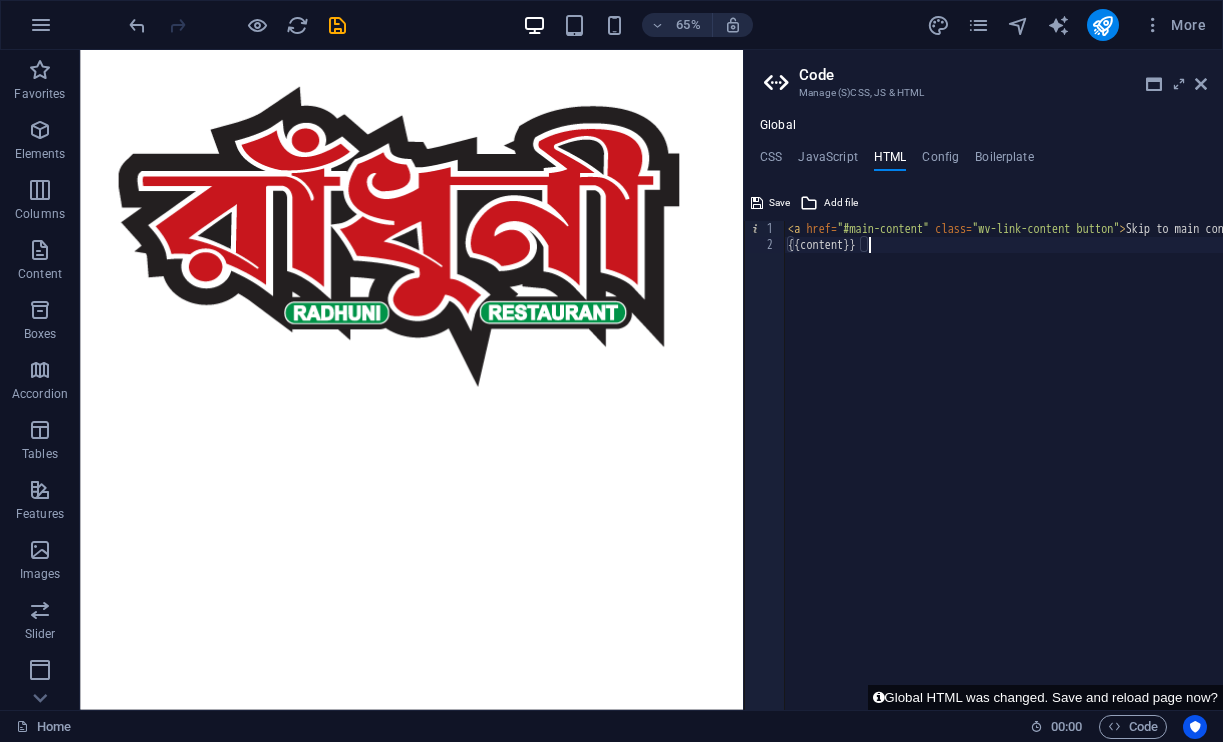 paste on "<a href="#main-content" class="wv-link-content button">Skip to main content</a>" 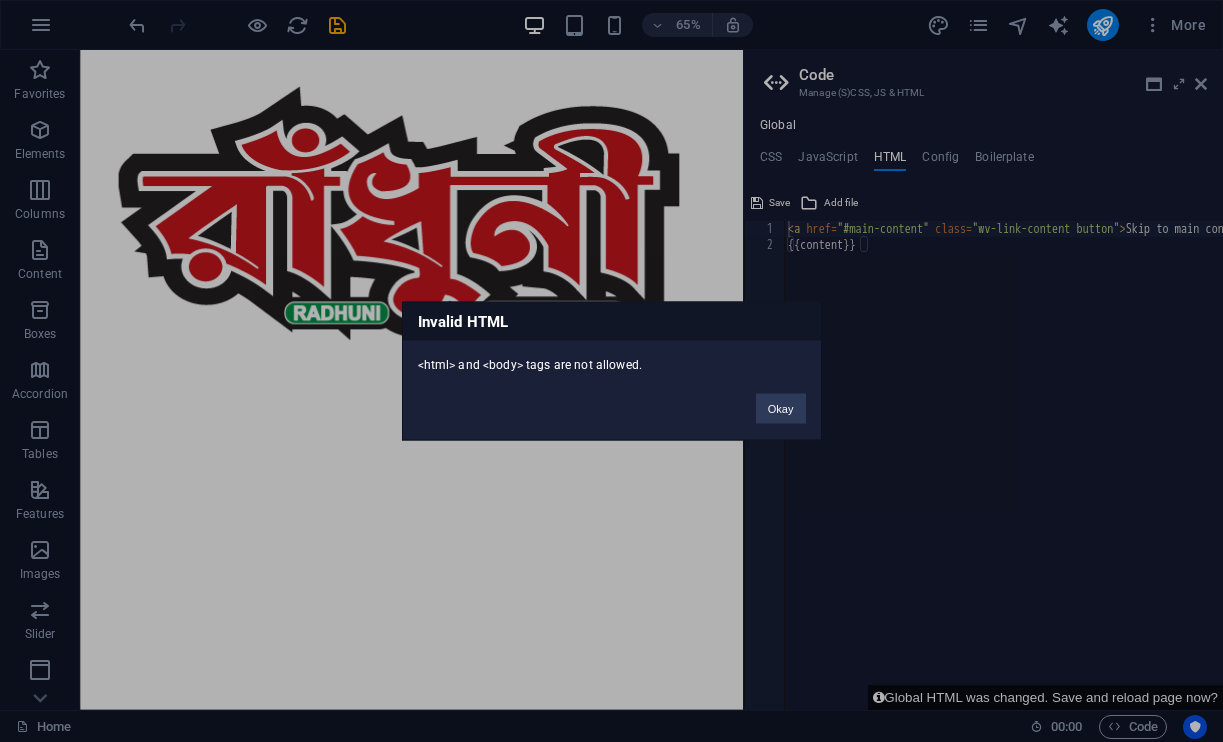 type 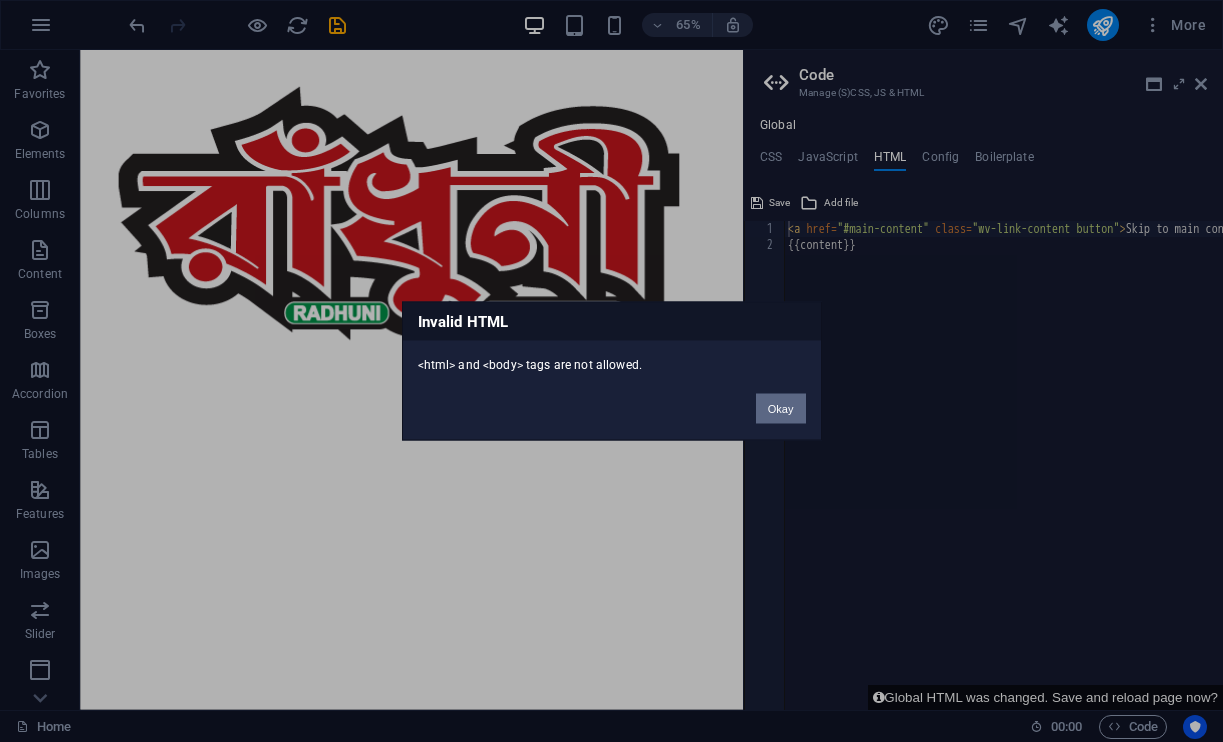click on "Okay" at bounding box center (781, 409) 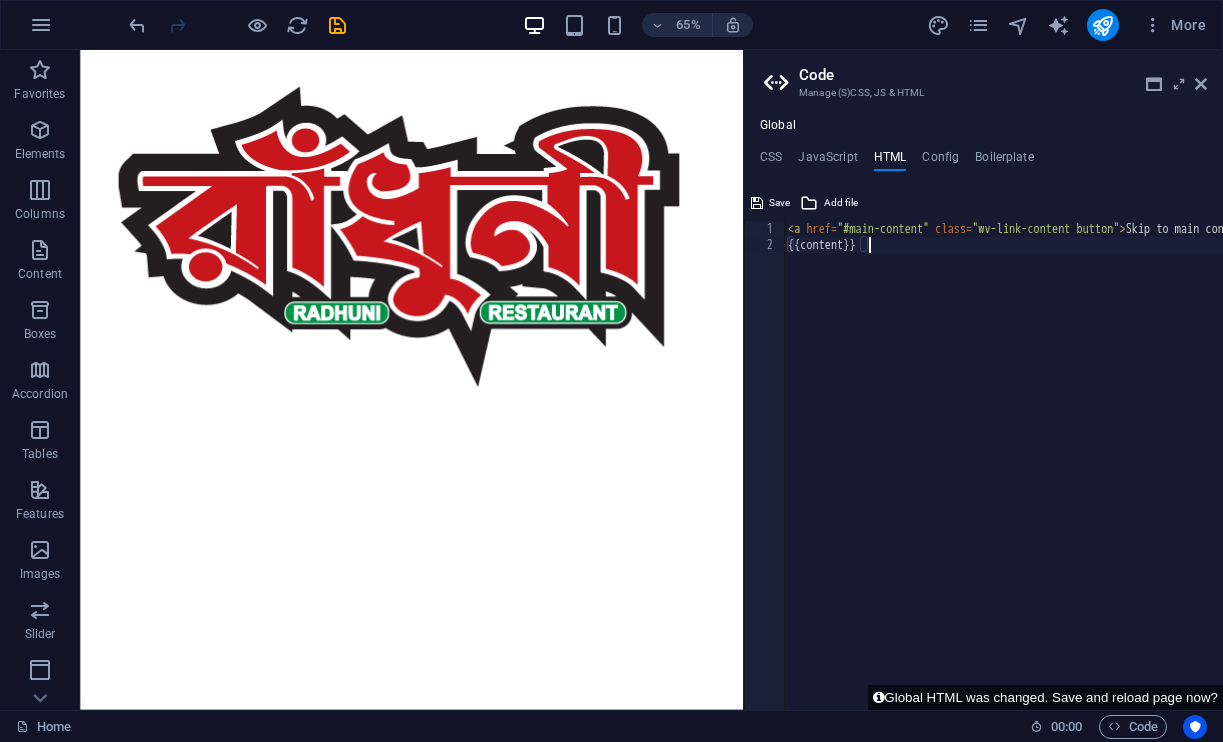 click on "< a   href = "#main-content"   class = "wv-link-content button" > Skip to main content </ a > {{content}}" at bounding box center [1078, 482] 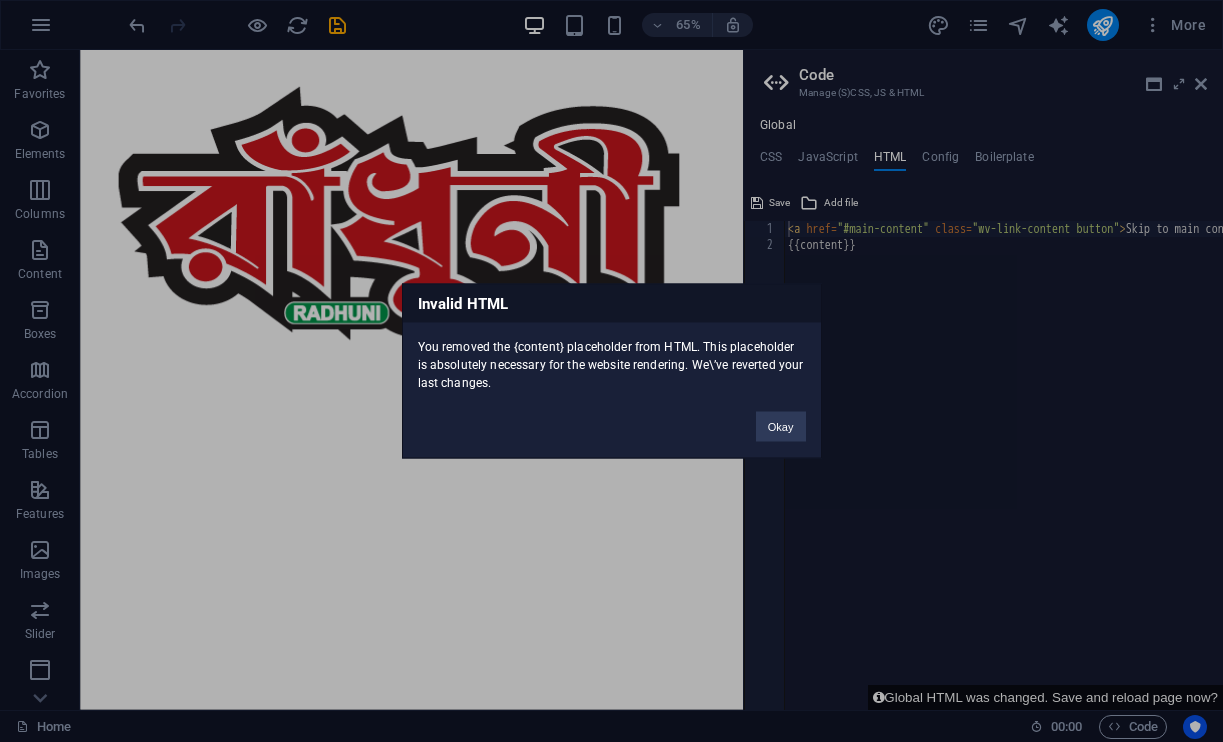 type 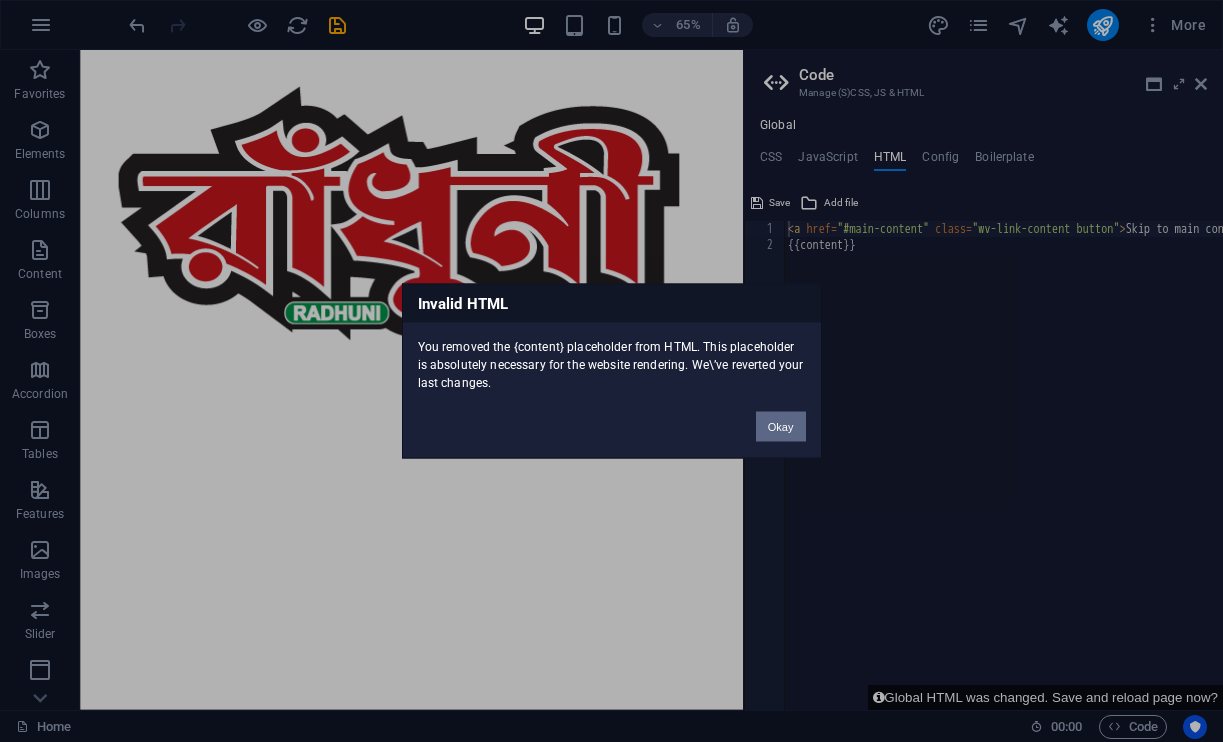 click on "Okay" at bounding box center (781, 427) 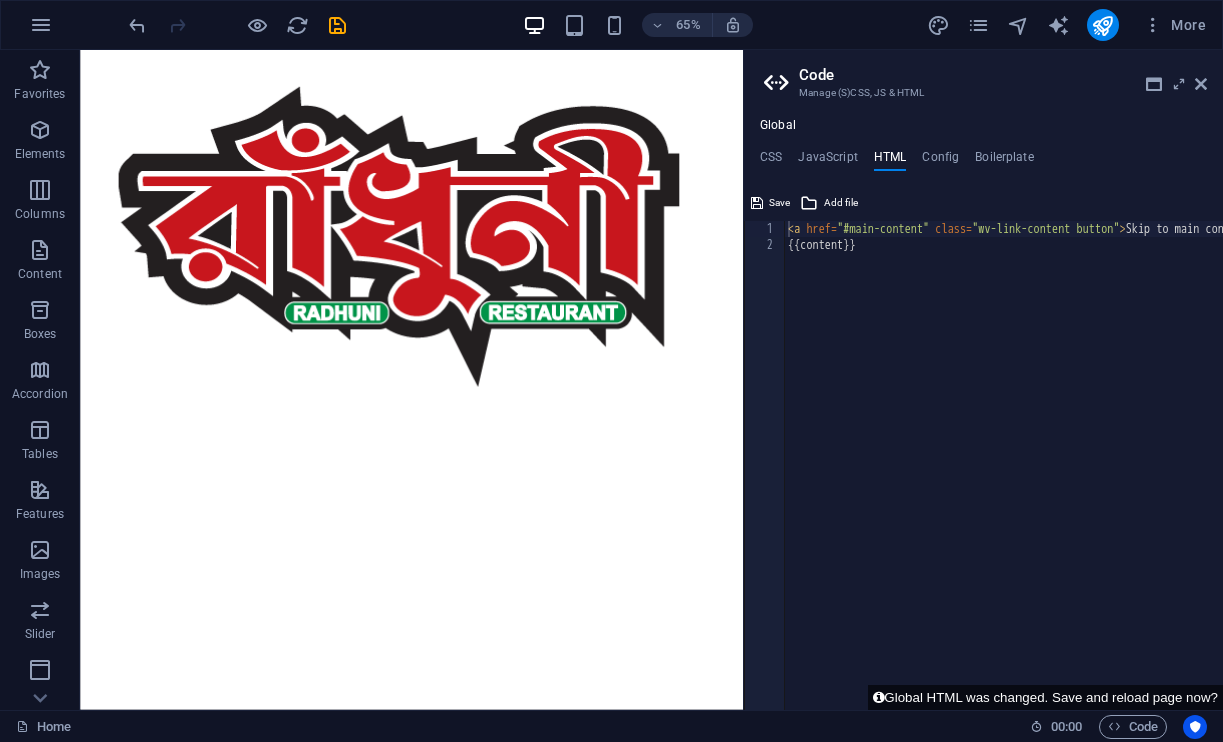 click on "< a   href = "#main-content"   class = "wv-link-content button" > Skip to main content </ a > {{content}}" at bounding box center [1078, 482] 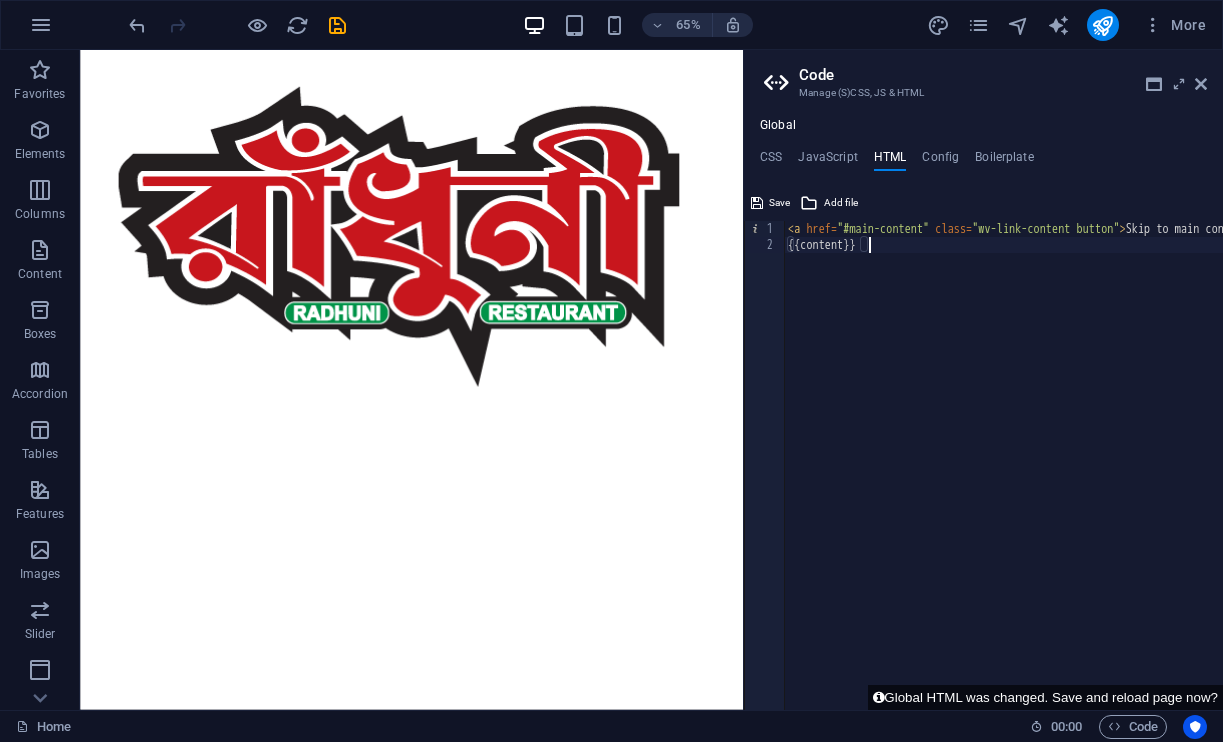 scroll, scrollTop: 0, scrollLeft: 6, axis: horizontal 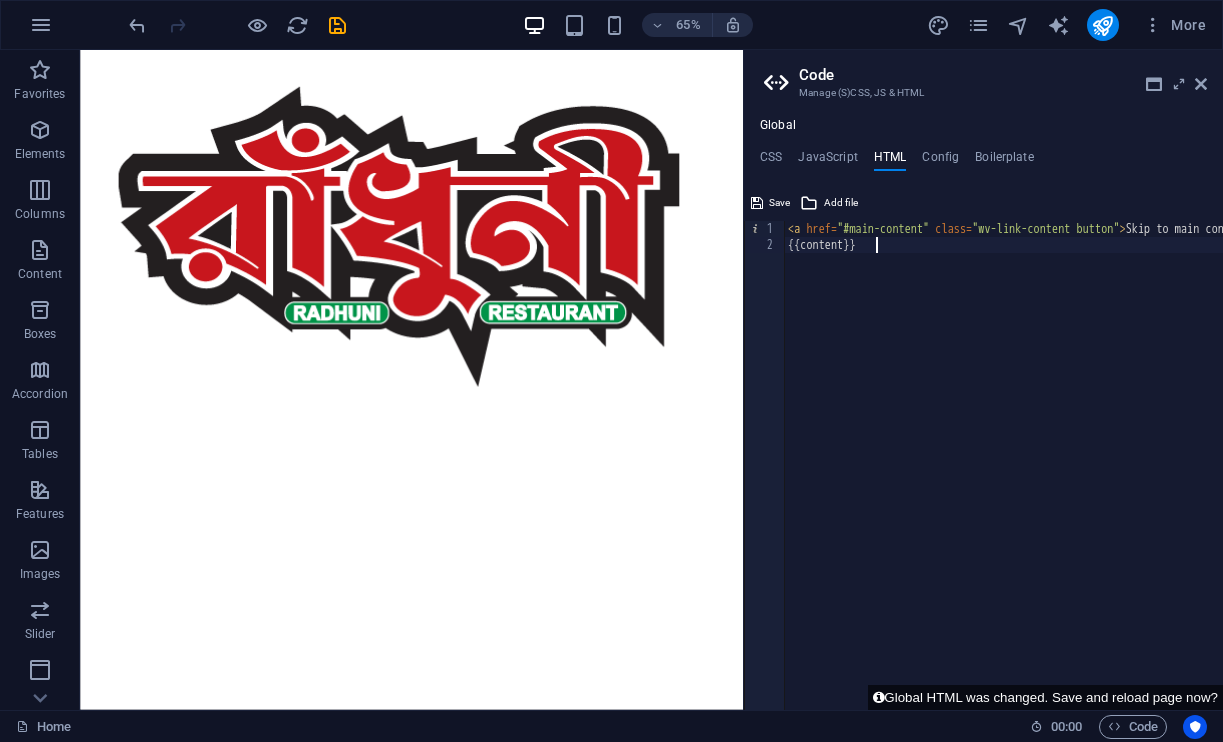 paste on "<a href="#main-content" class="wv-link-content button">Skip to main content</a>" 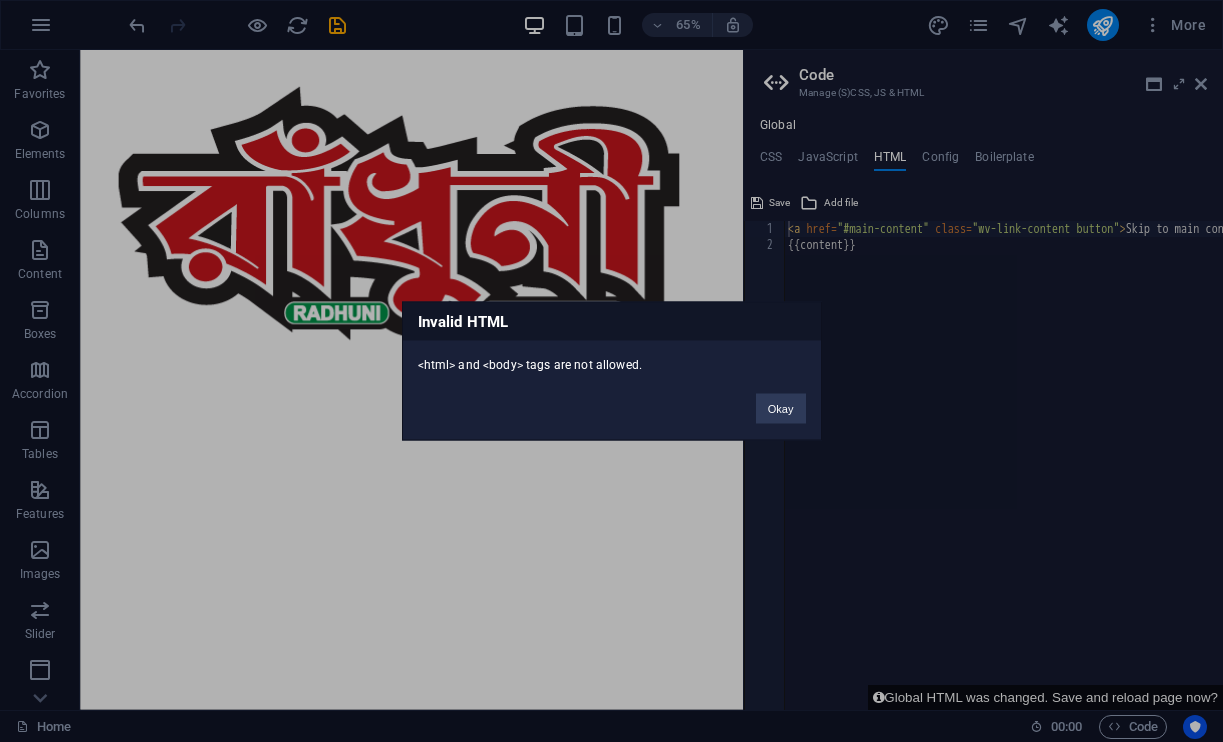 type 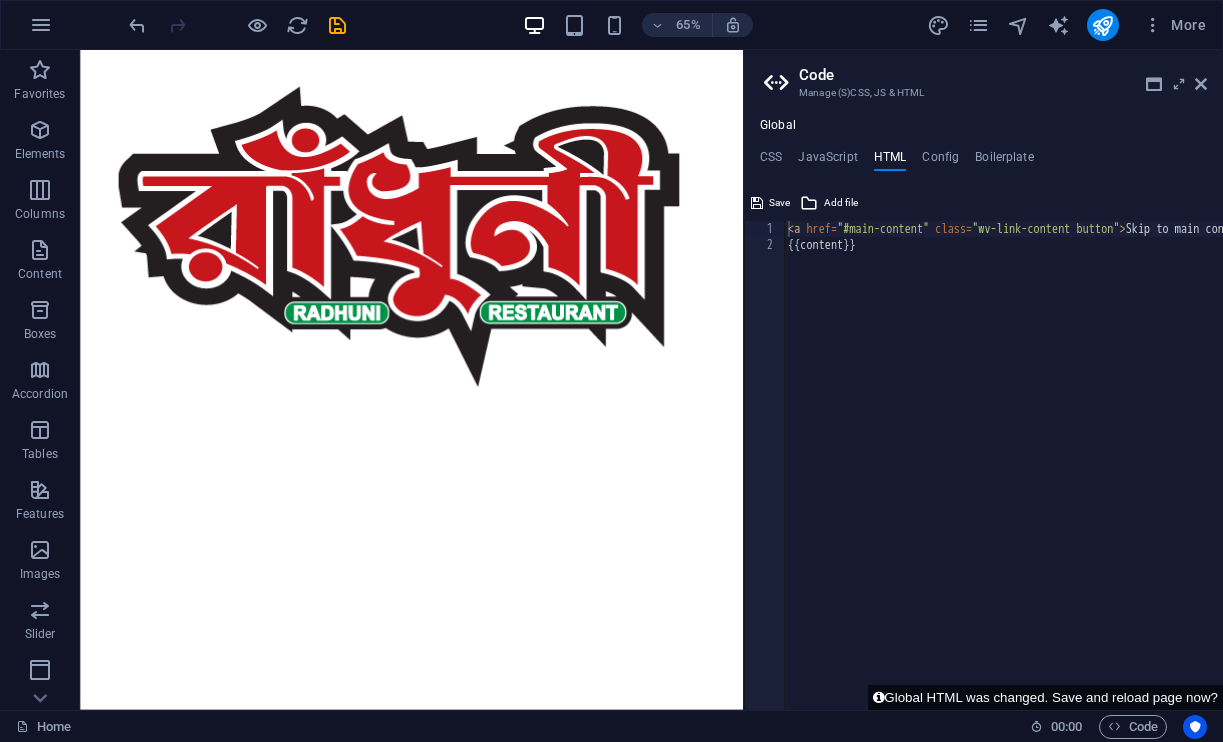 type on "{{content}}" 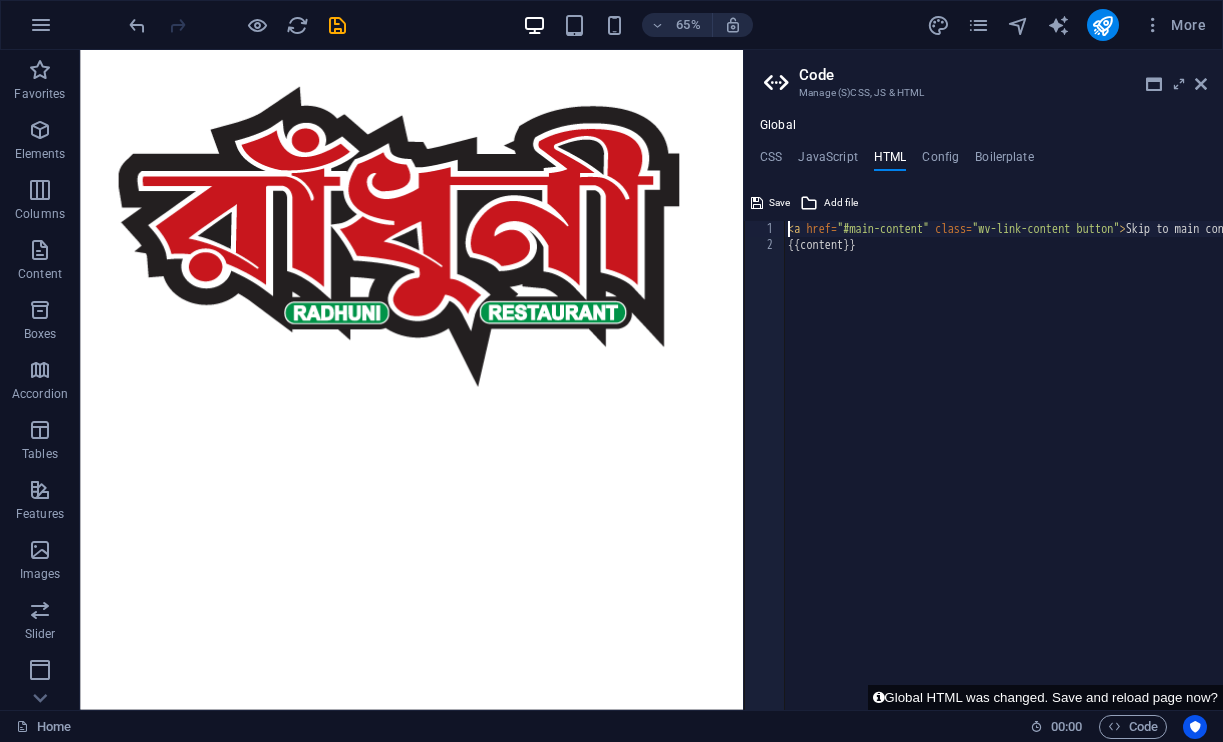 click on "< a   href = "#main-content"   class = "wv-link-content button" > Skip to main content </ a > {{content}}" at bounding box center (1078, 482) 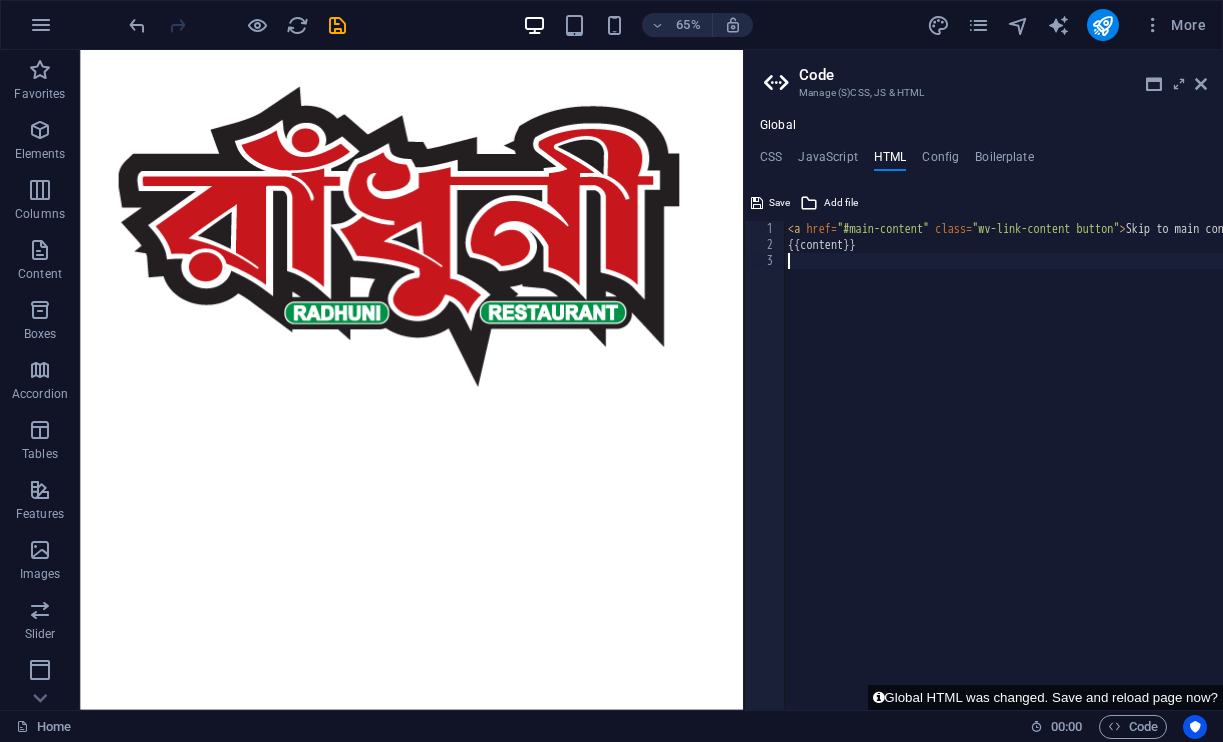 scroll, scrollTop: 0, scrollLeft: 0, axis: both 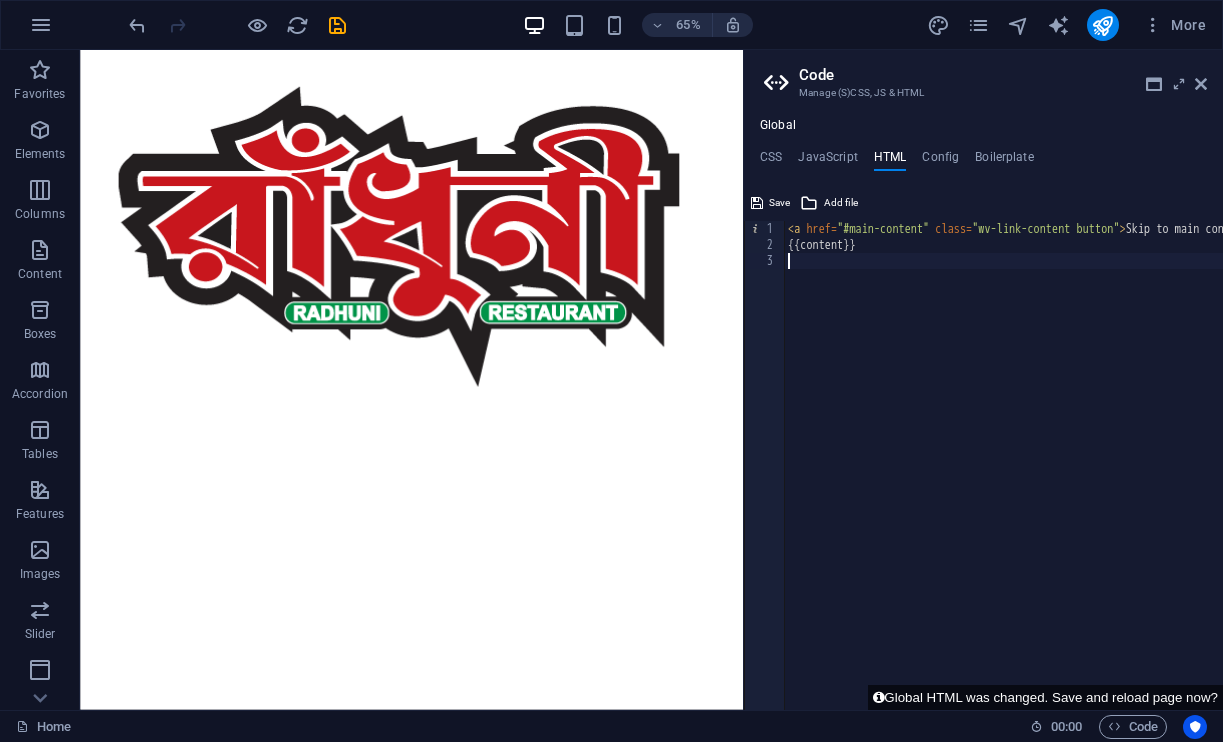 paste on "<a href="#main-content" class="wv-link-content button">Skip to main content</a>" 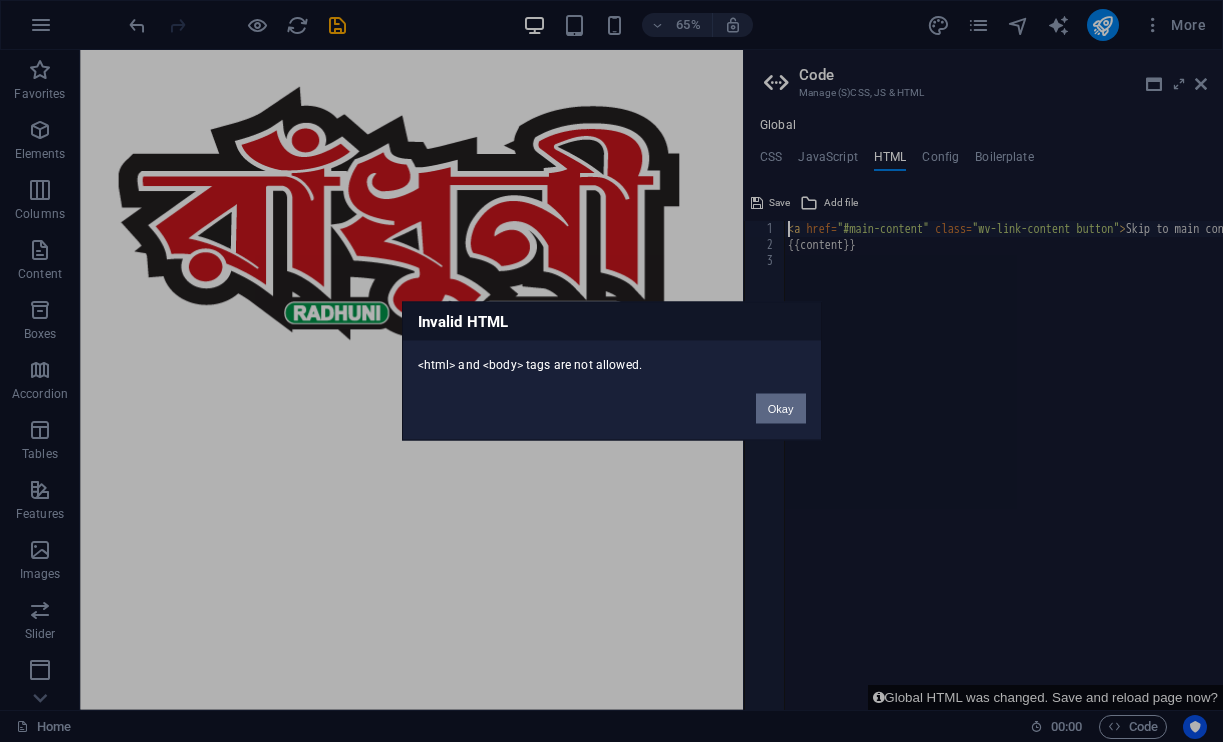 type 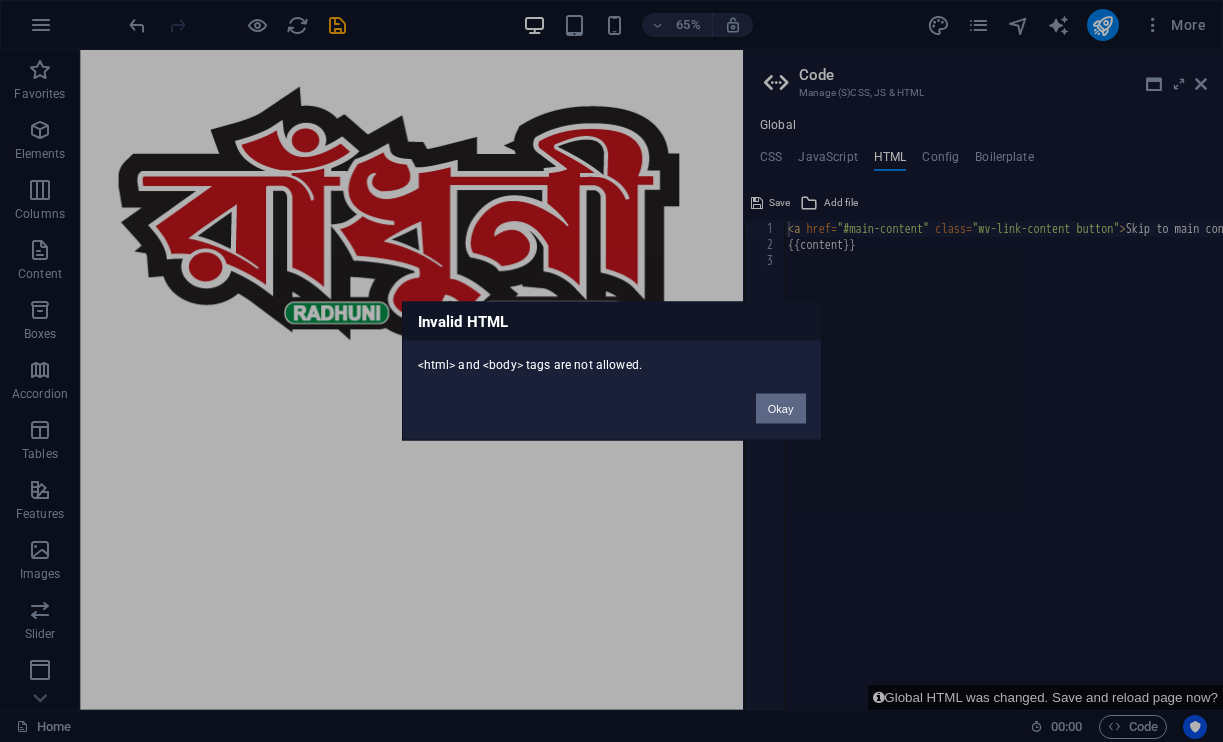 click on "Okay" at bounding box center [781, 409] 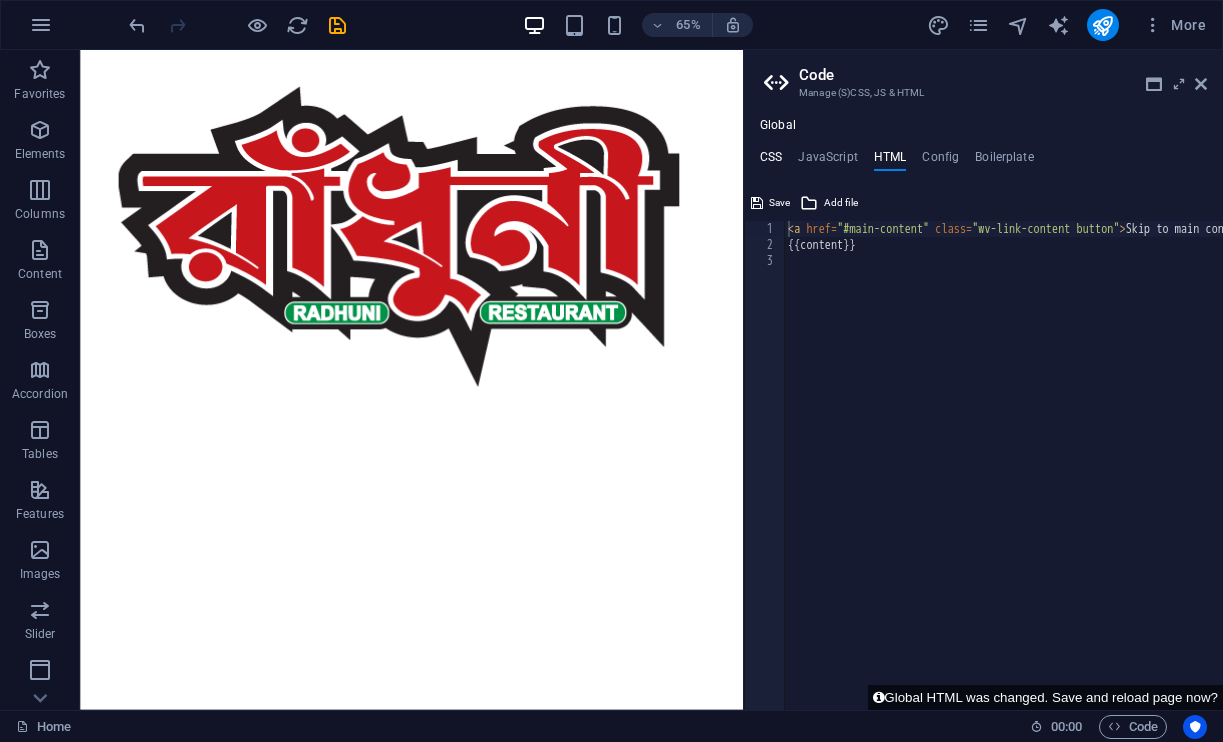 click on "CSS" at bounding box center (771, 161) 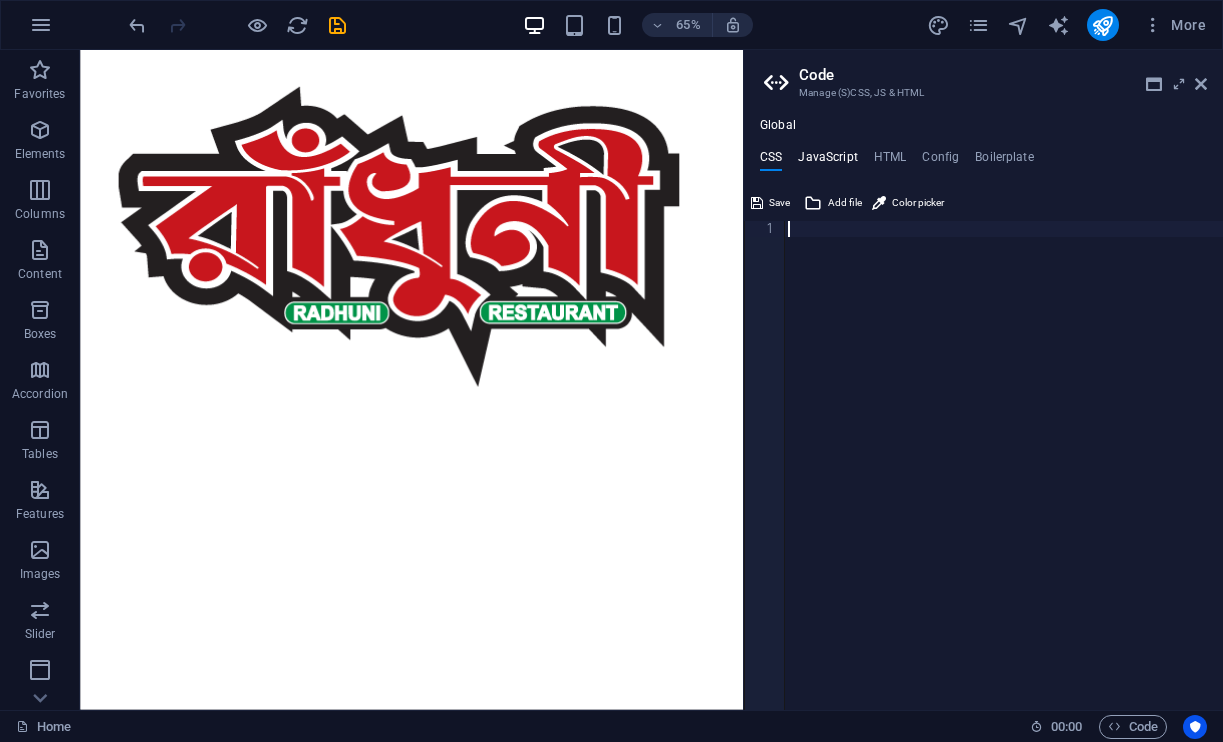 click on "JavaScript" at bounding box center (827, 161) 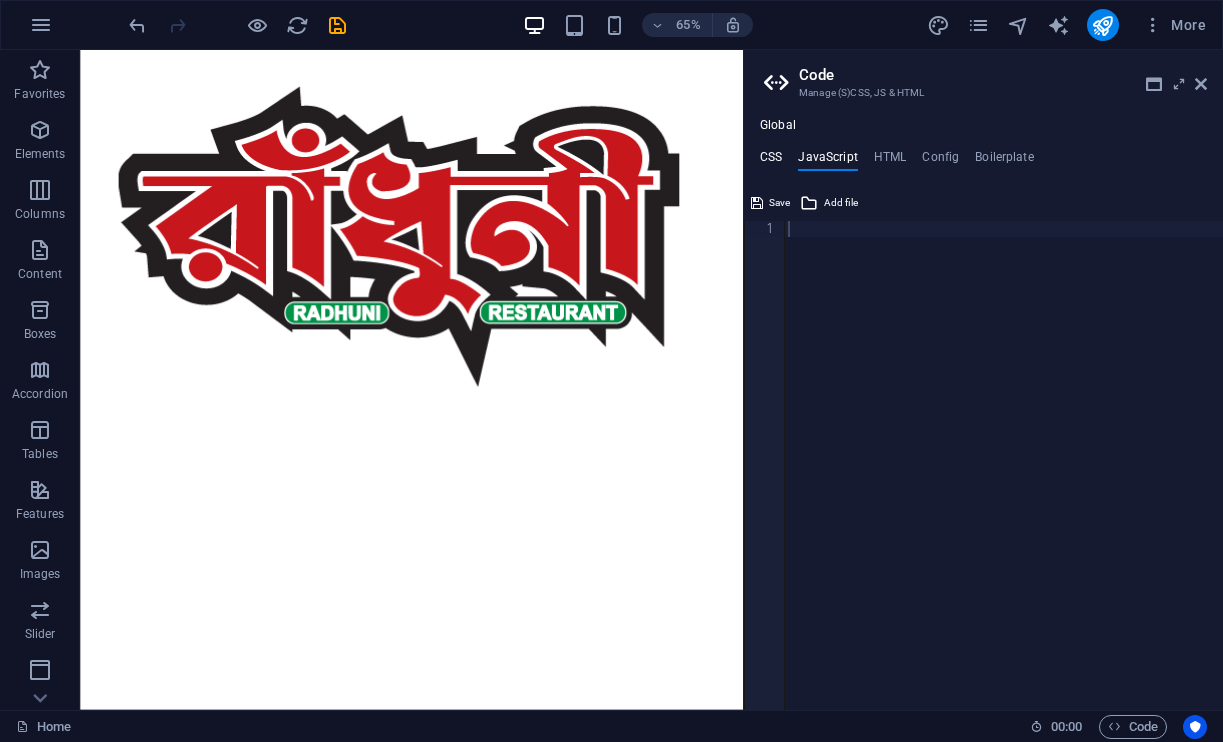 click on "CSS" at bounding box center [771, 161] 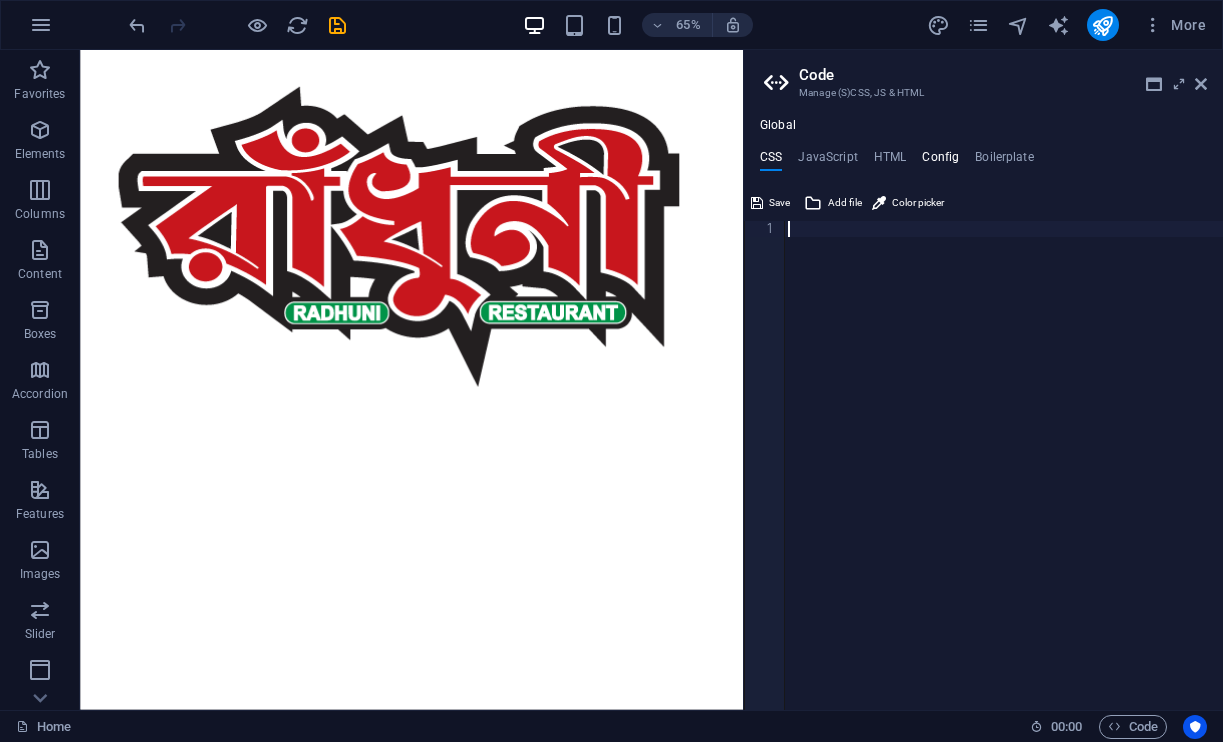 click on "Config" at bounding box center [940, 161] 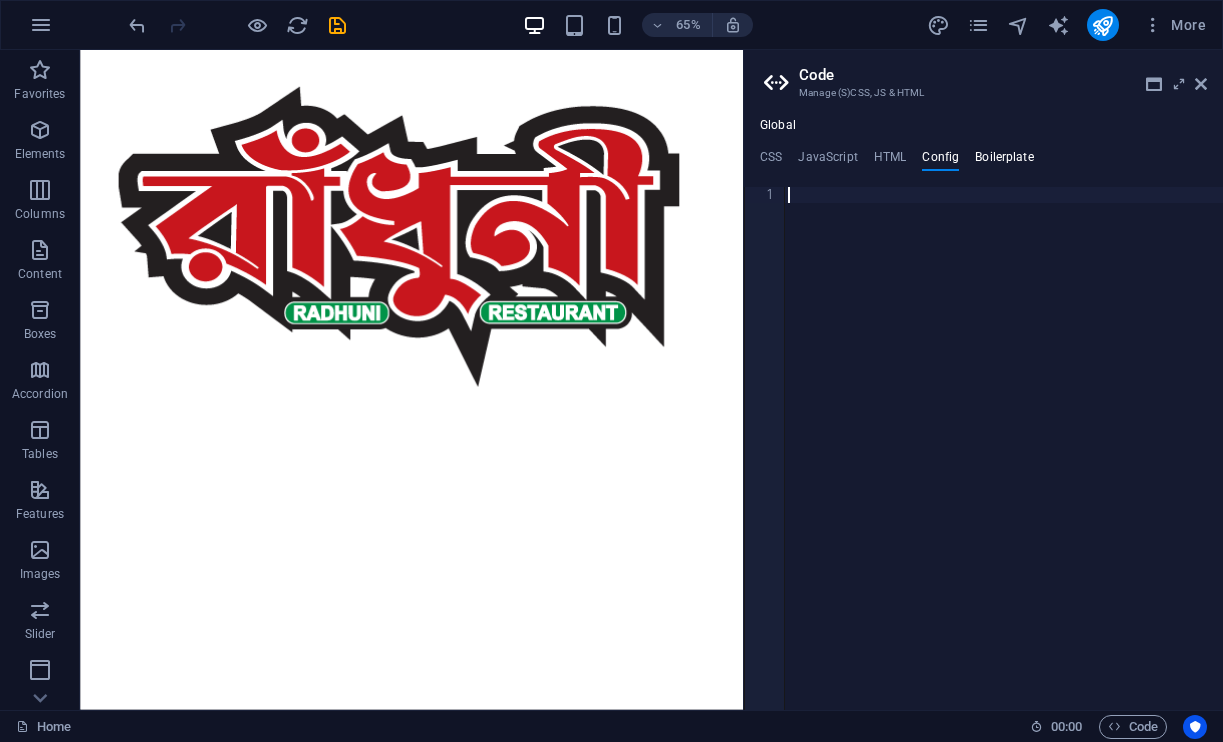 click on "Boilerplate" at bounding box center (1004, 161) 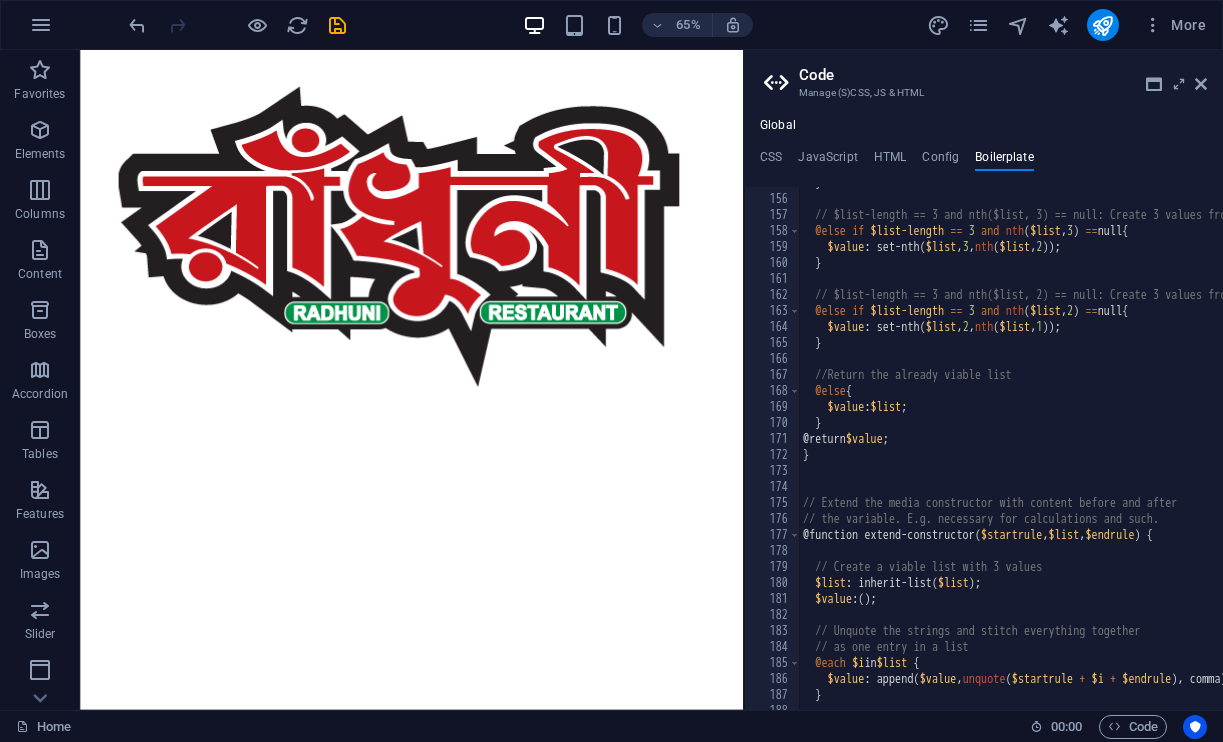 scroll, scrollTop: 1670, scrollLeft: 0, axis: vertical 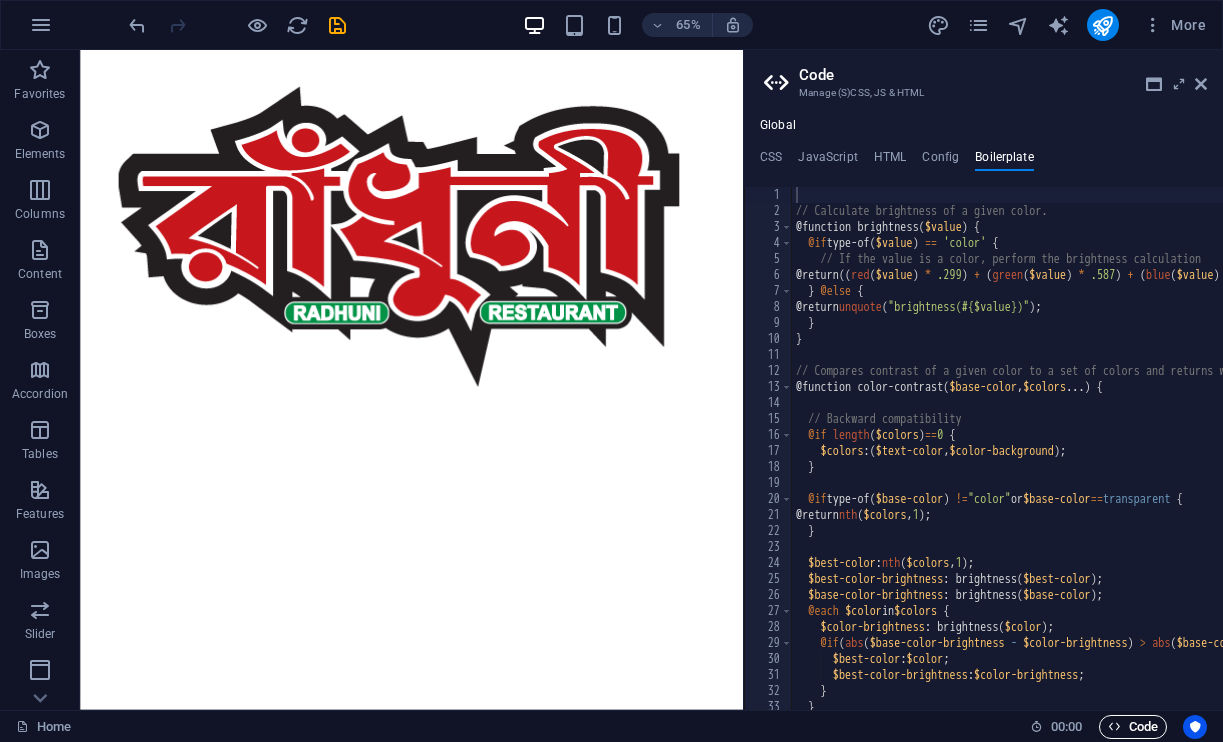 click on "Code" at bounding box center (1133, 727) 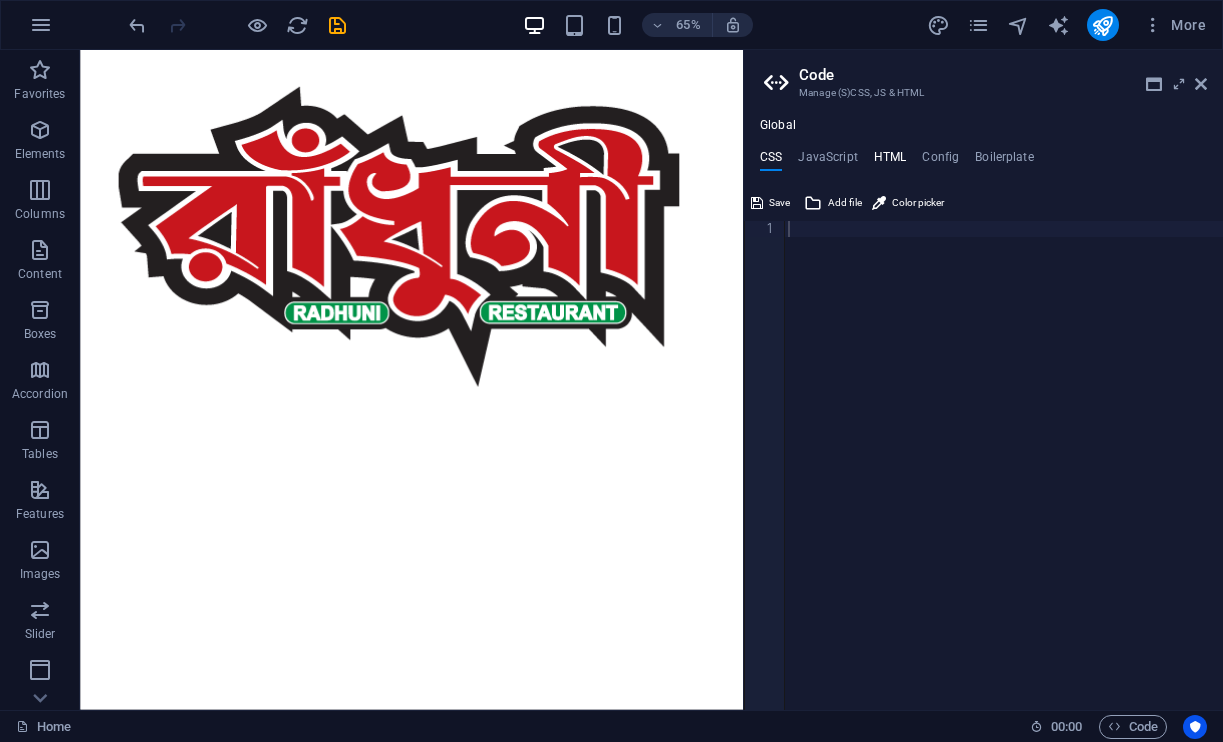click on "HTML" at bounding box center (890, 161) 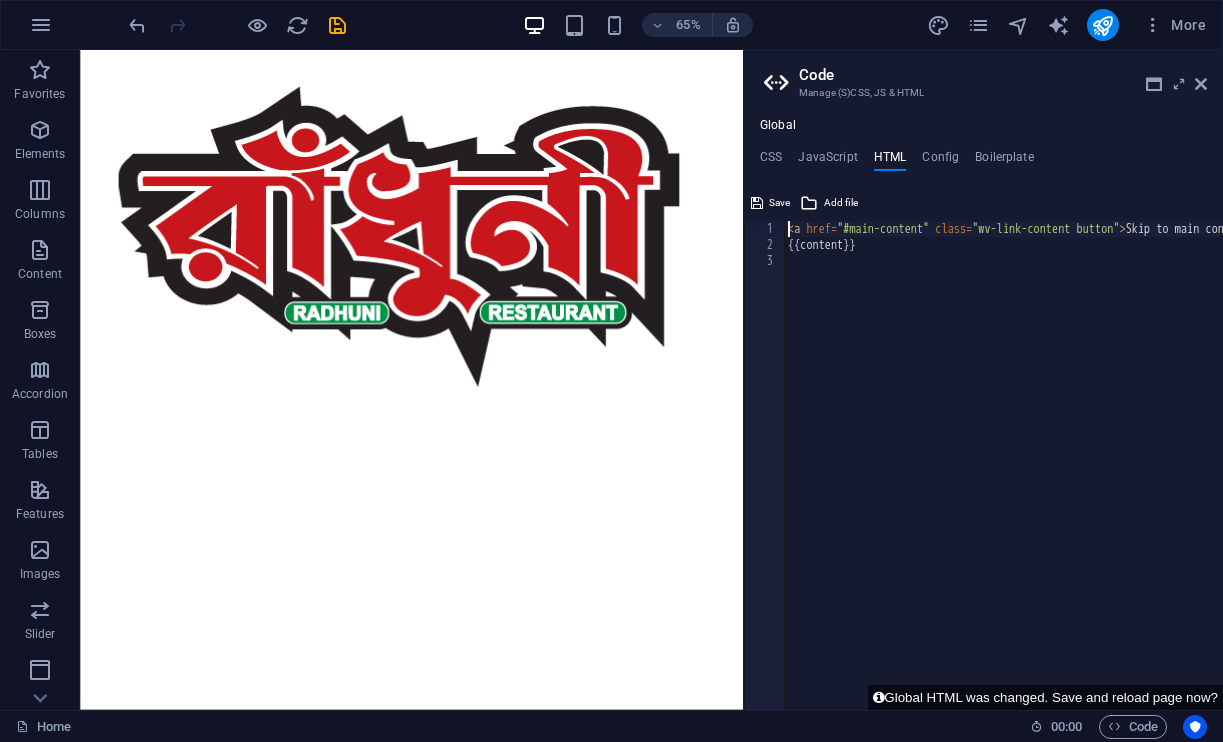 click on "< a   href = "#main-content"   class = "wv-link-content button" > Skip to main content </ a > {{content}}" at bounding box center (1078, 482) 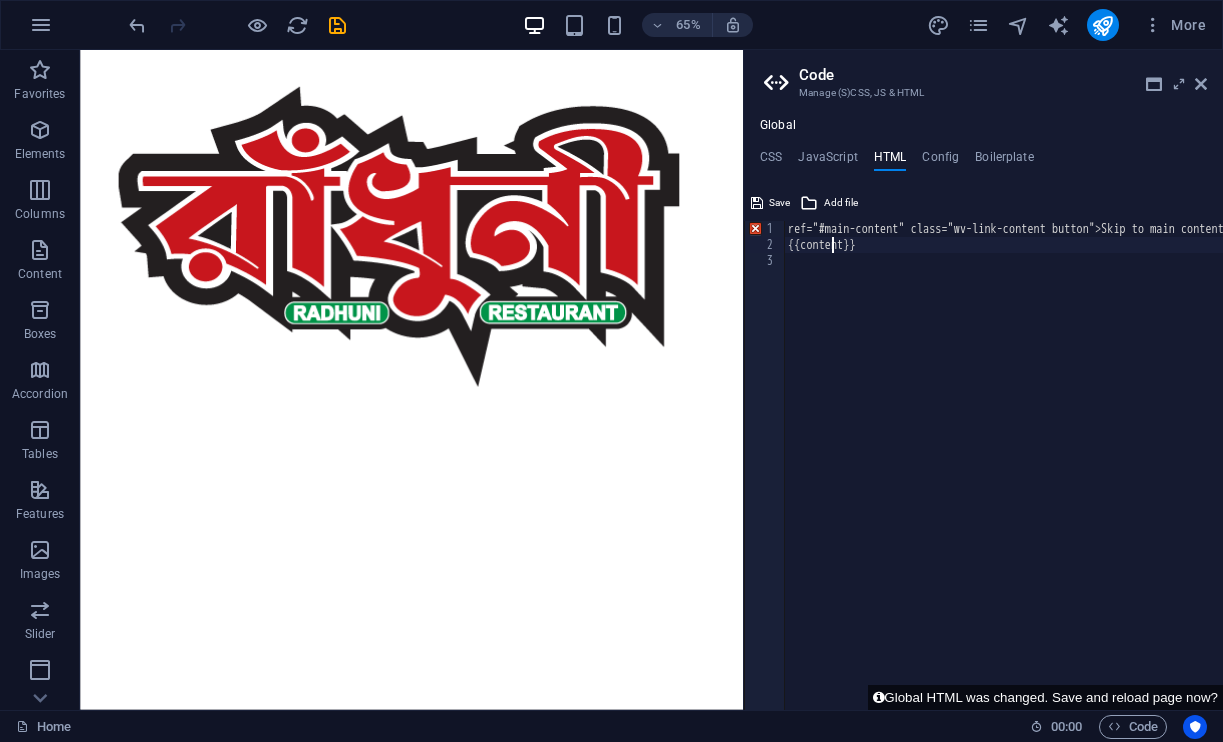 type on "ref="#main-content" class="wv-link-content button">Skip to main content</a>" 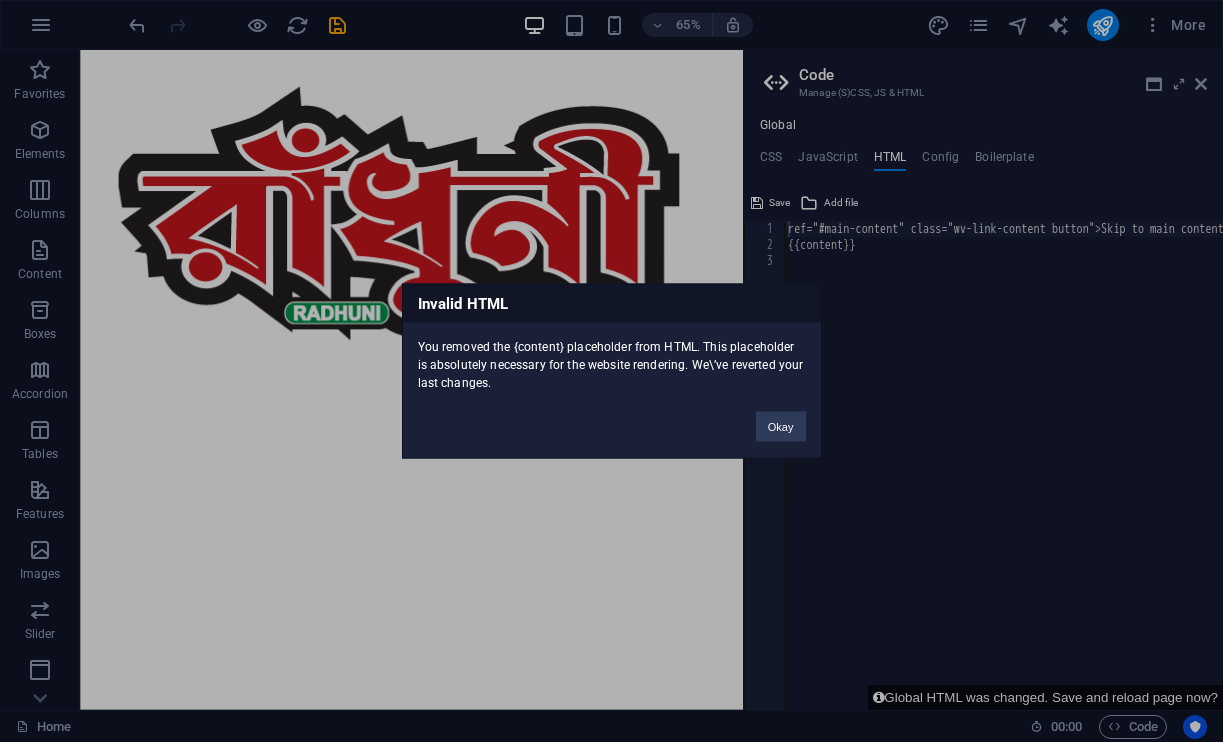 type 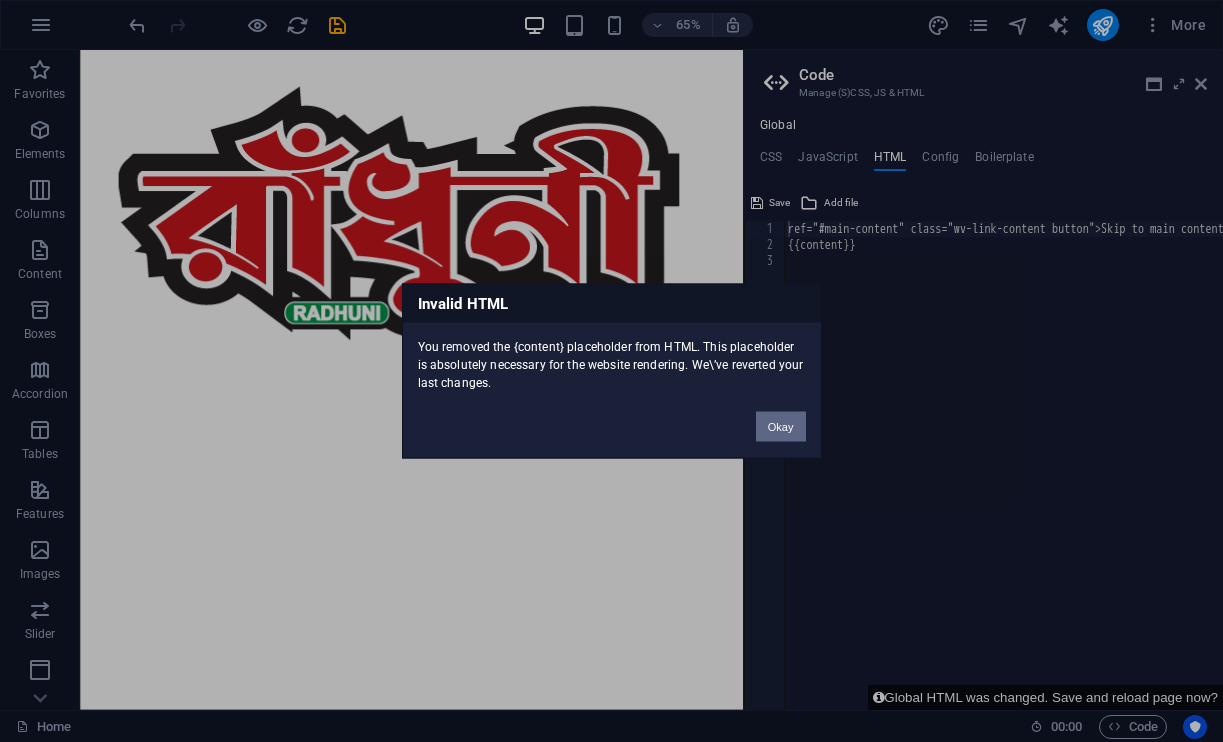 click on "Okay" at bounding box center (781, 427) 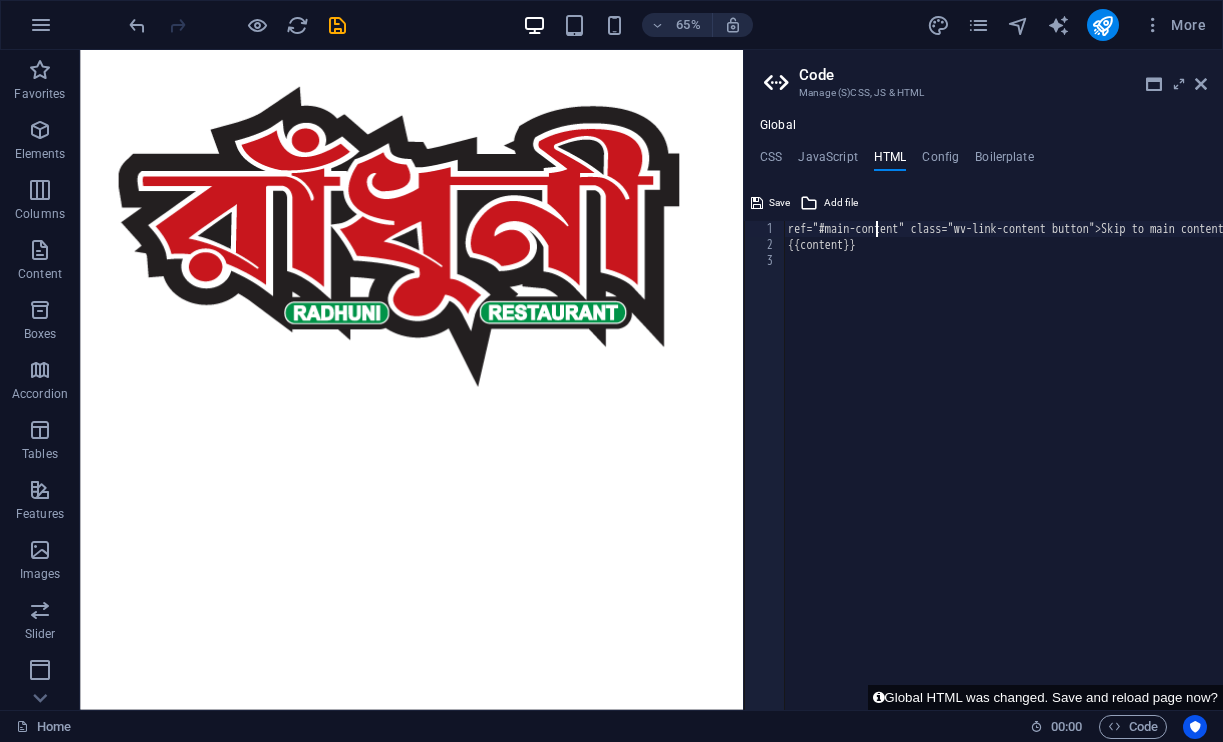 click on "ref="#main-content" class="wv-link-content button">Skip to main content </ a > {{content}}" at bounding box center (1063, 482) 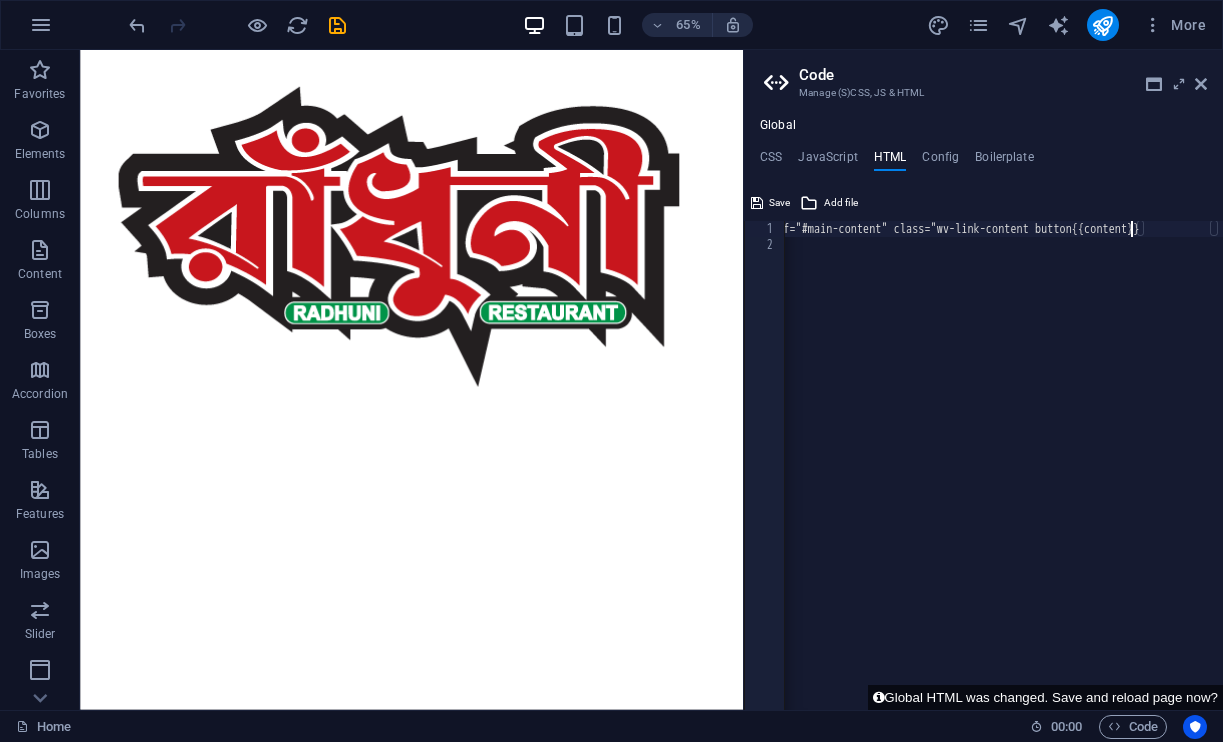 scroll, scrollTop: 0, scrollLeft: 2, axis: horizontal 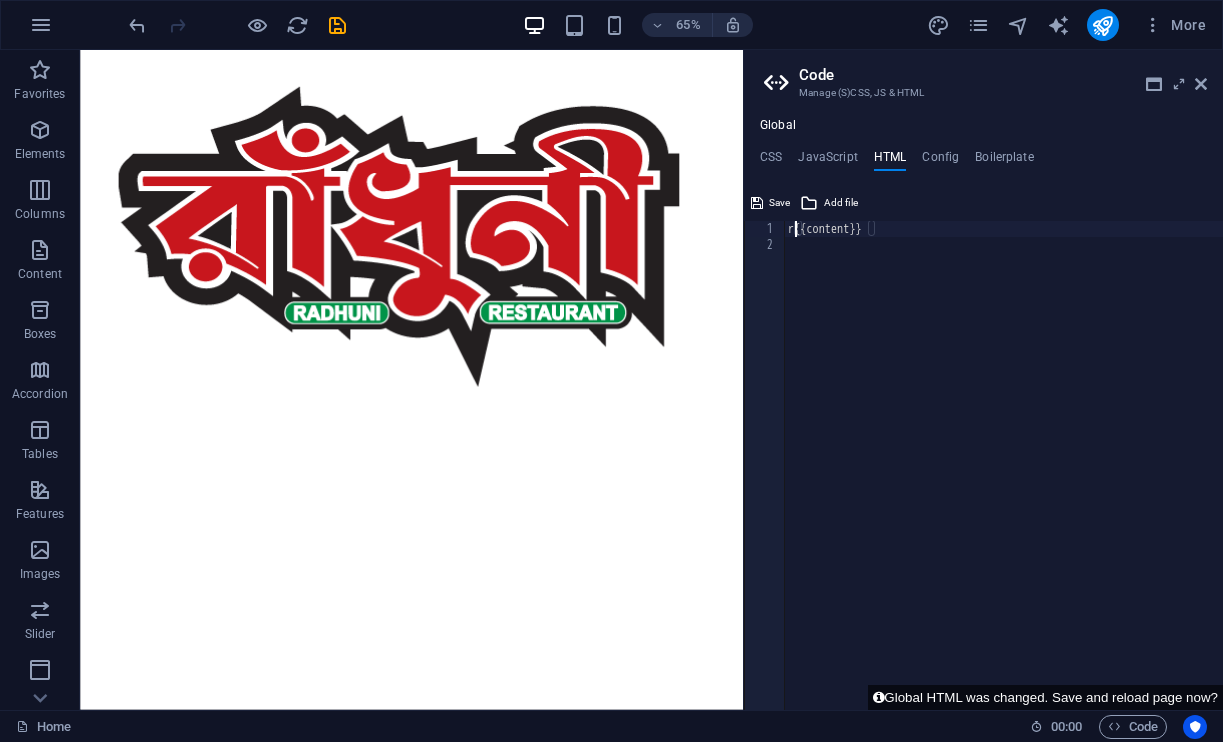 type on "{{content}}" 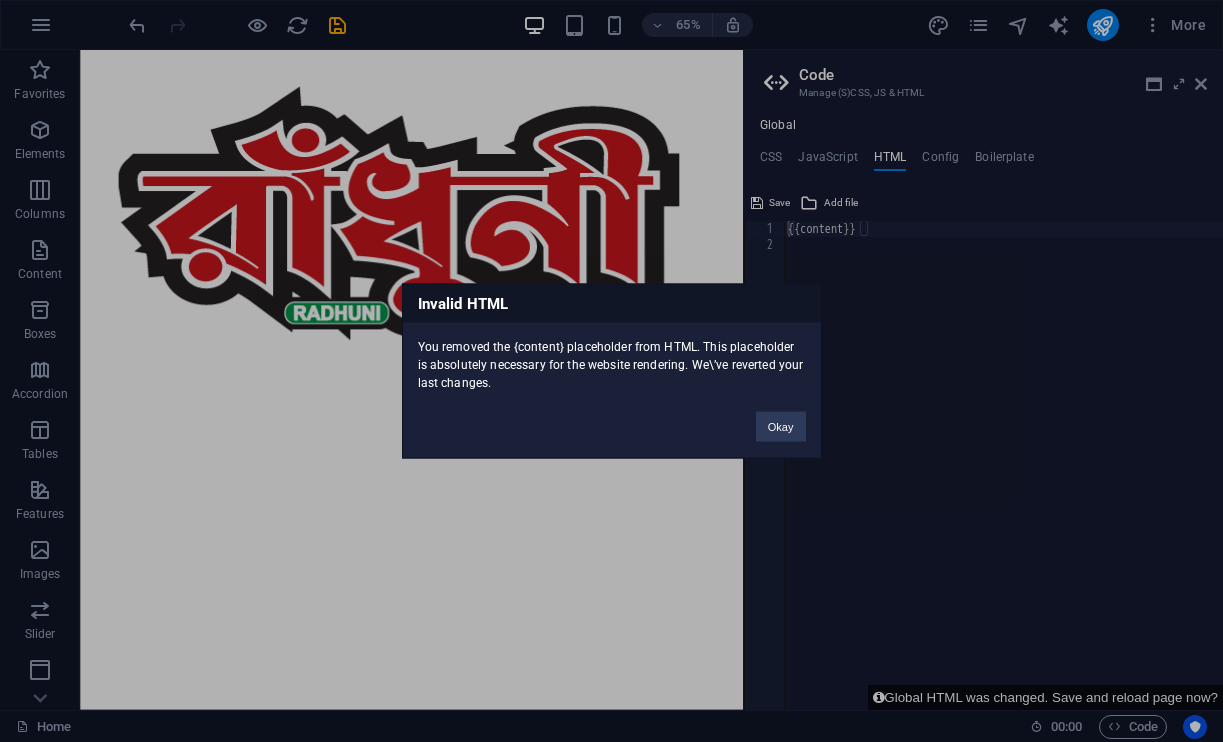 type 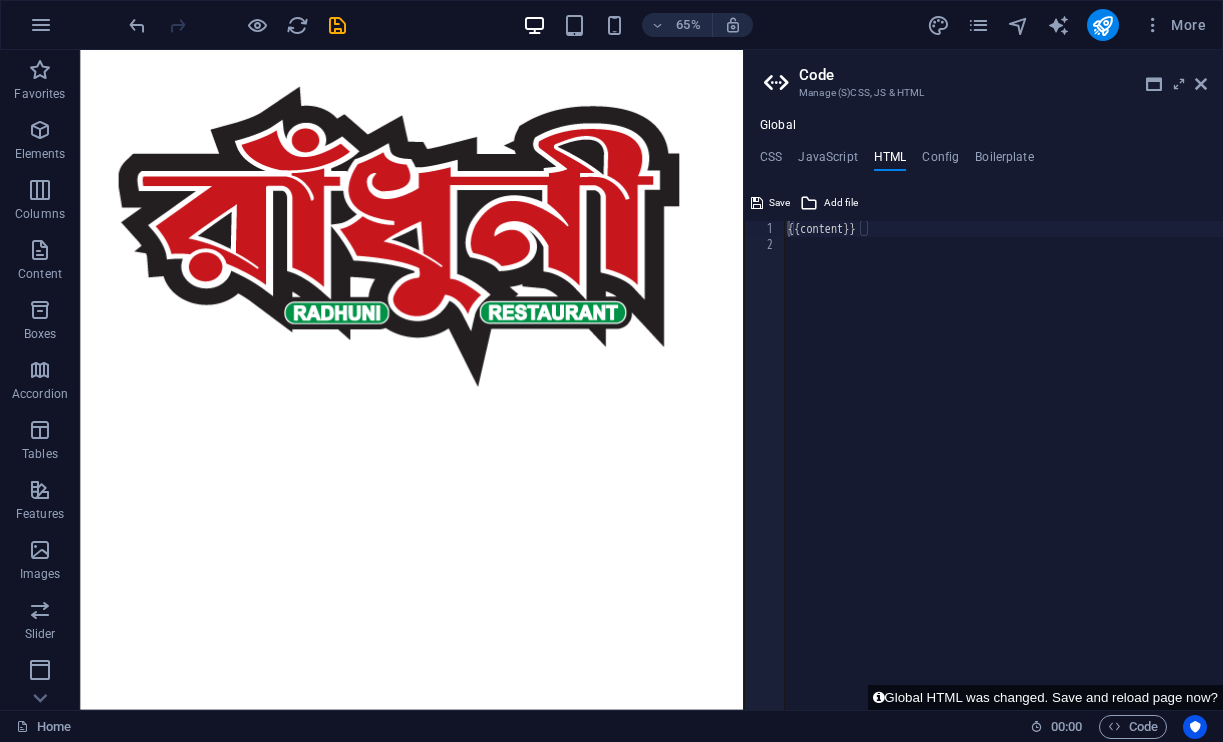 click on "{{content}}" at bounding box center [1003, 482] 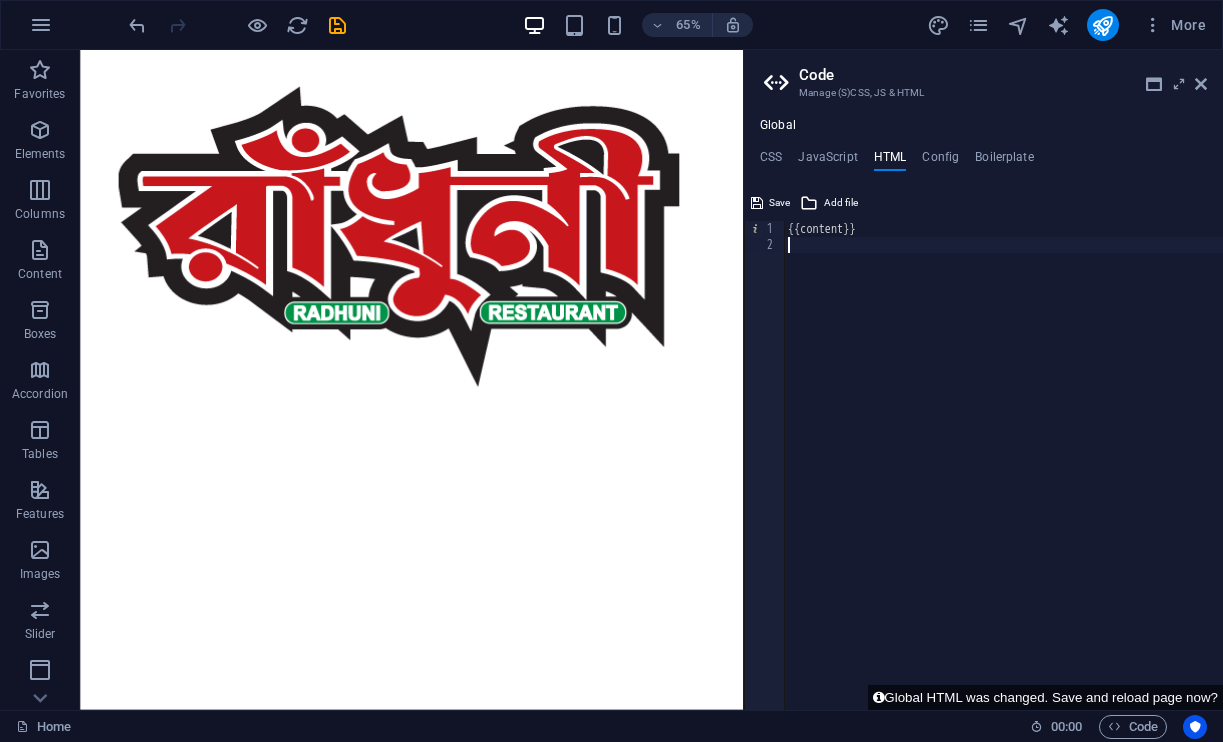 paste on "{{content}}" 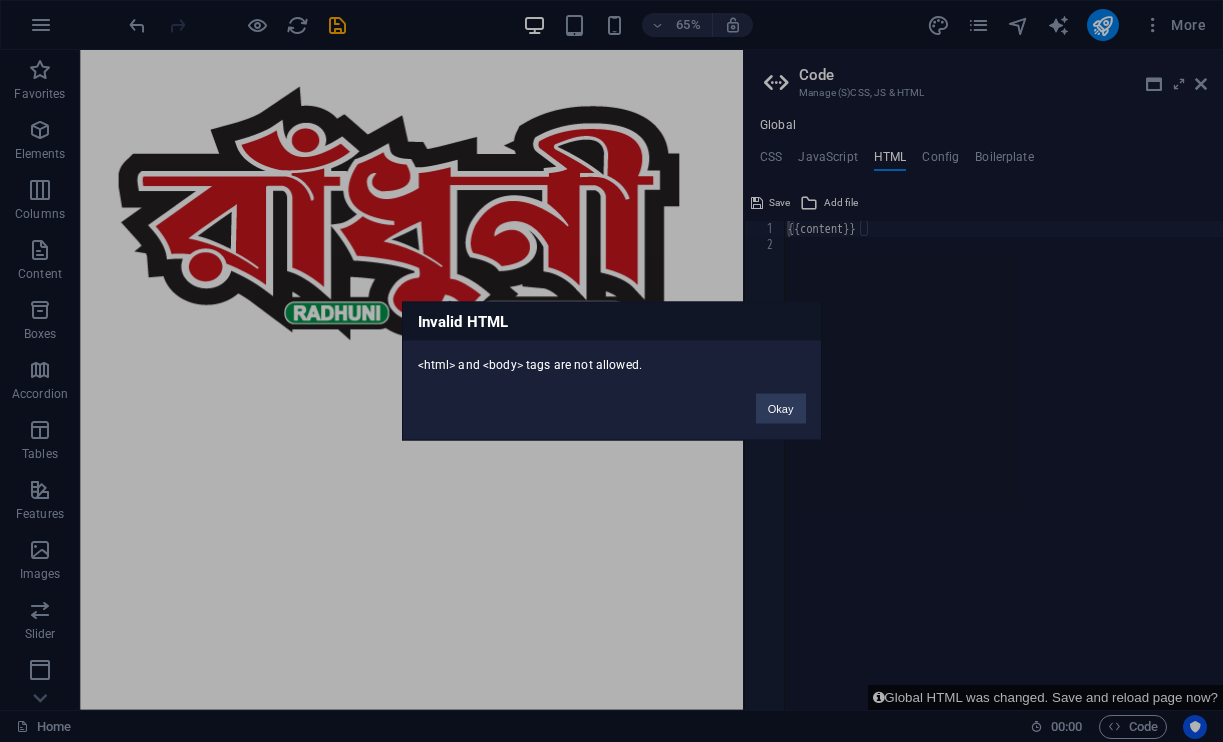 type 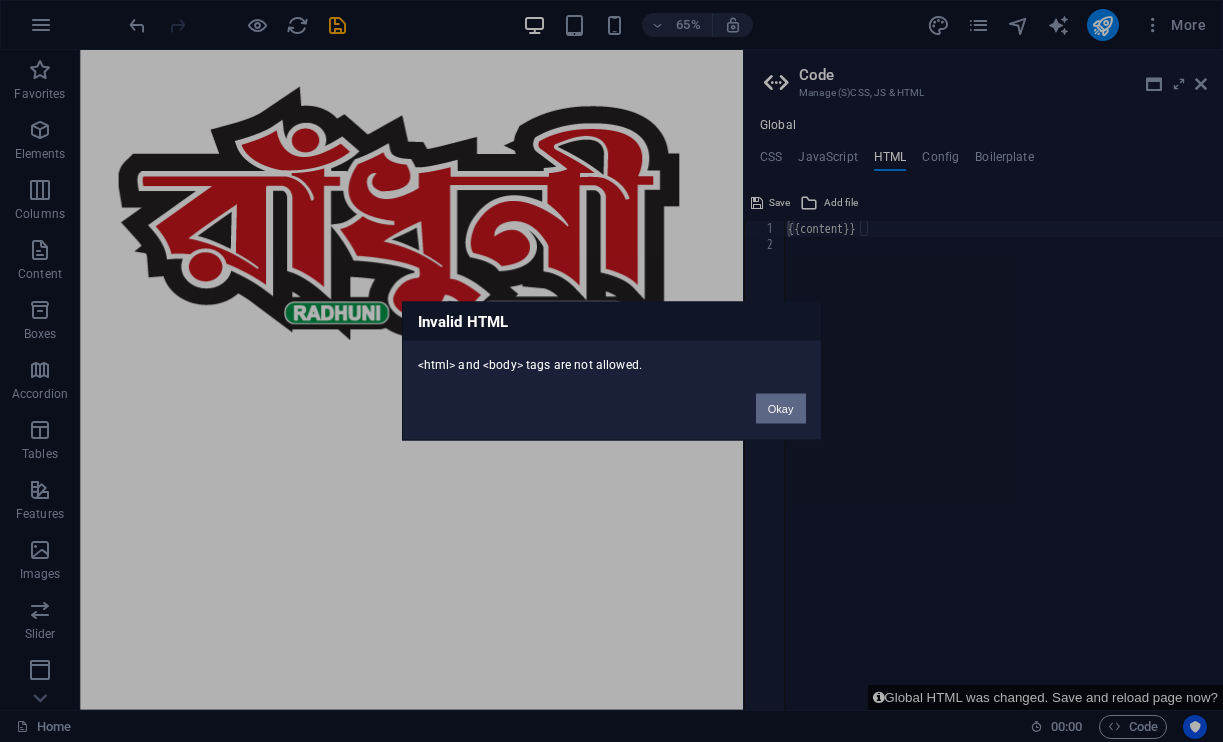 click on "Okay" at bounding box center [781, 409] 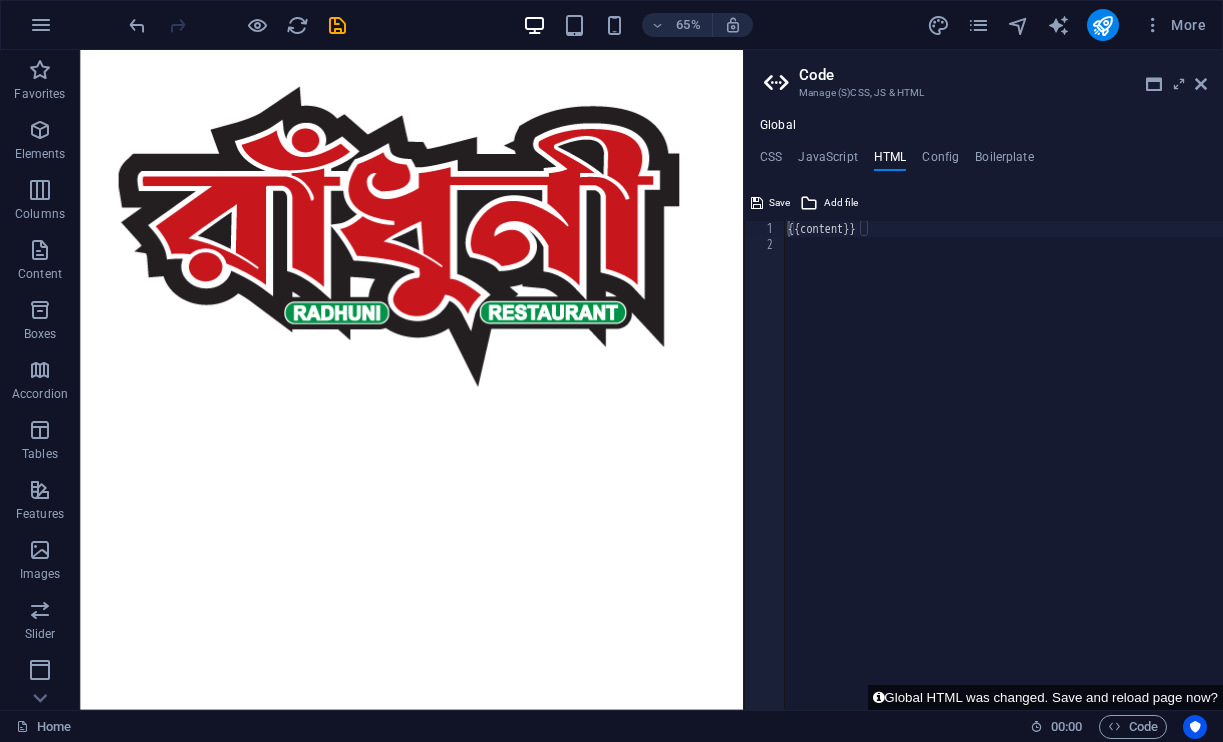 click on "{{content}}" at bounding box center (1003, 482) 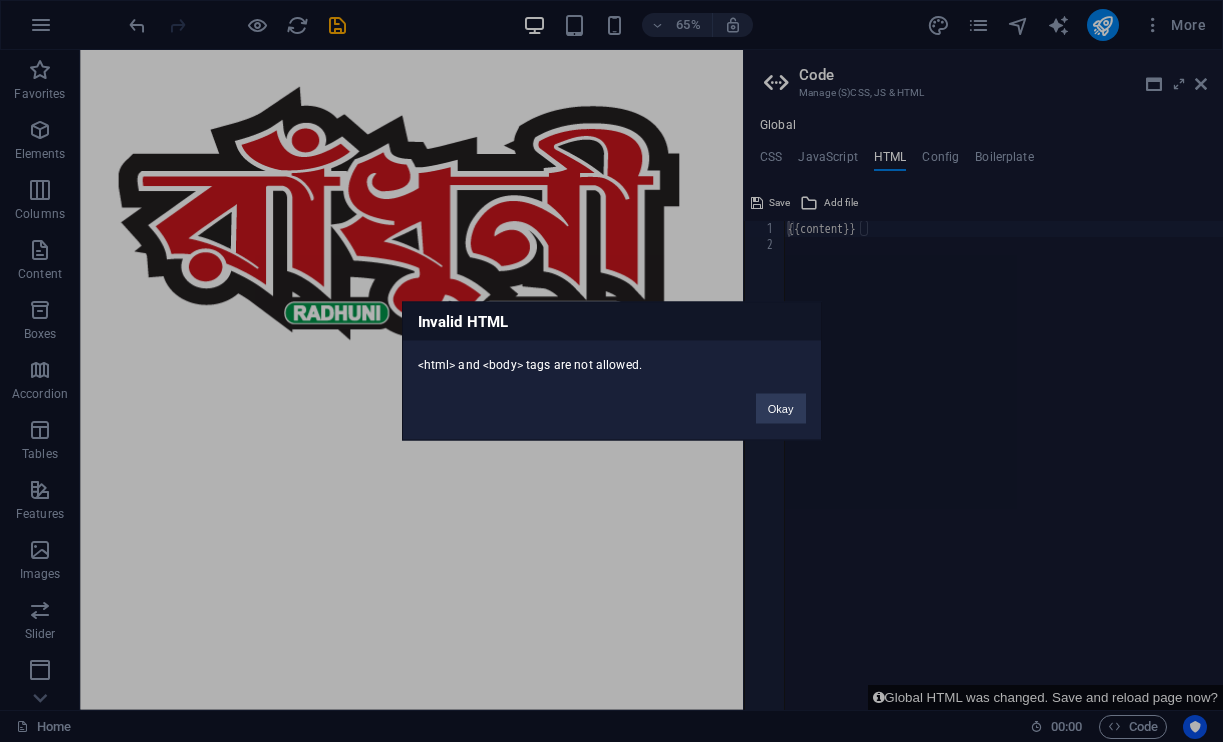 type 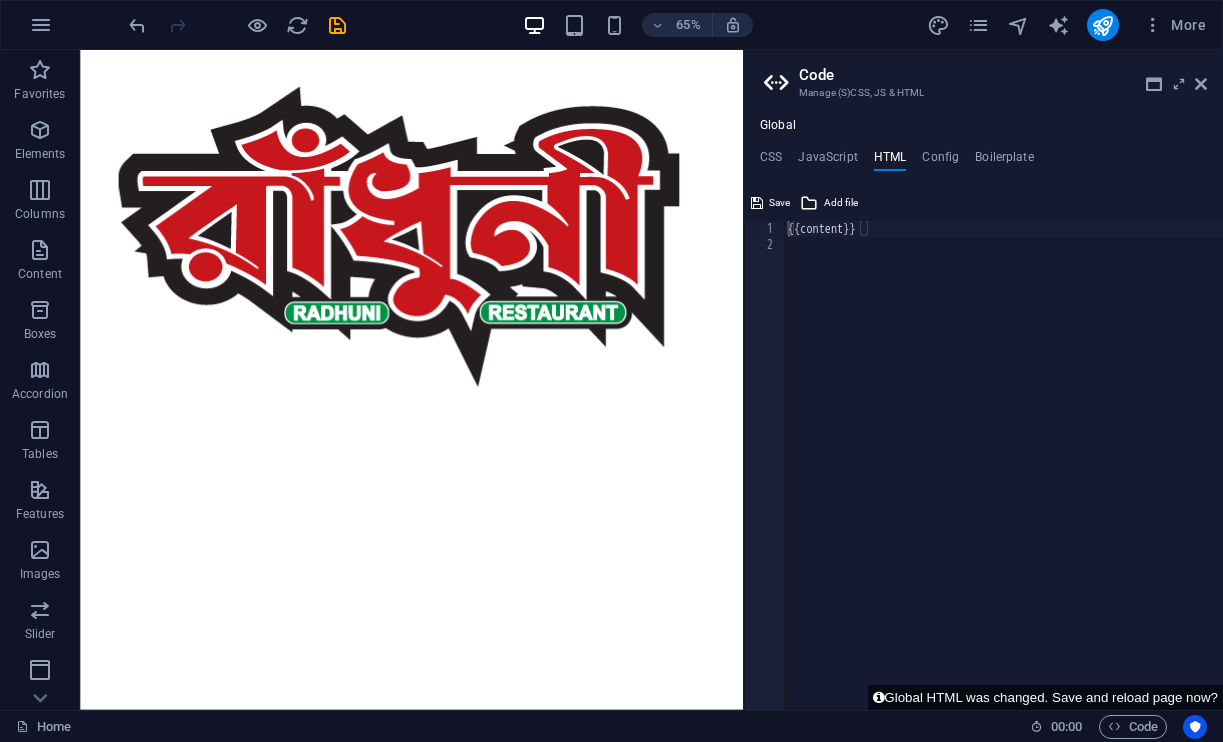 click on "{{content}}" at bounding box center (1003, 482) 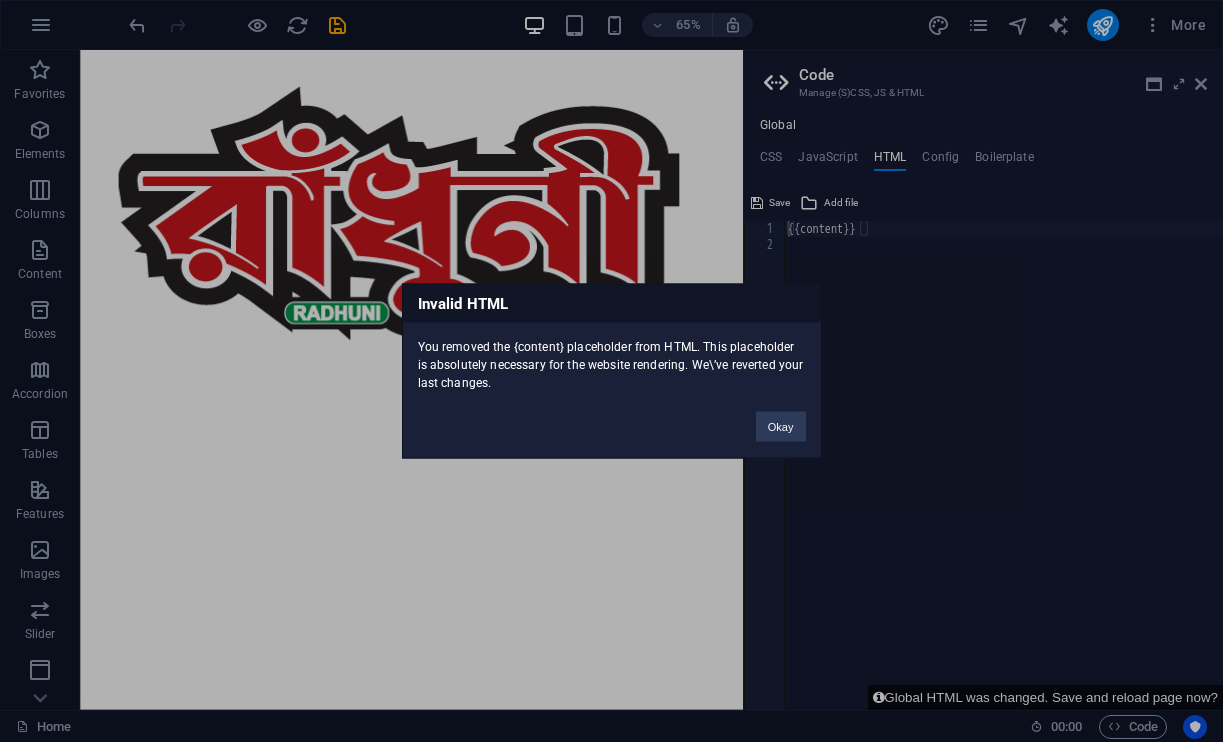 type 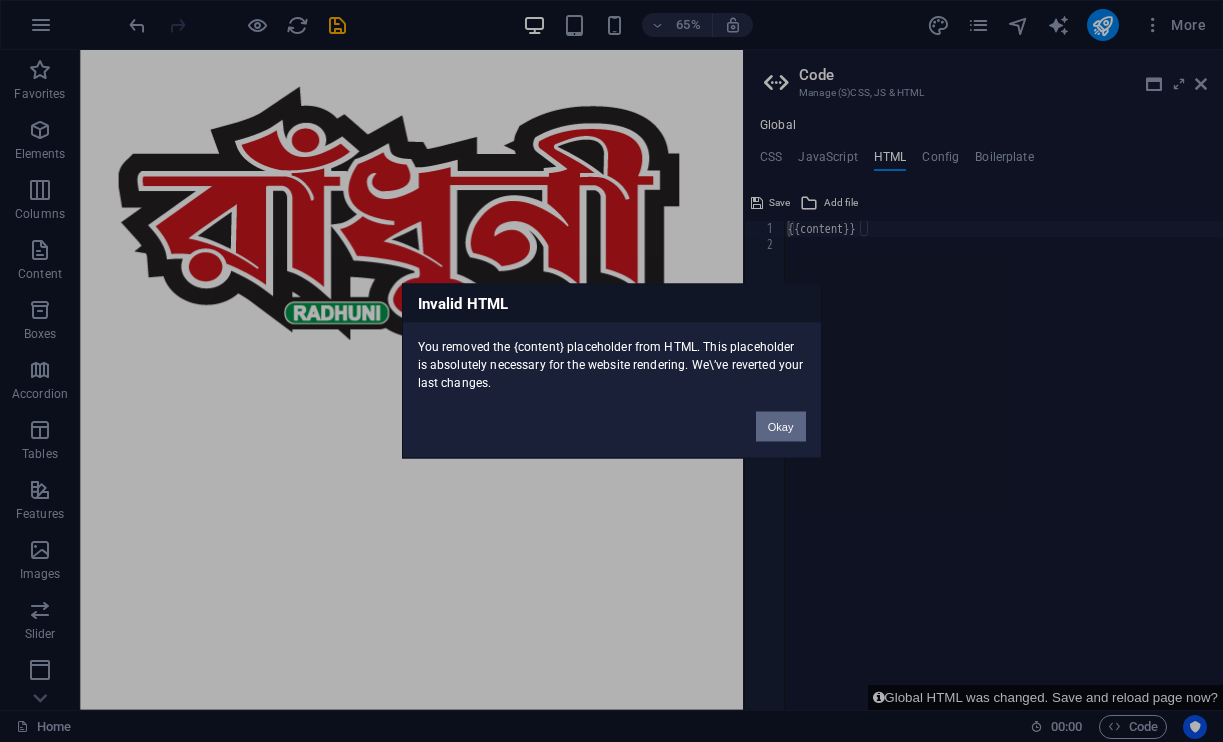 click on "Okay" at bounding box center [781, 427] 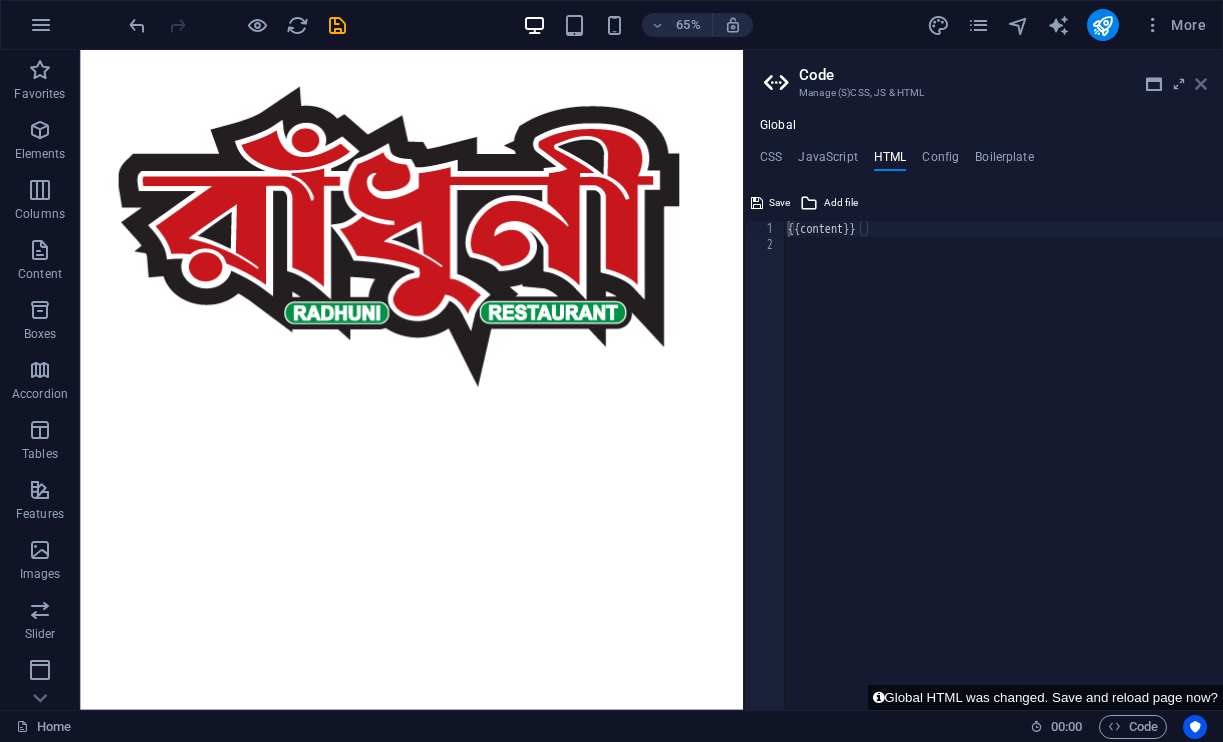 click at bounding box center (1201, 84) 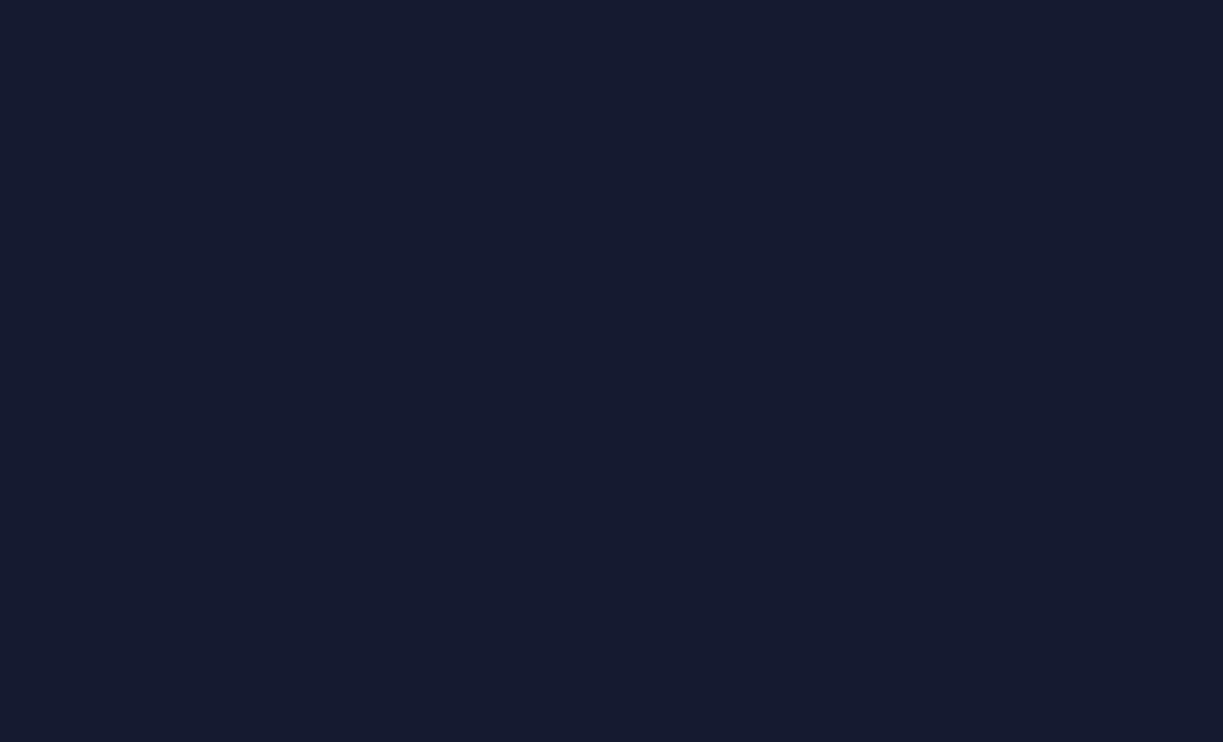 scroll, scrollTop: 0, scrollLeft: 0, axis: both 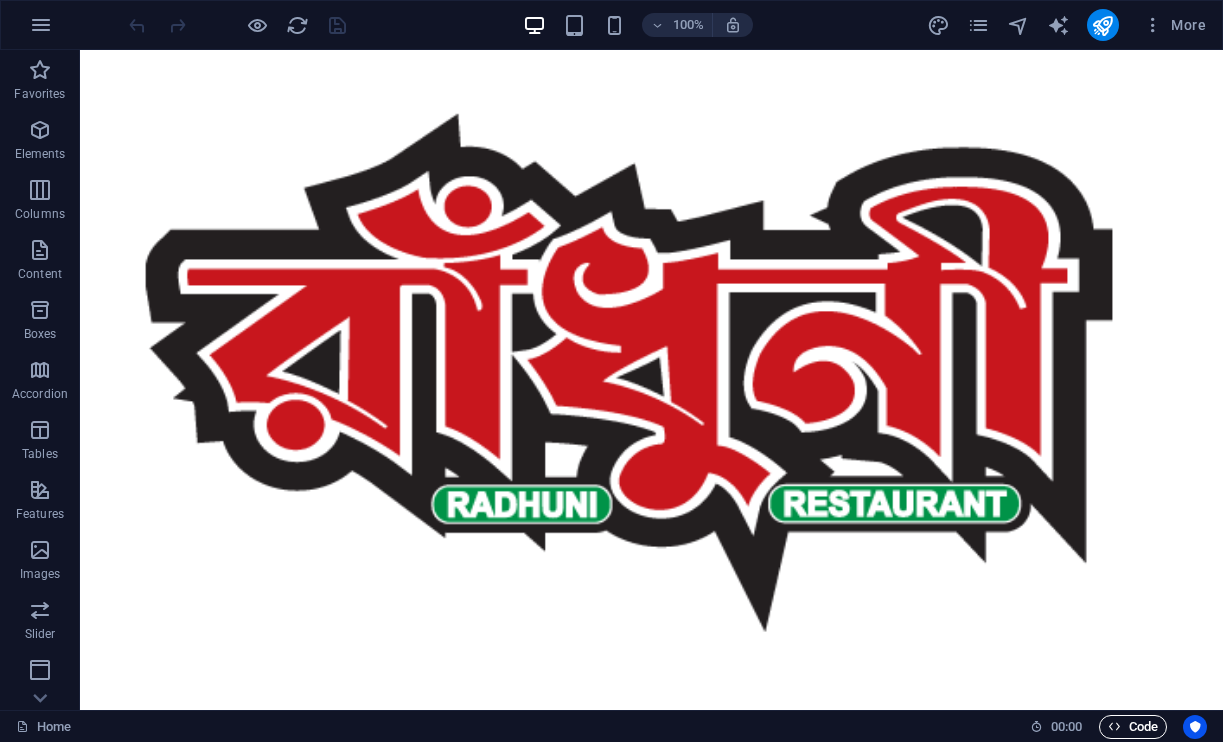 click on "Code" at bounding box center (1133, 727) 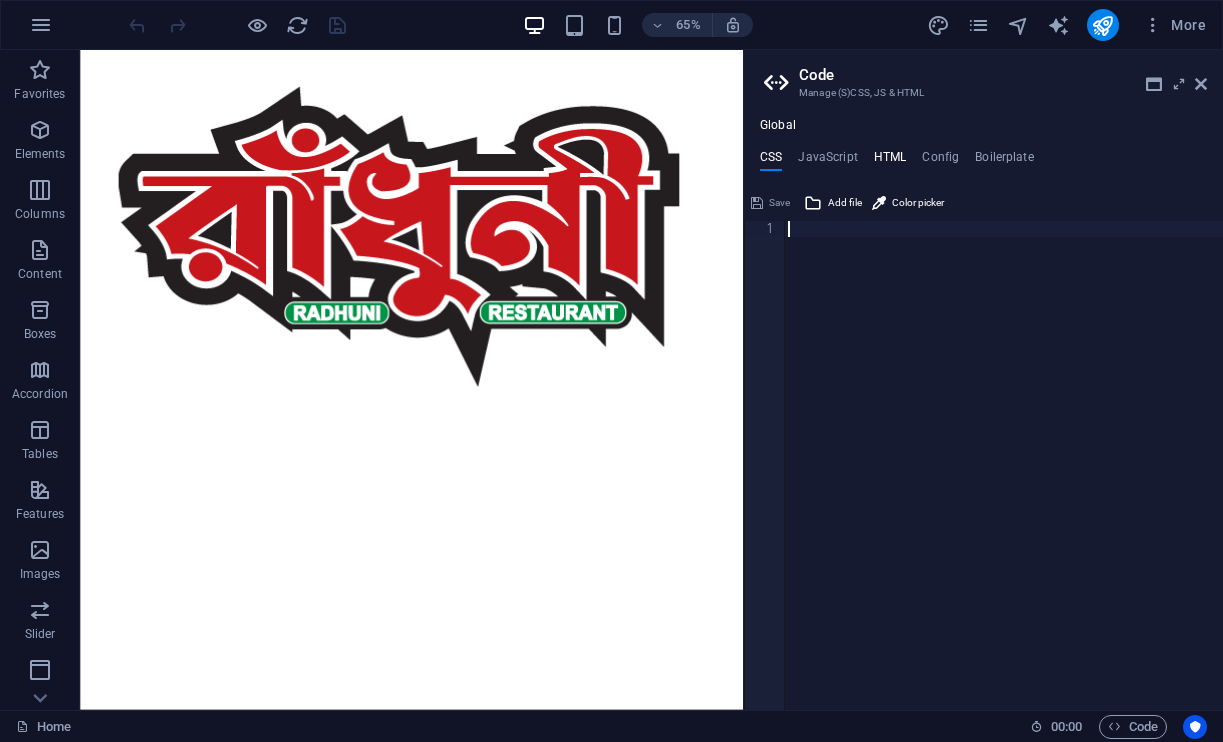 click on "HTML" at bounding box center (890, 161) 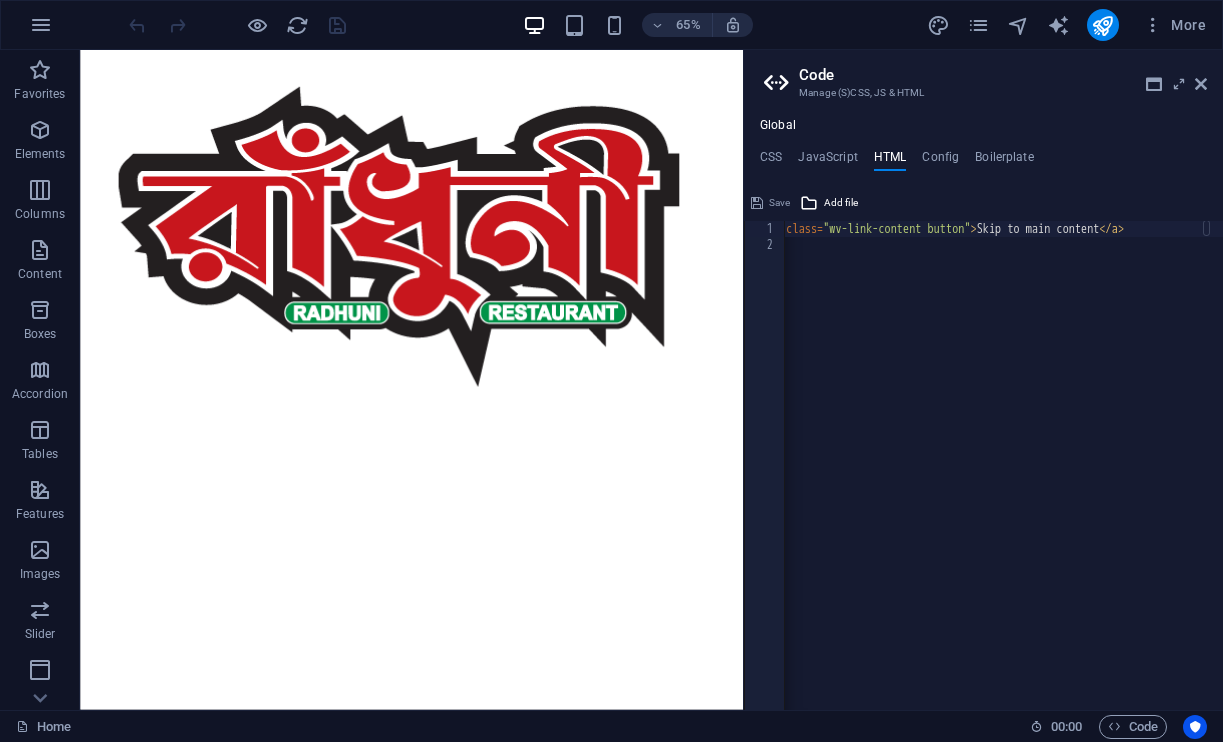 scroll, scrollTop: 0, scrollLeft: 0, axis: both 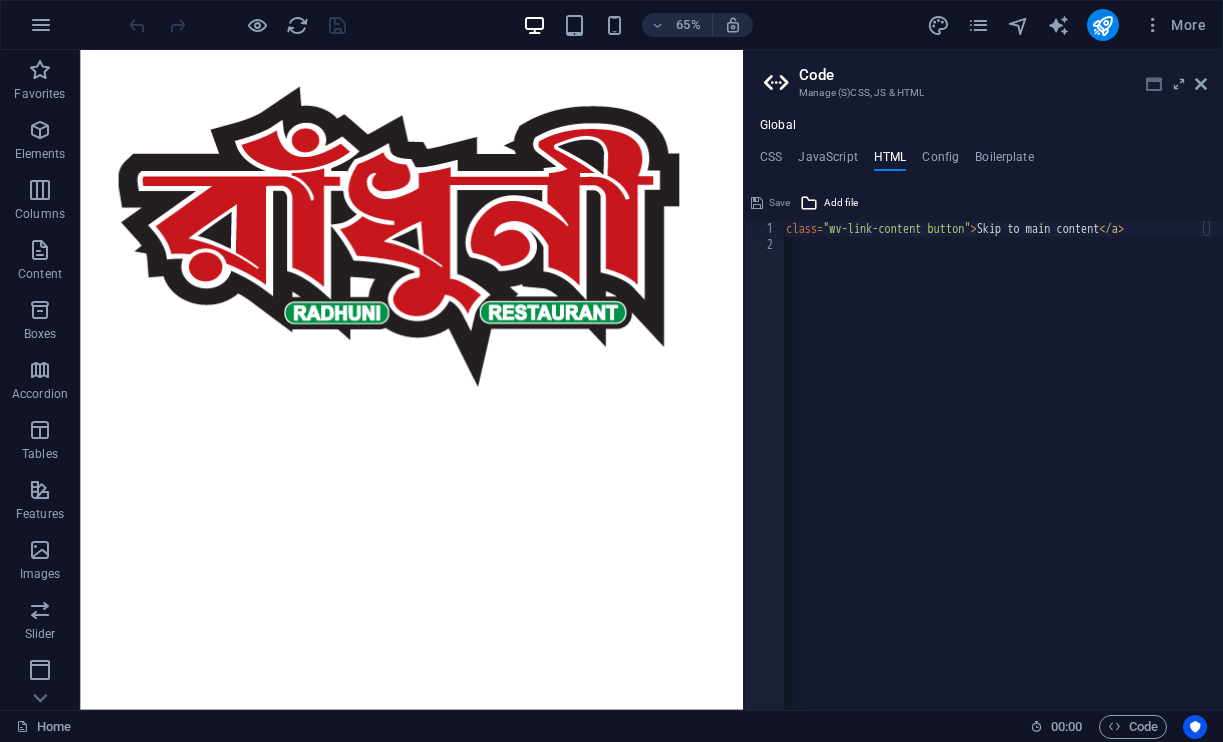 click at bounding box center [1154, 84] 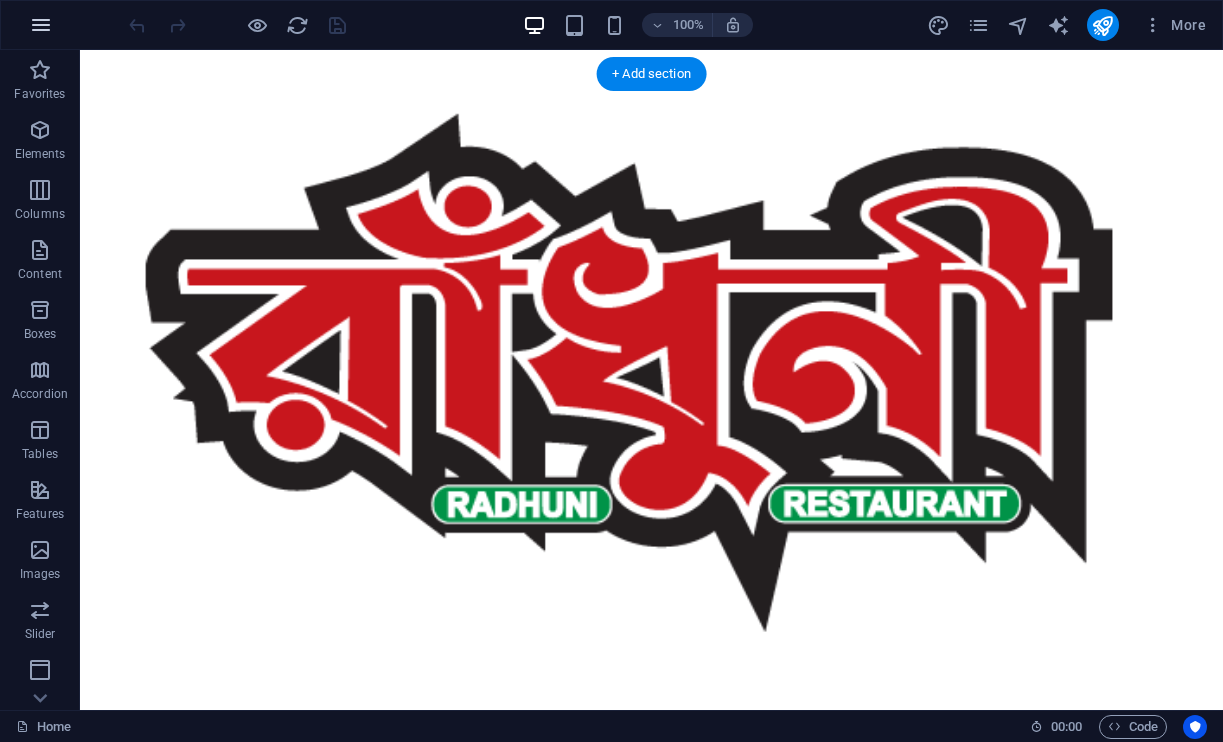 click at bounding box center [41, 25] 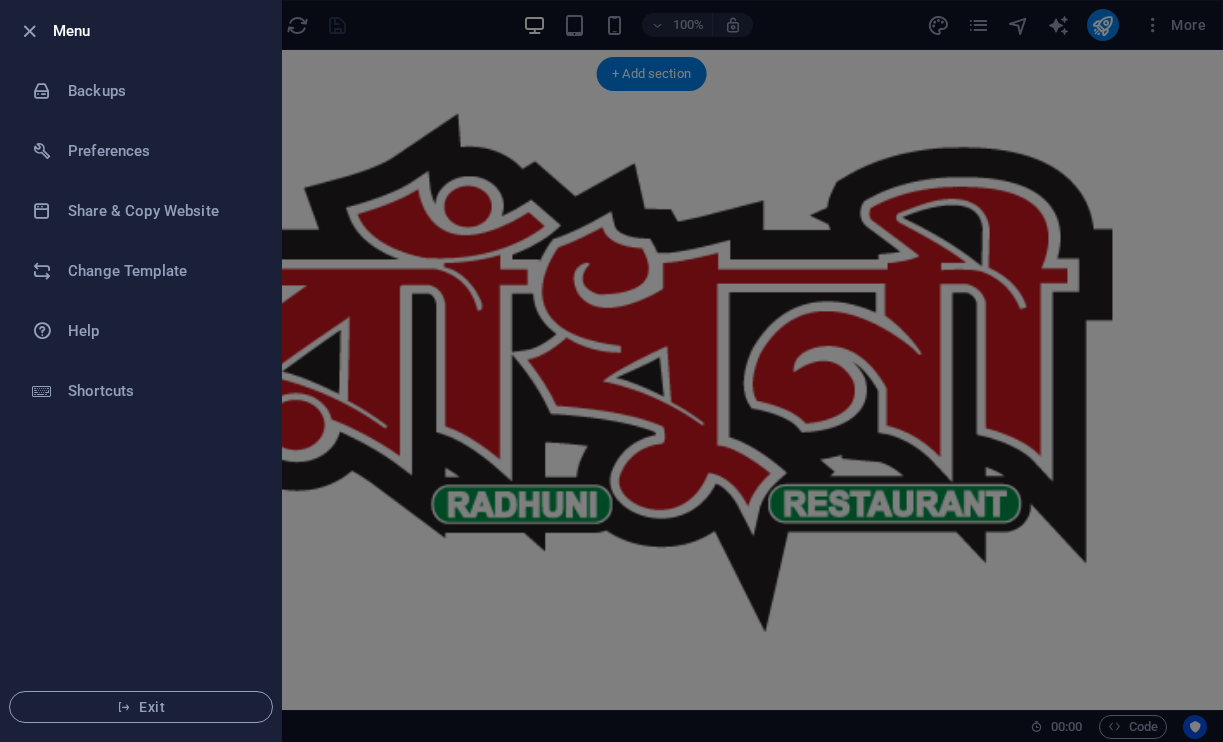 click at bounding box center (611, 371) 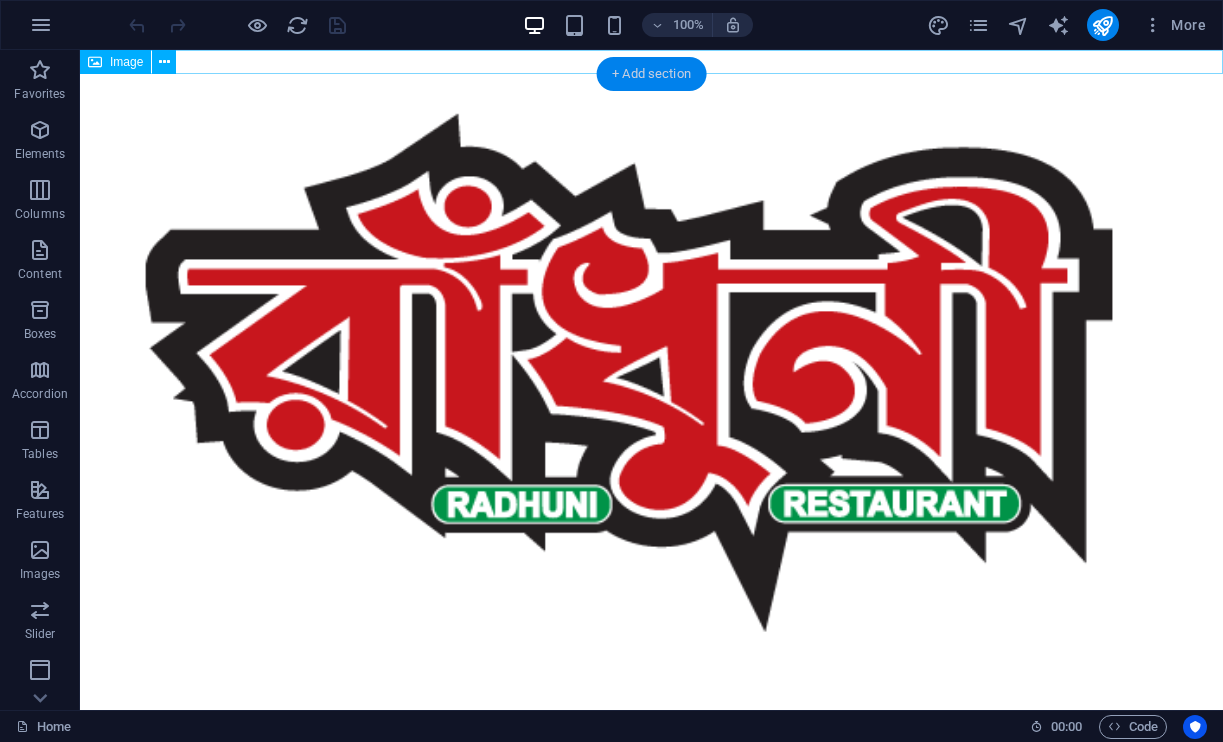 click on "+ Add section" at bounding box center [651, 74] 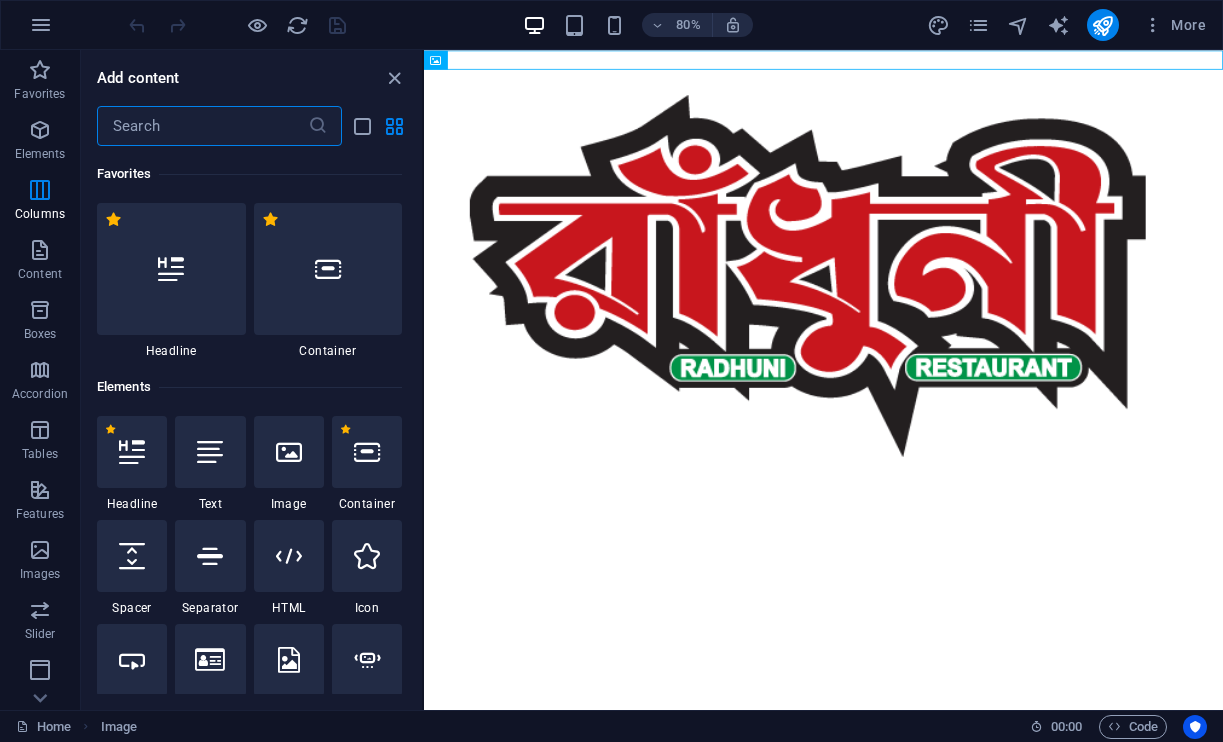 scroll, scrollTop: 0, scrollLeft: 0, axis: both 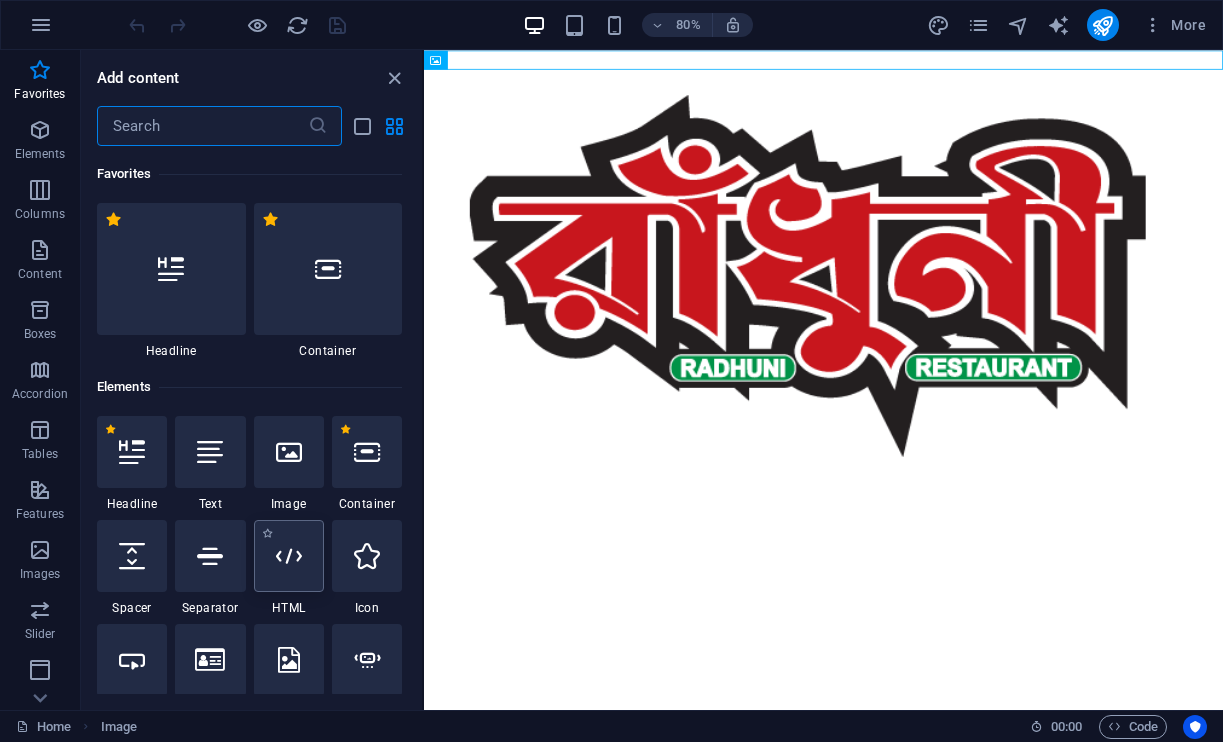 click at bounding box center (289, 556) 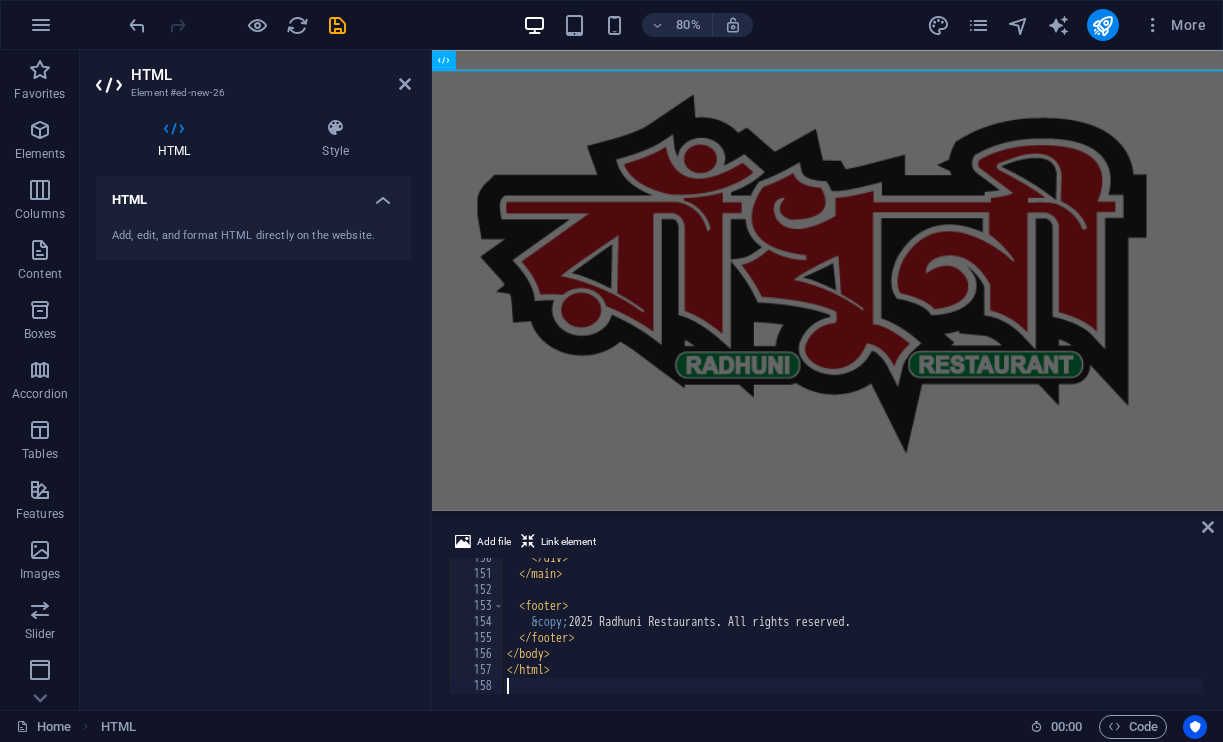scroll, scrollTop: 2392, scrollLeft: 0, axis: vertical 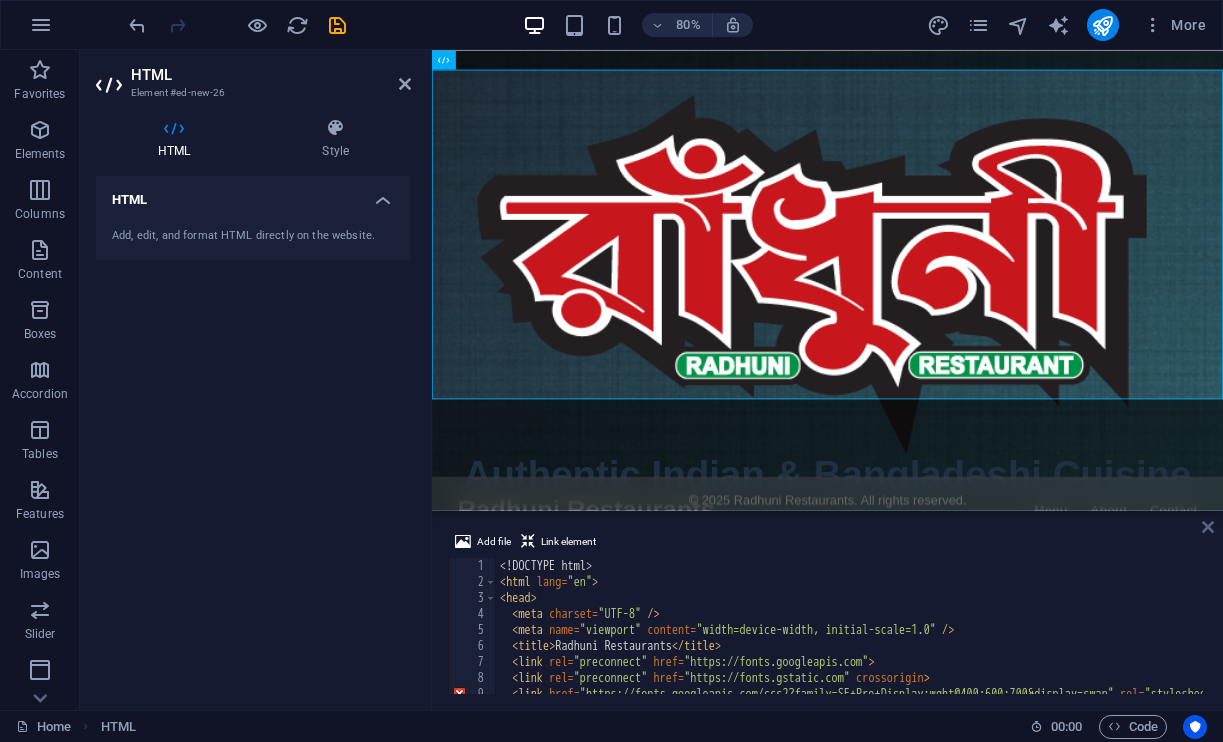 click at bounding box center (1208, 527) 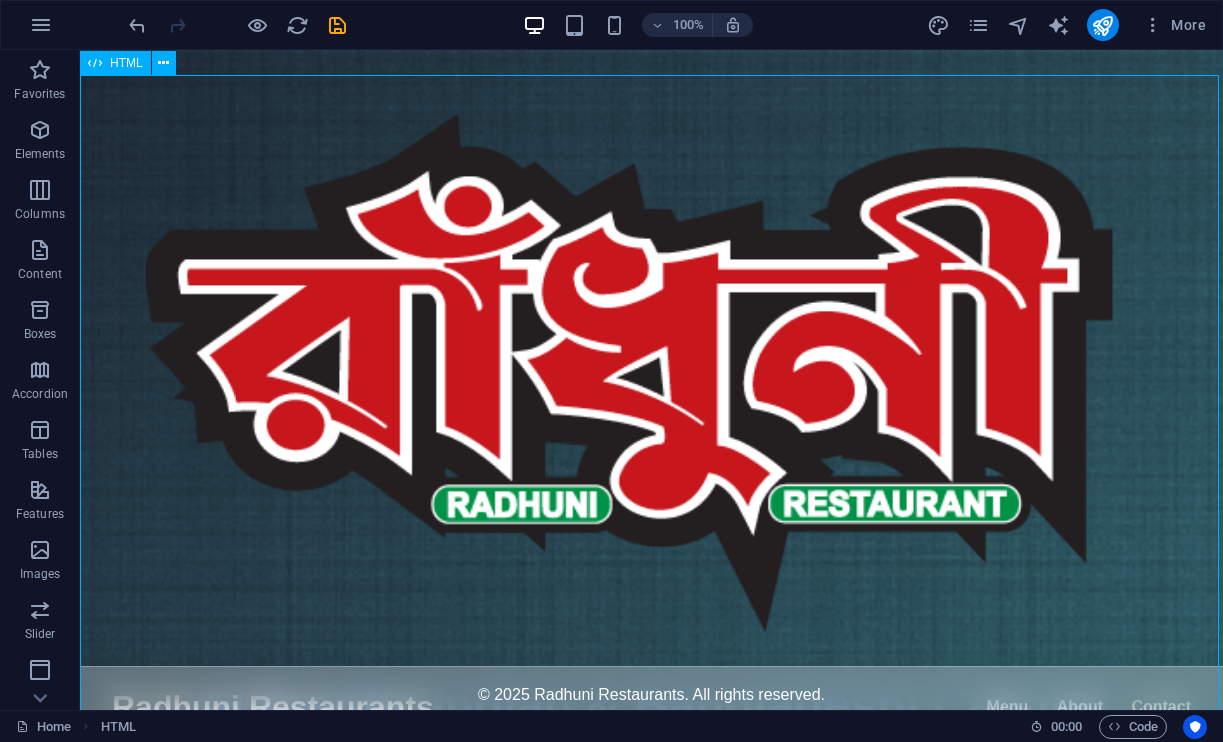 scroll, scrollTop: 0, scrollLeft: 0, axis: both 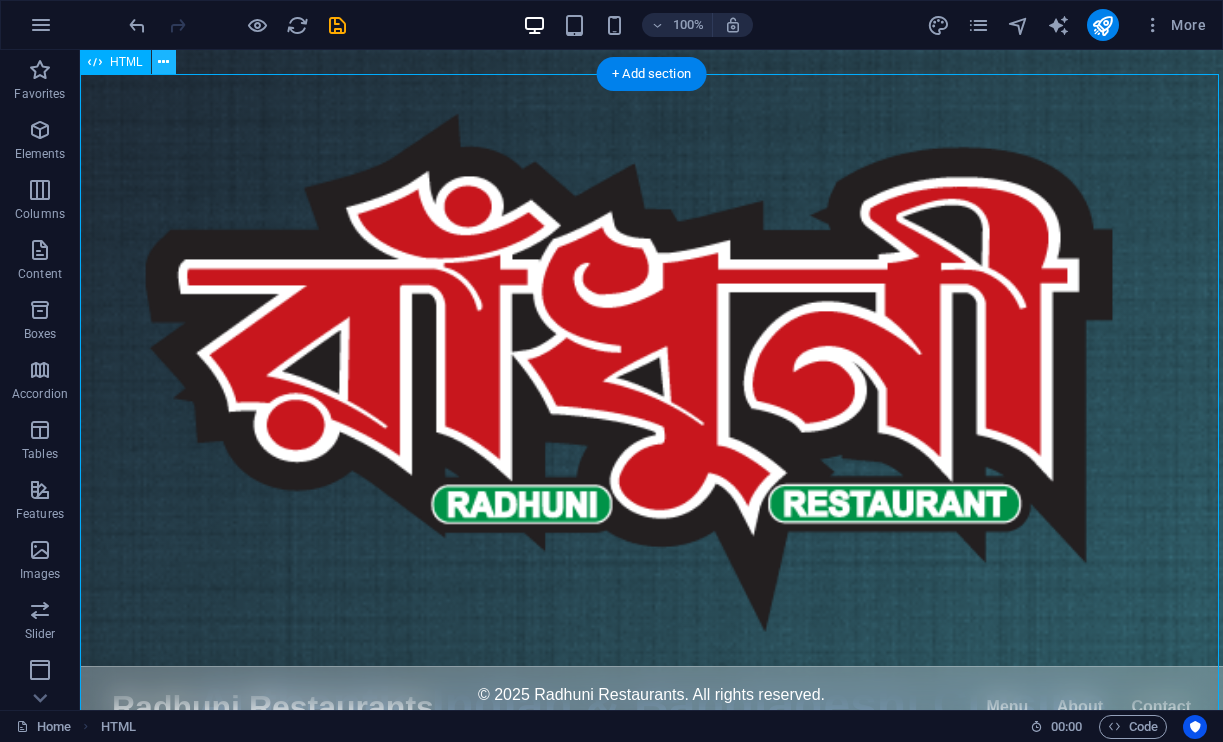 click at bounding box center (163, 62) 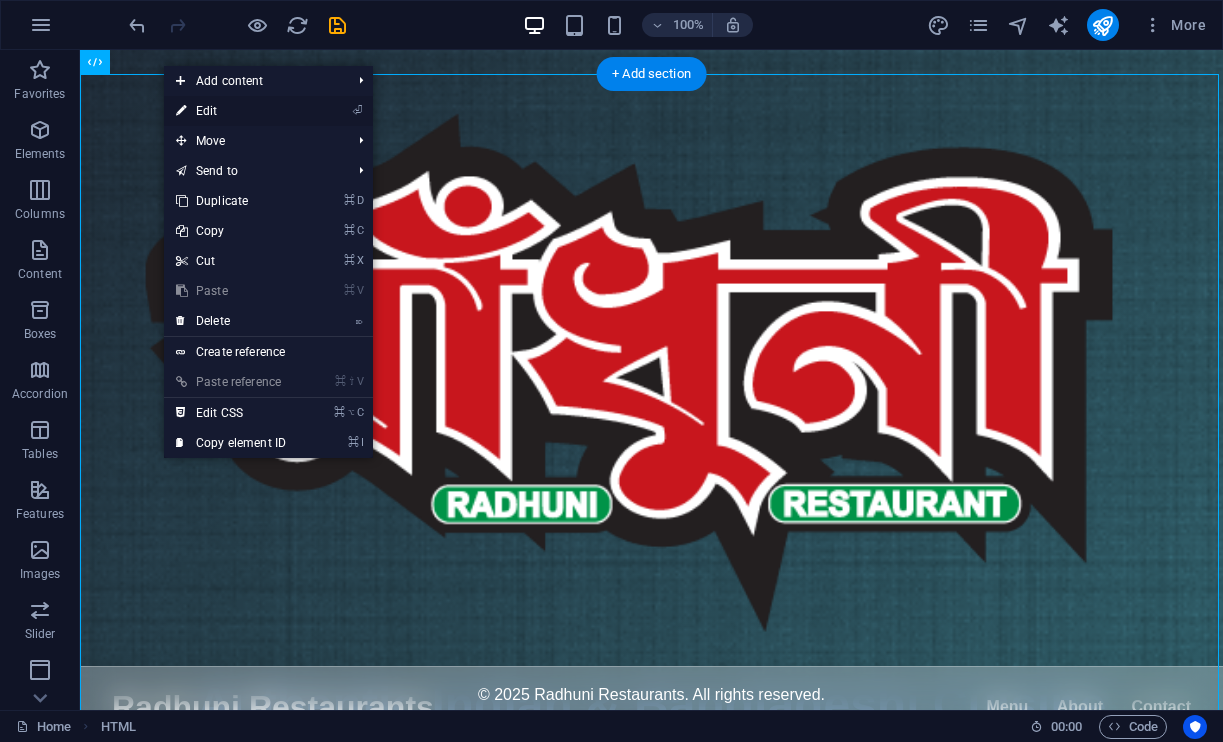 click on "⏎  Edit" at bounding box center (231, 111) 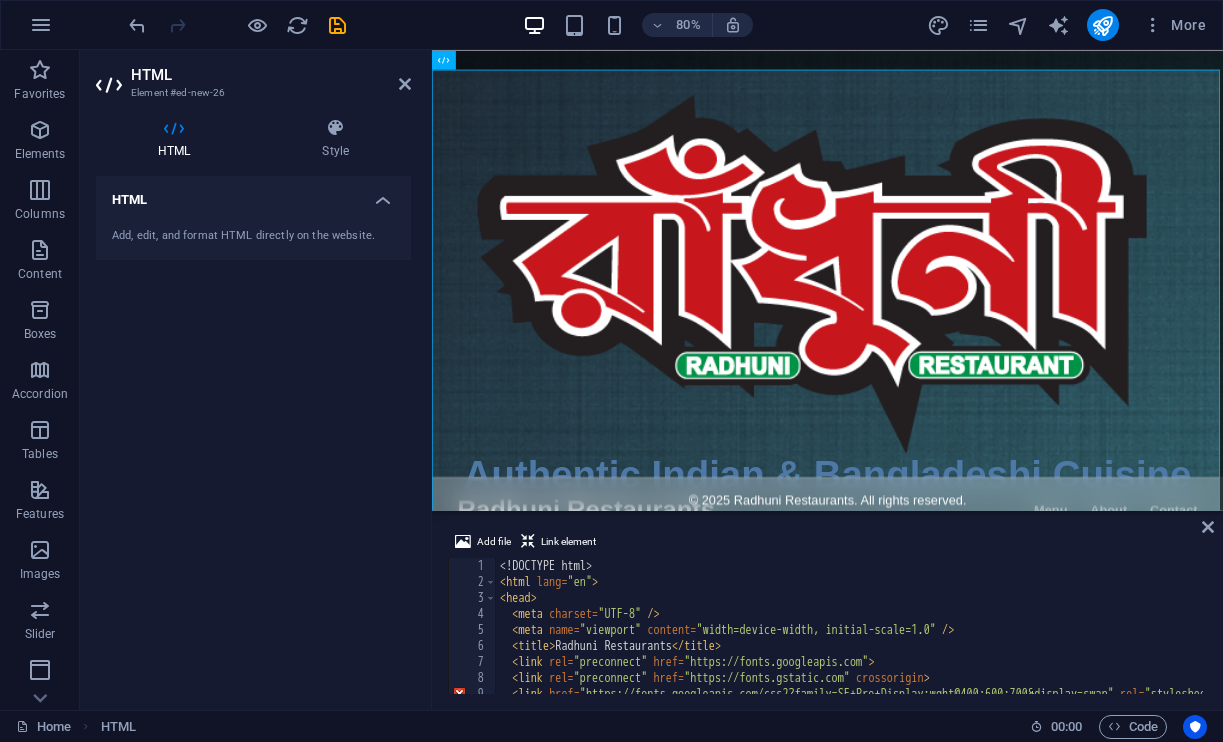 click on "<! DOCTYPE   html > < html   lang = "en" > < head >    < meta   charset = "UTF-8"   />    < meta   name = "viewport"   content = "width=device-width, initial-scale=1.0"   />    < title > Radhuni Restaurants </ title >    < link   rel = "preconnect"   href = "https://fonts.googleapis.com" >    < link   rel = "preconnect"   href = "https://fonts.gstatic.com"   crossorigin >    < link   href = "https://fonts.googleapis.com/css2?family=SF+Pro+Display:wght@400;600;700&display=swap"   rel = "stylesheet" >    < style >" at bounding box center (973, 640) 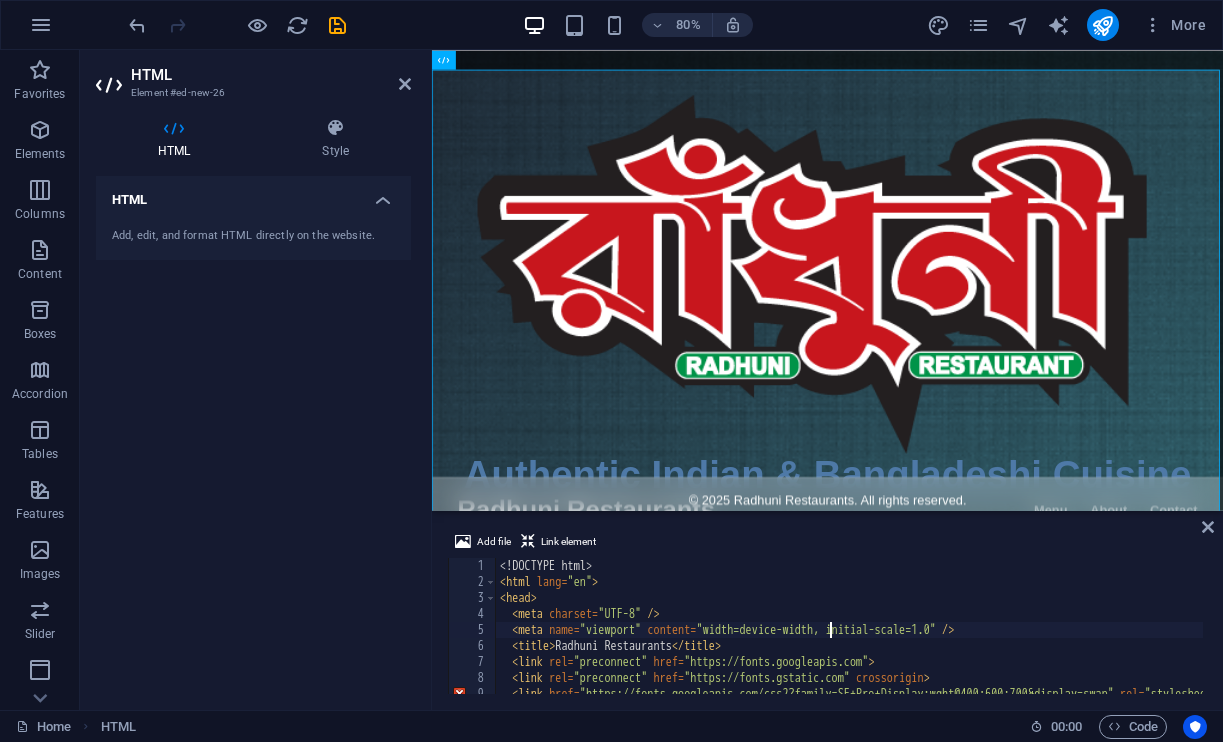 type on "</html>" 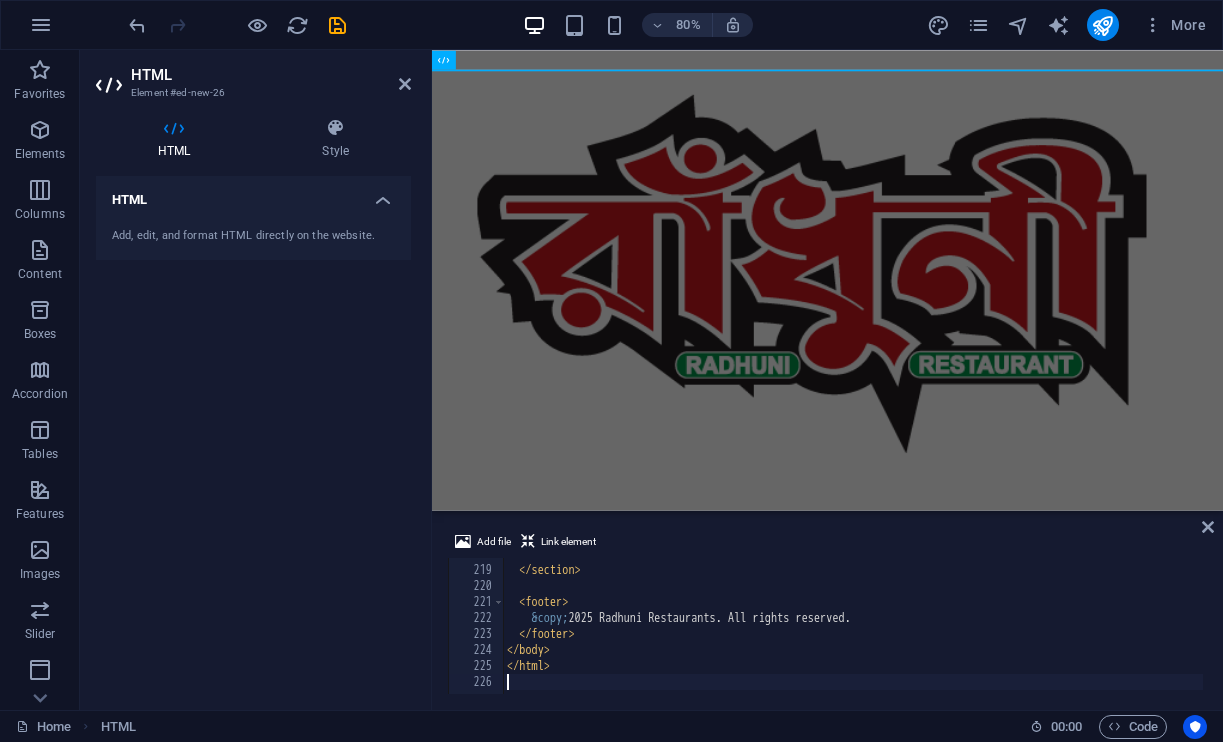 scroll, scrollTop: 3484, scrollLeft: 0, axis: vertical 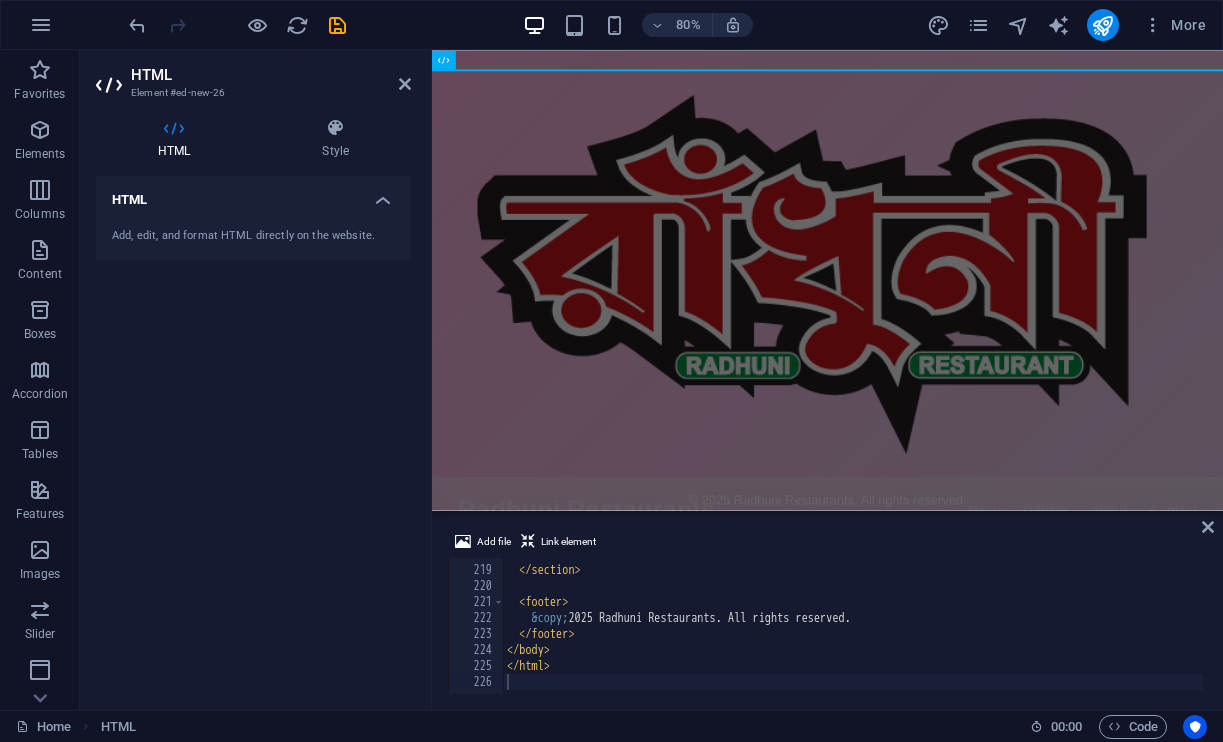 click on "Skip to main content
Radhuni Restaurants
Radhuni Restaurants
Menu
Gallery
About
Contact
Authentic Indian & Bangladeshi Cuisine
Experience the rich flavors of the Indian subcontinent in the heart of Detroit, Michigan. Order online now!
Order on UberEats
Order on GrubHub
Order on DoorDash
Radhuni Restaurants
123 Spice Street, Detroit, MI 48201, United States
Phone: (313) 555-1234
Our Menu
Chicken Tikka Masala - $14.99
Beef Curry - $13.99
Vegetable Biryani - $11.99
Paneer Butter Masala - $12.99
Garlic Naan - $3.99
Mango Lassi - $4.99
Gallery
© 2025 Radhuni Restaurants. All rights reserved." at bounding box center (926, 1242) 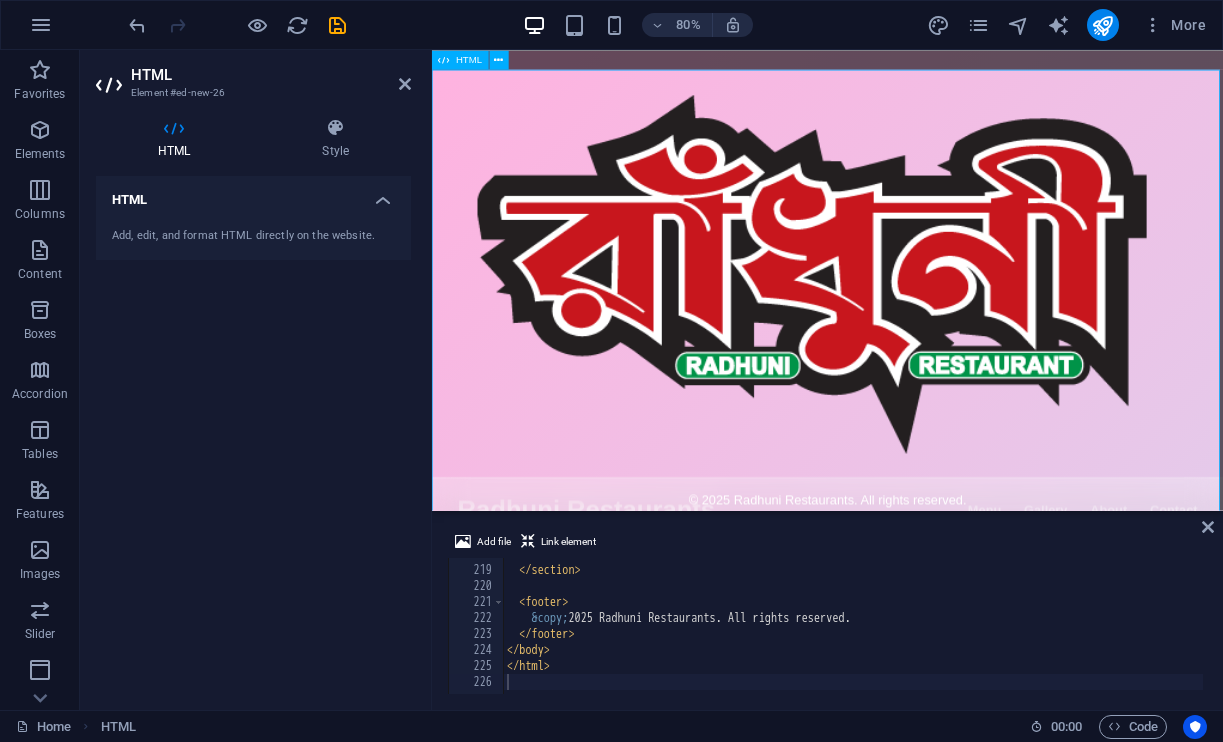 scroll, scrollTop: 0, scrollLeft: 0, axis: both 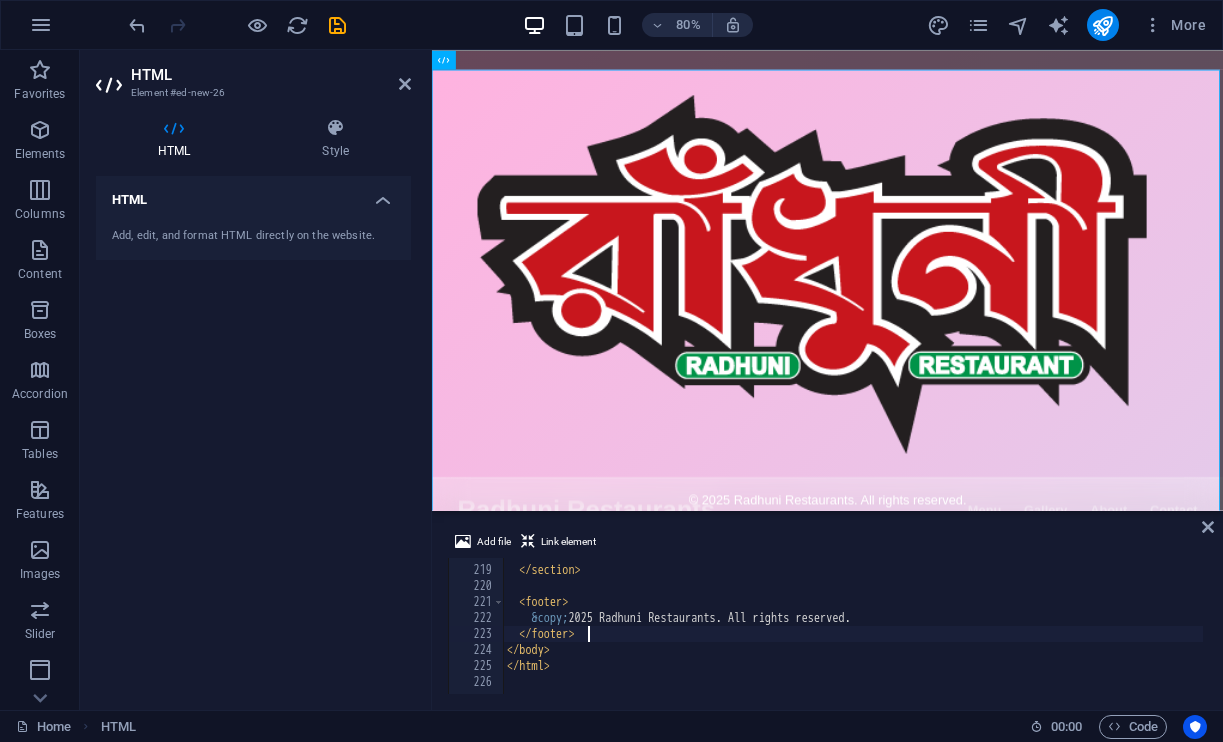 click on "</ div >    </ section >    < footer >      &copy;  2025 Radhuni Restaurants. All rights reserved.    </ footer > </ body > </ html >" at bounding box center [969, 628] 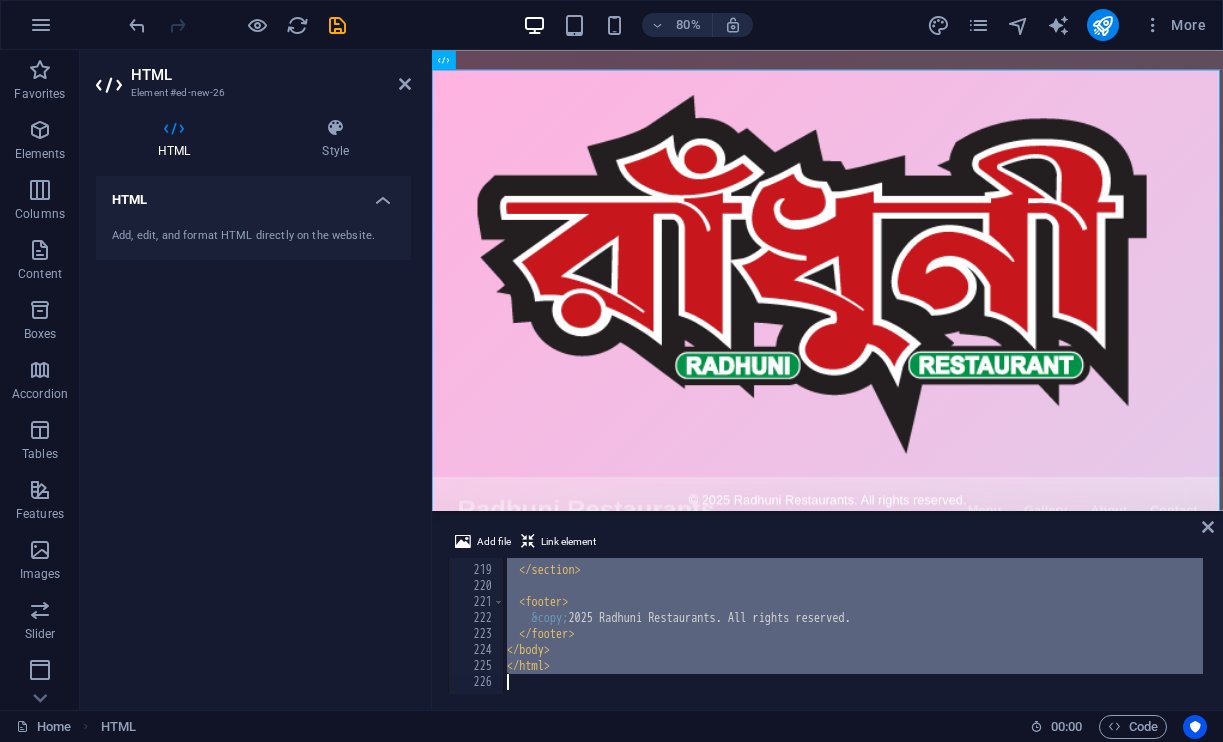 type 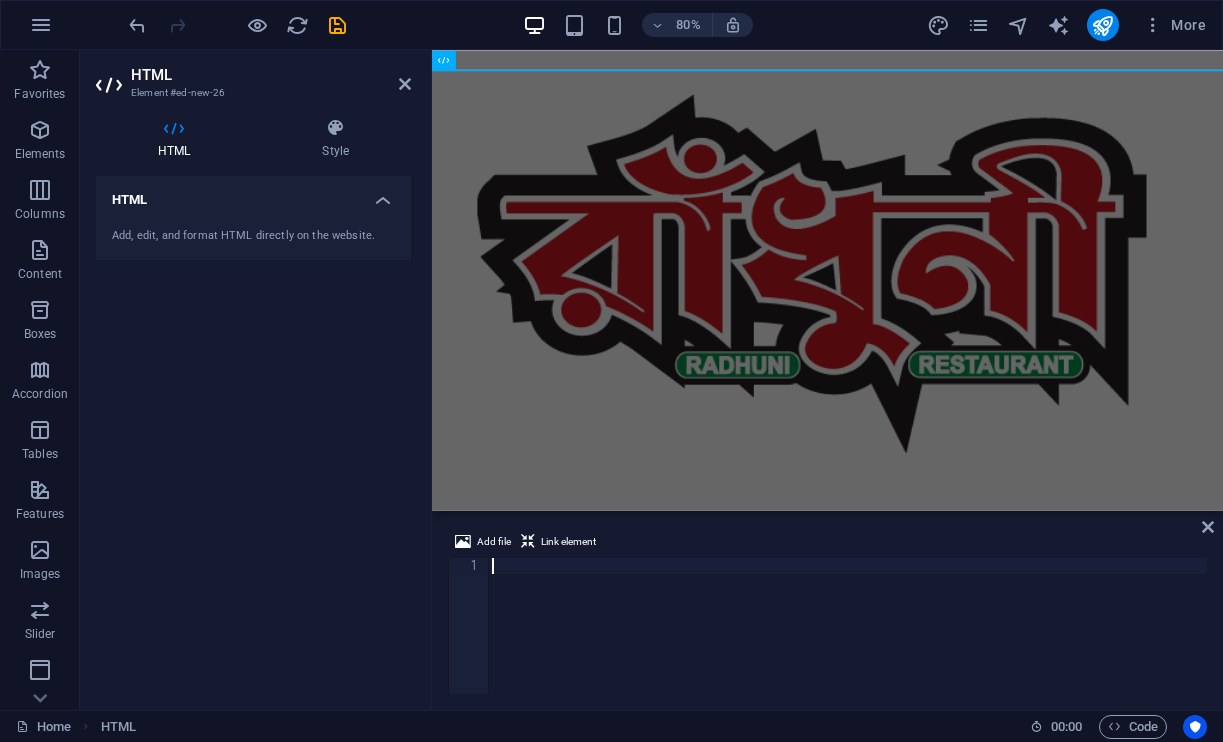 scroll, scrollTop: 3464, scrollLeft: 0, axis: vertical 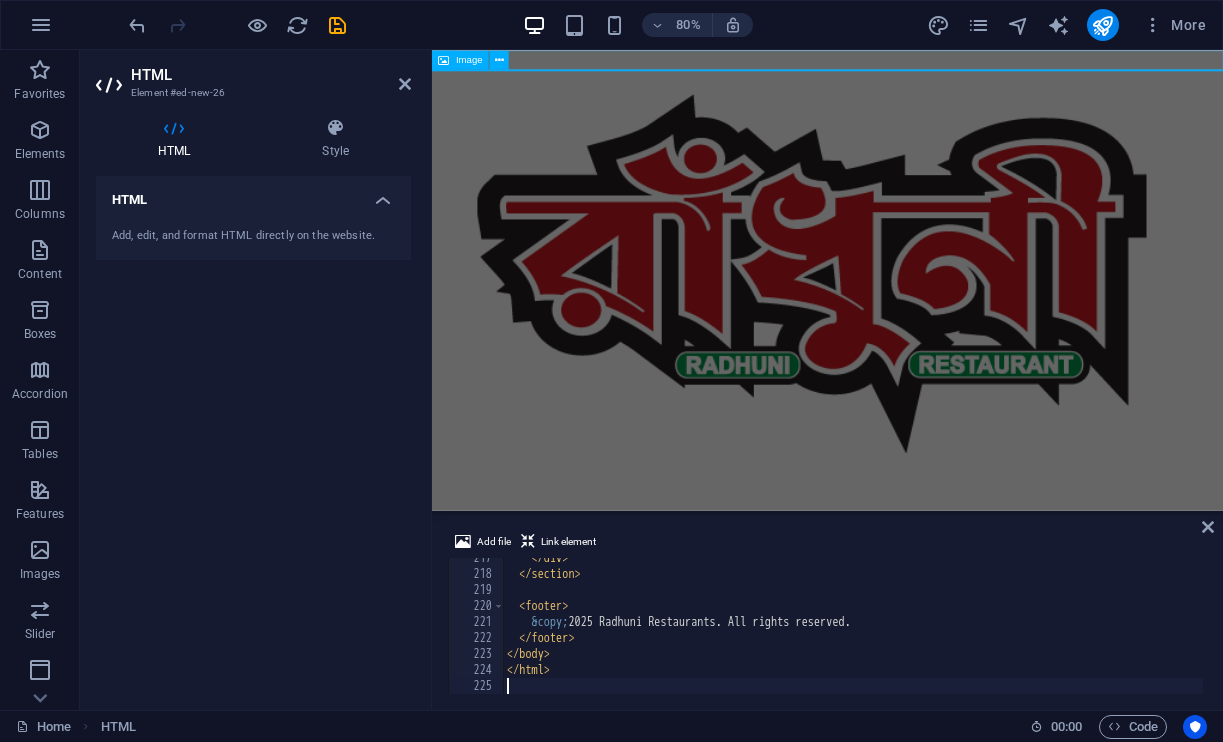 click on "Image" at bounding box center [469, 60] 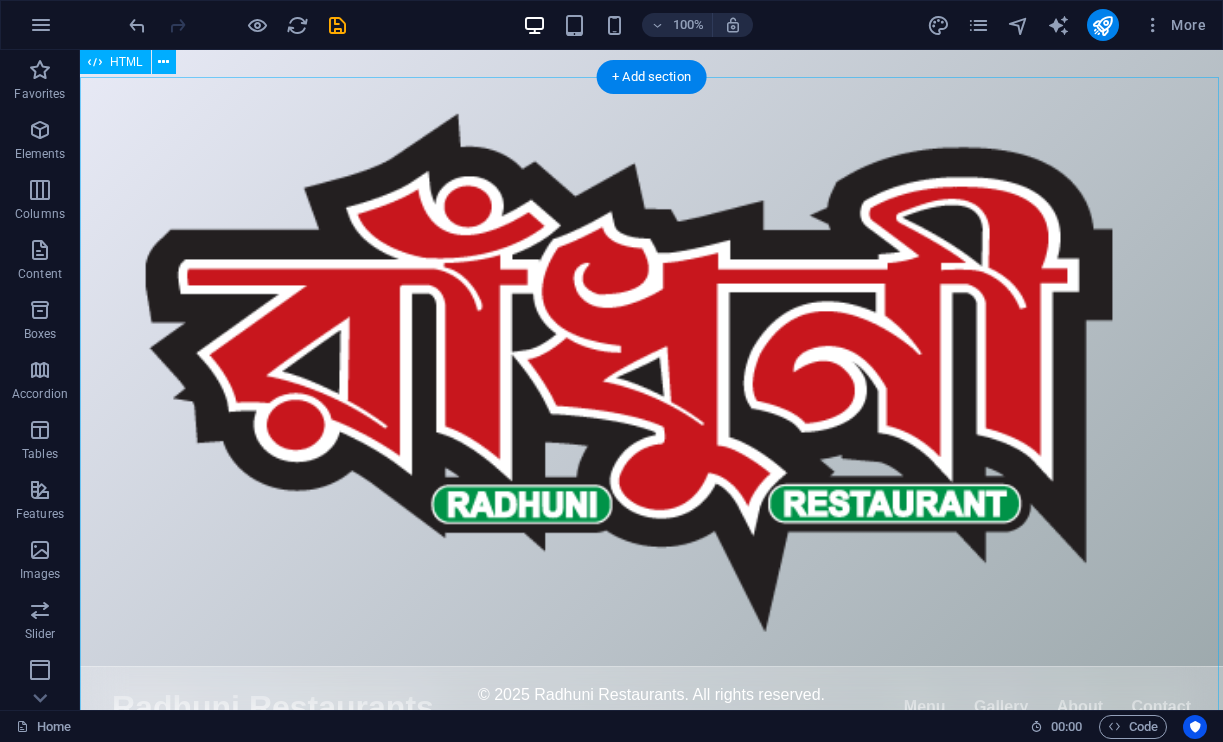 scroll, scrollTop: 0, scrollLeft: 0, axis: both 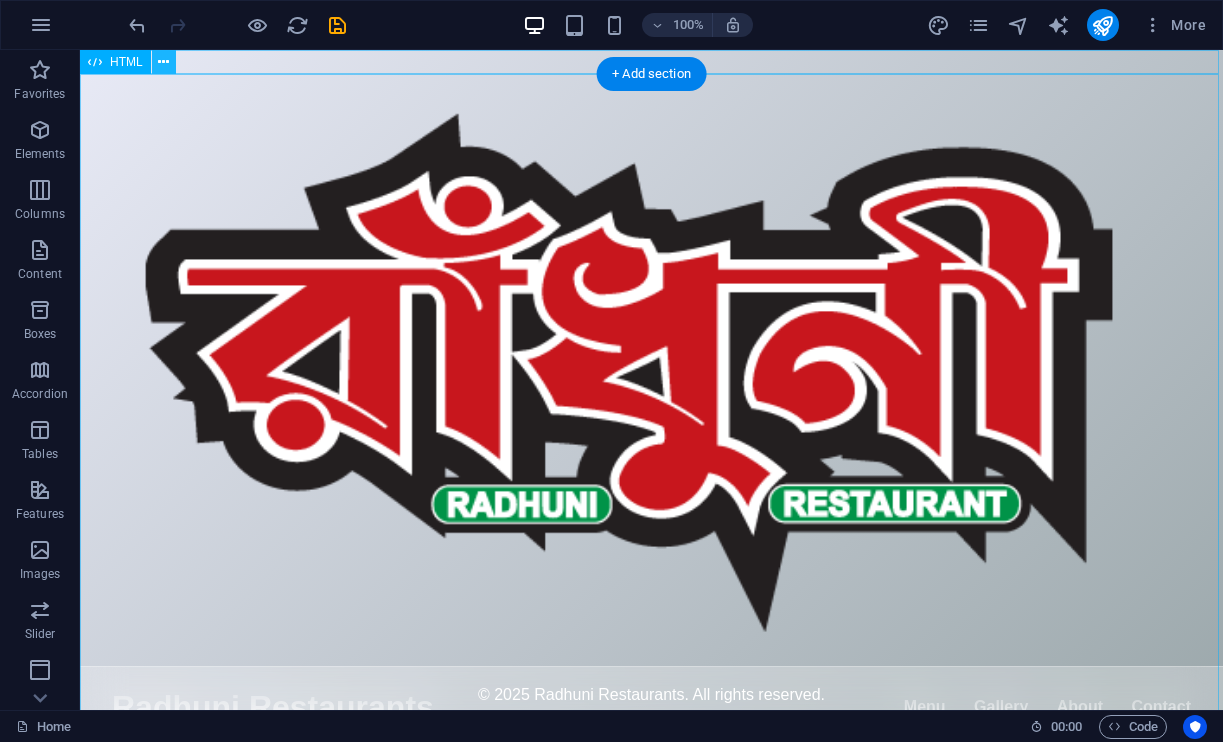 click at bounding box center [163, 62] 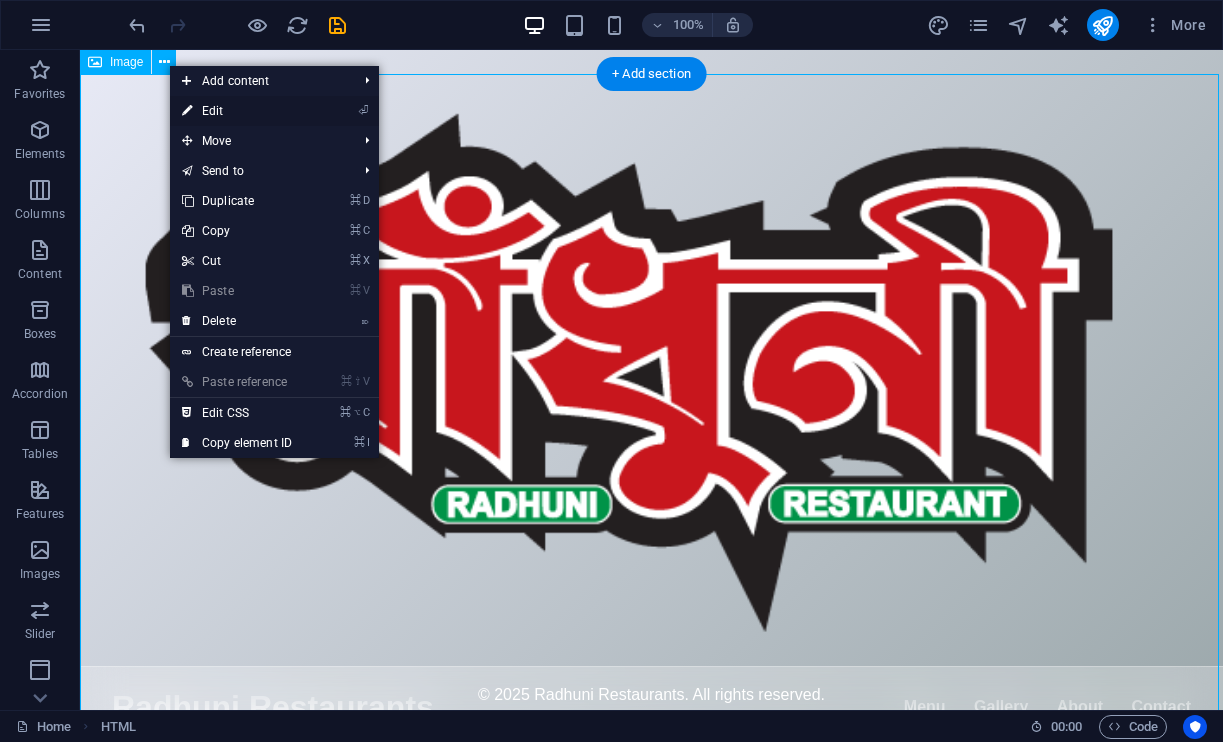click on "⏎  Edit" at bounding box center [237, 111] 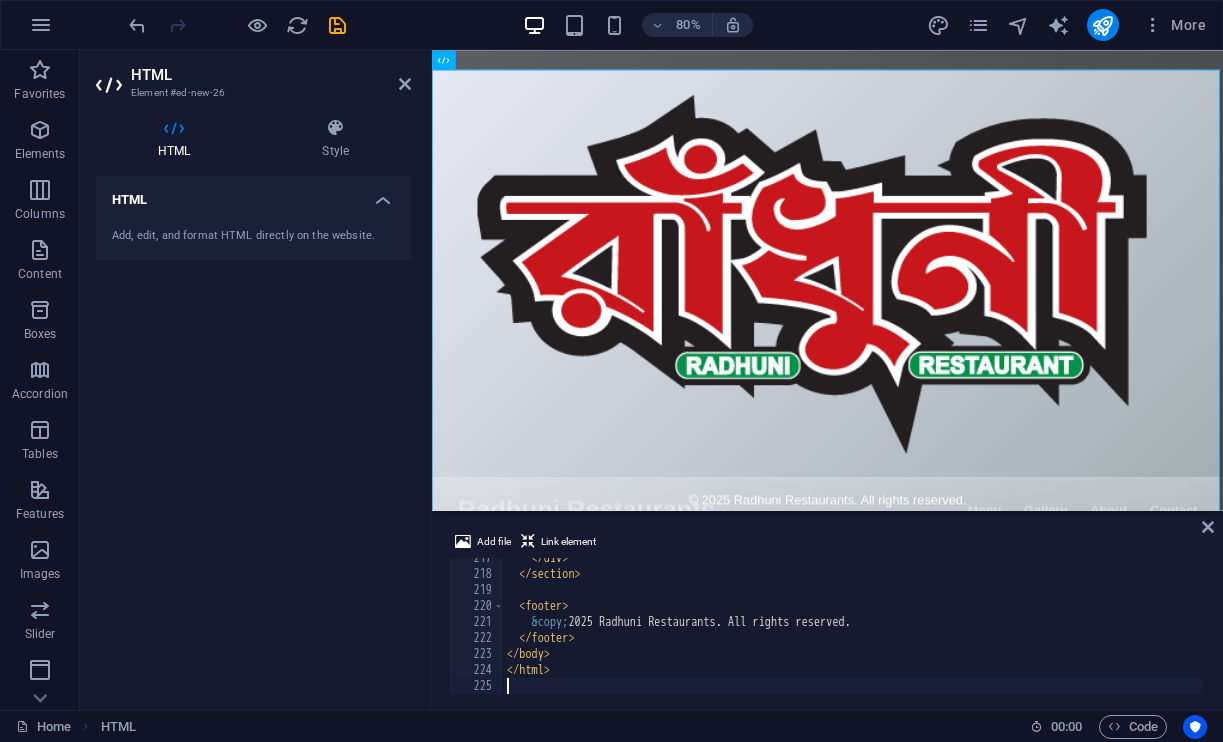 click on "</ div >    </ section >    < footer >      &copy;  2025 Radhuni Restaurants. All rights reserved.    </ footer > </ body > </ html >" at bounding box center [940, 632] 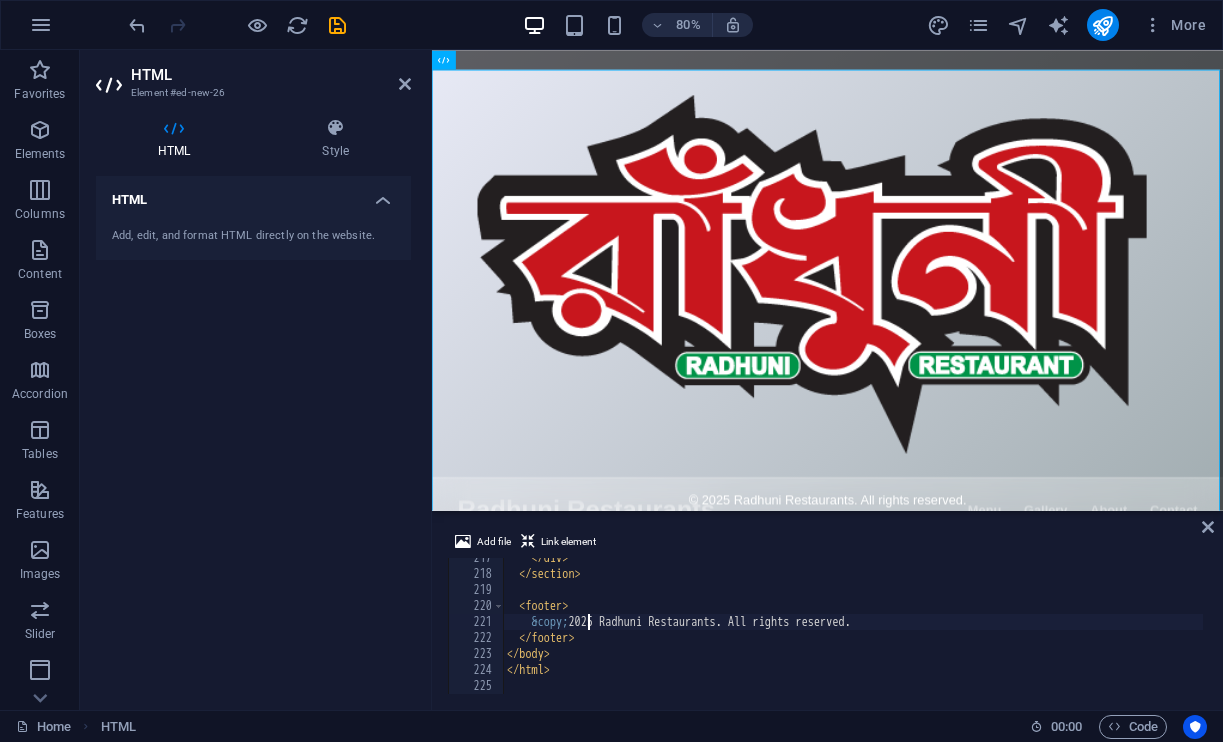 type on "</html>" 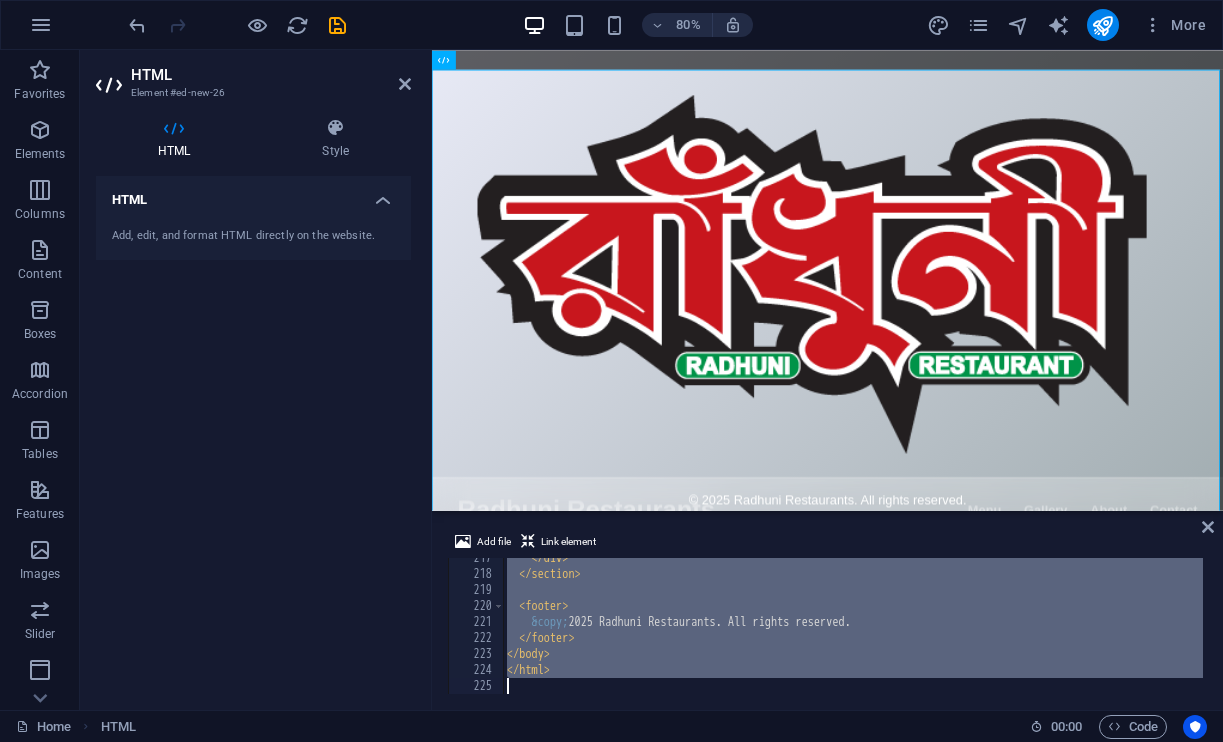 type 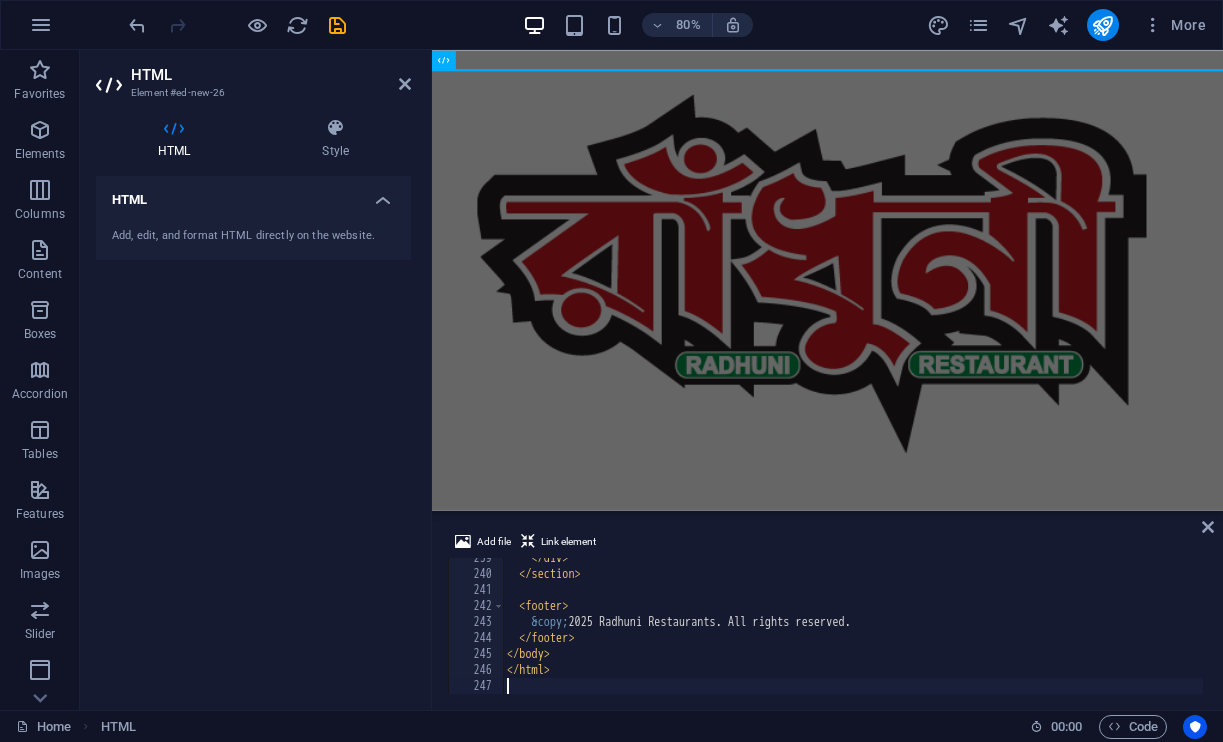 scroll, scrollTop: 3816, scrollLeft: 0, axis: vertical 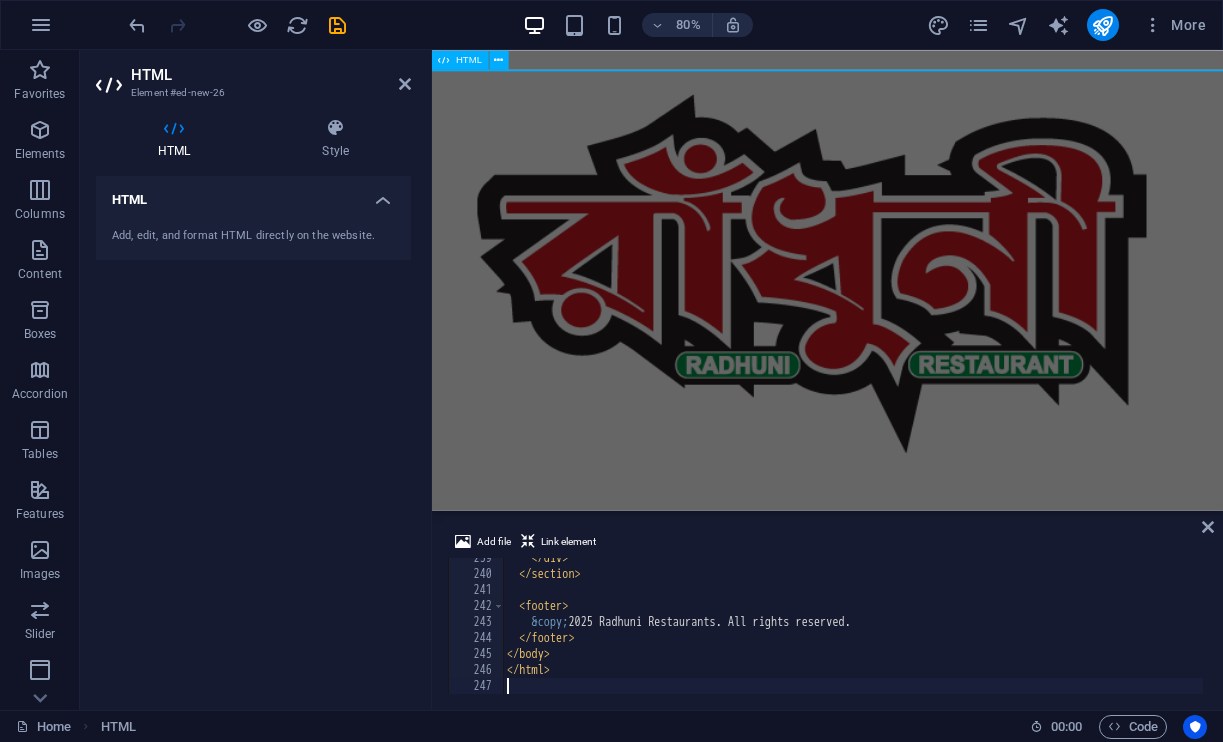 click on "HTML" at bounding box center (469, 60) 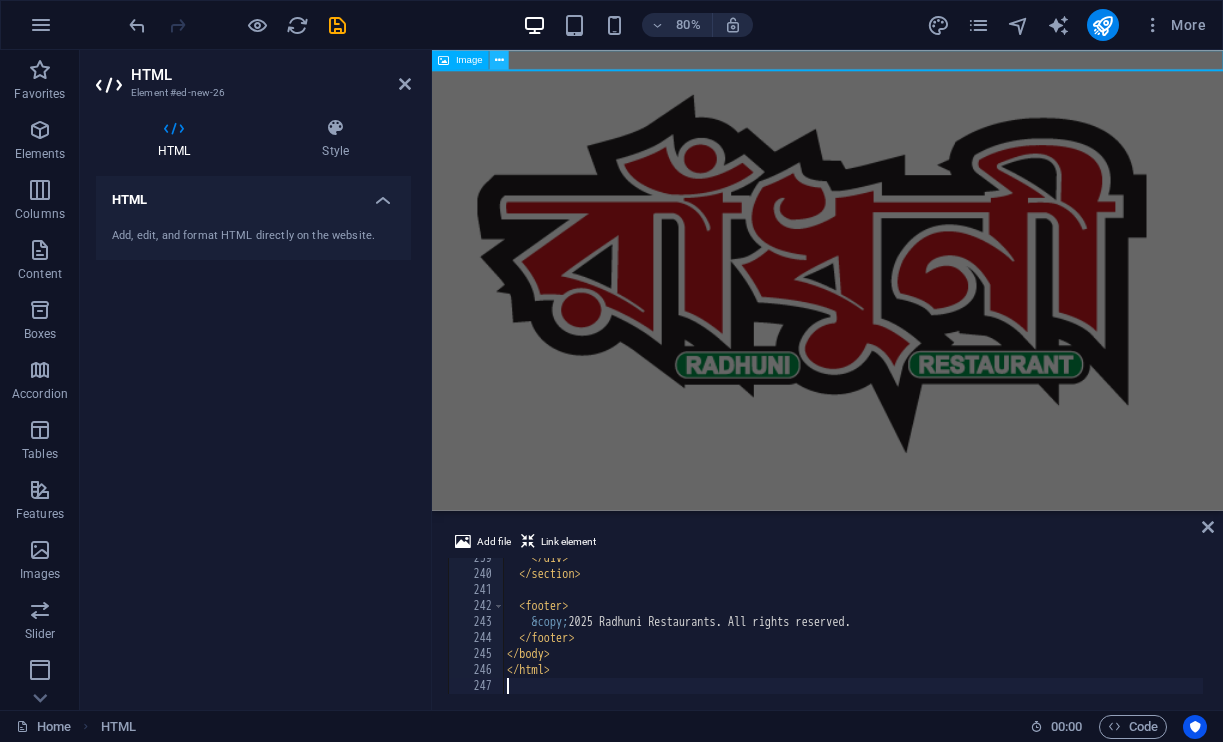 click at bounding box center [499, 59] 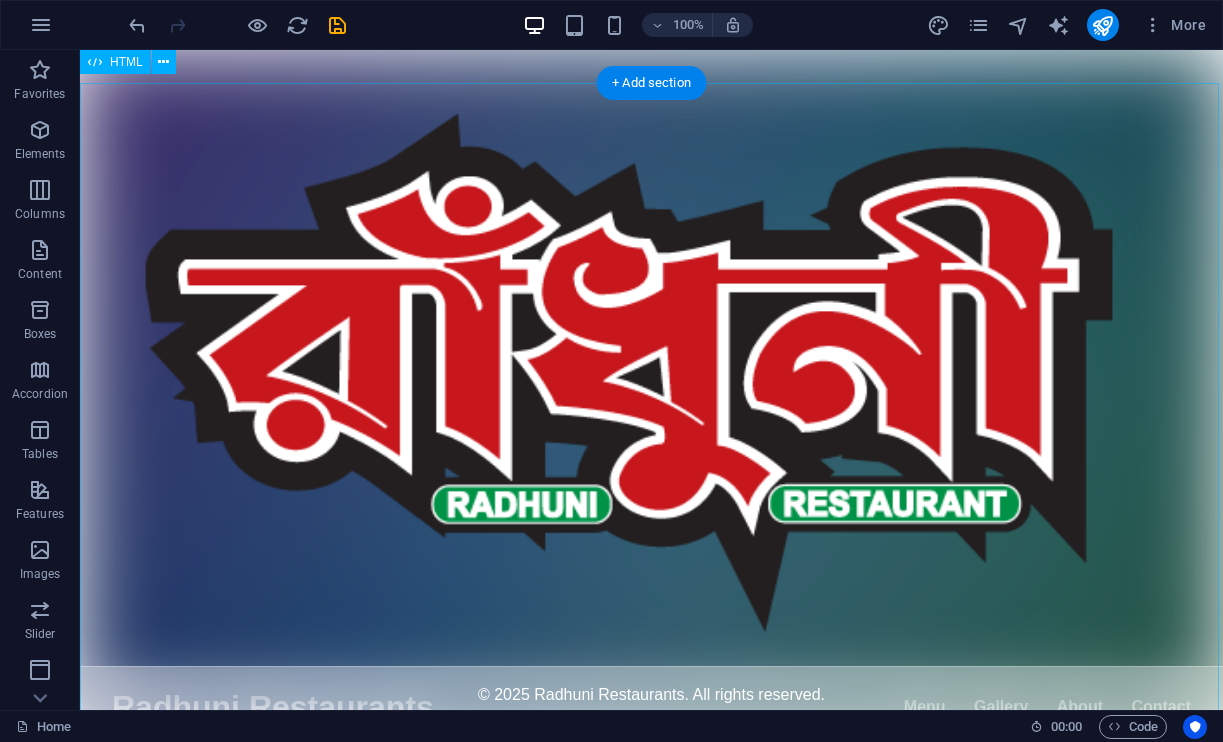 scroll, scrollTop: 0, scrollLeft: 0, axis: both 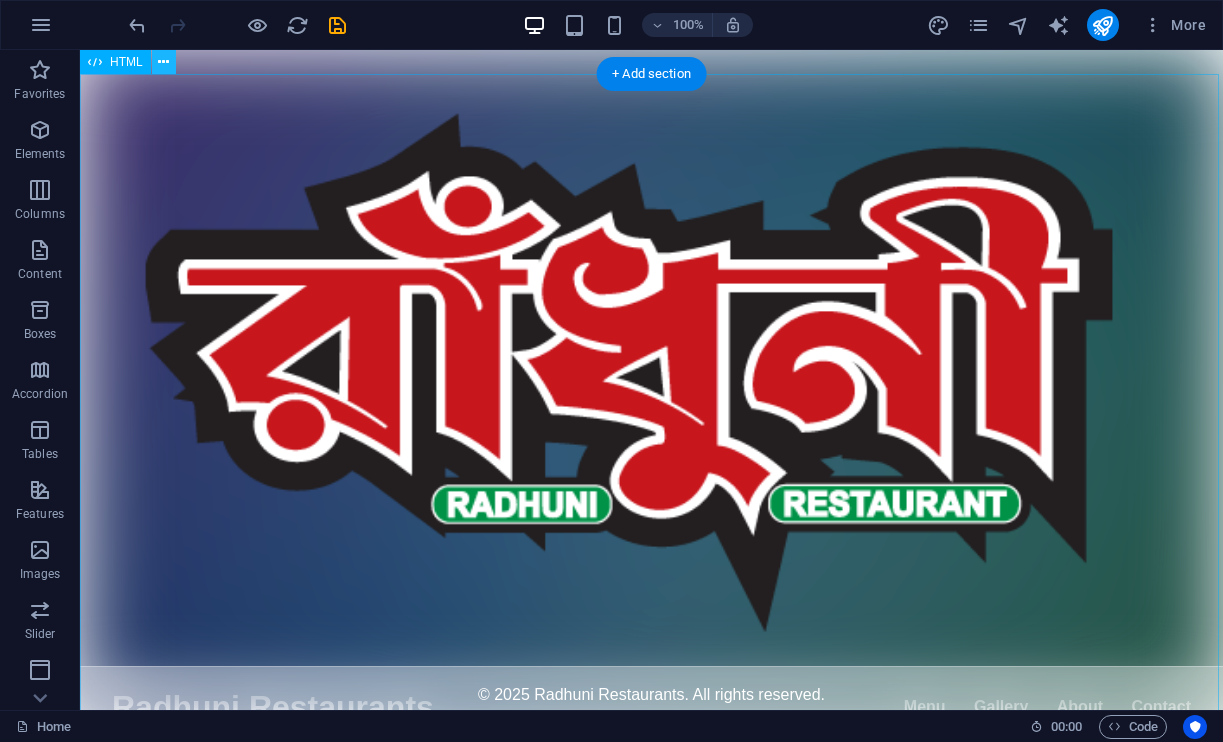 click at bounding box center [163, 62] 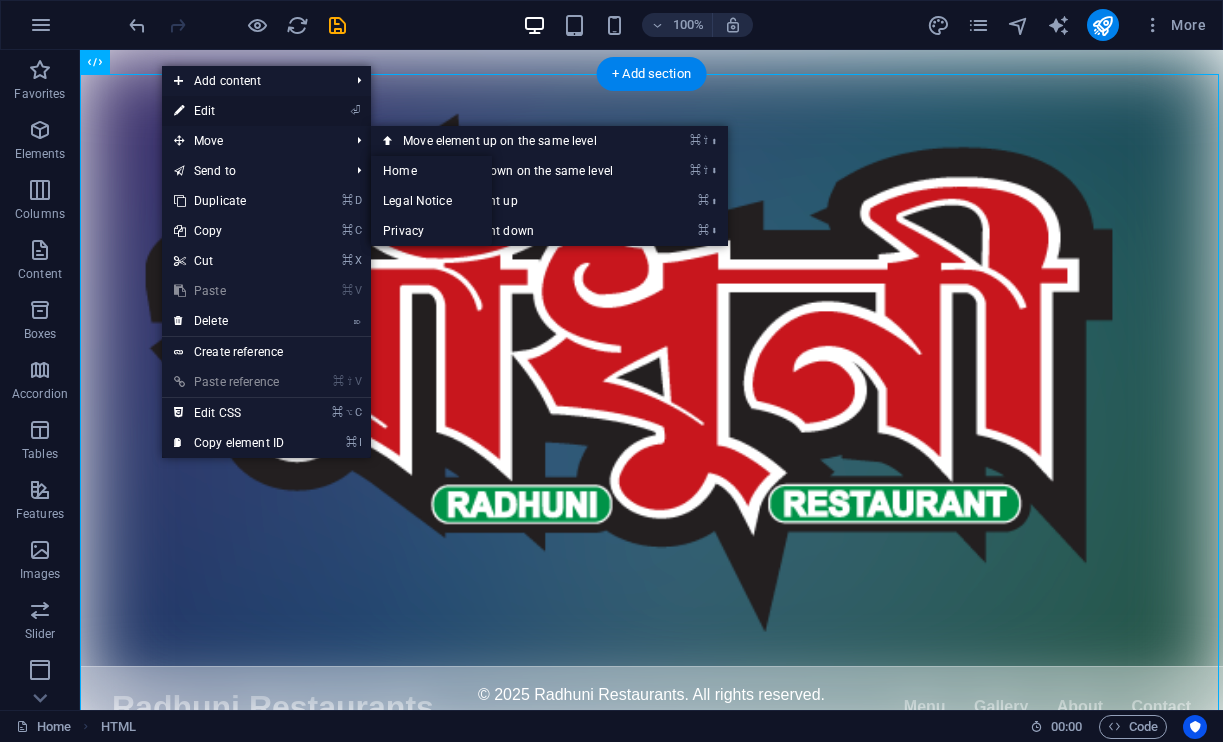 click on "⏎  Edit" at bounding box center [229, 111] 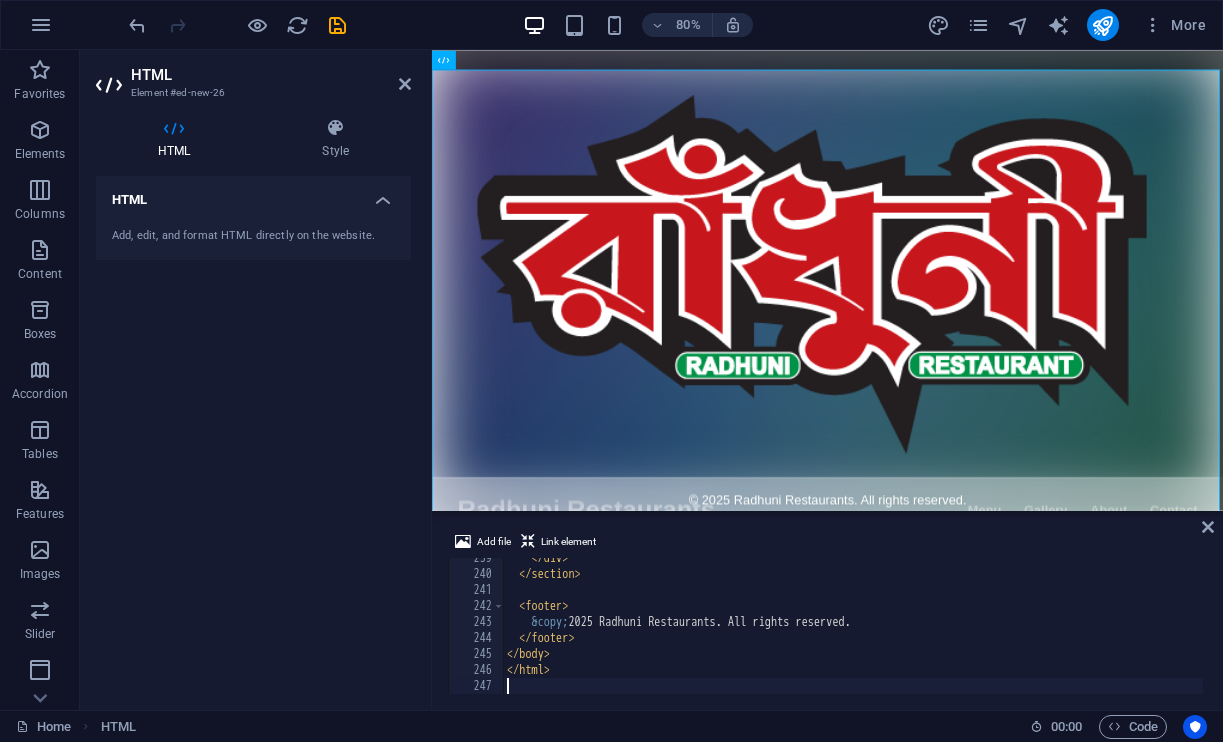click on "</ div >    </ section >    < footer >      &copy;  2025 Radhuni Restaurants. All rights reserved.    </ footer > </ body > </ html >" at bounding box center [940, 632] 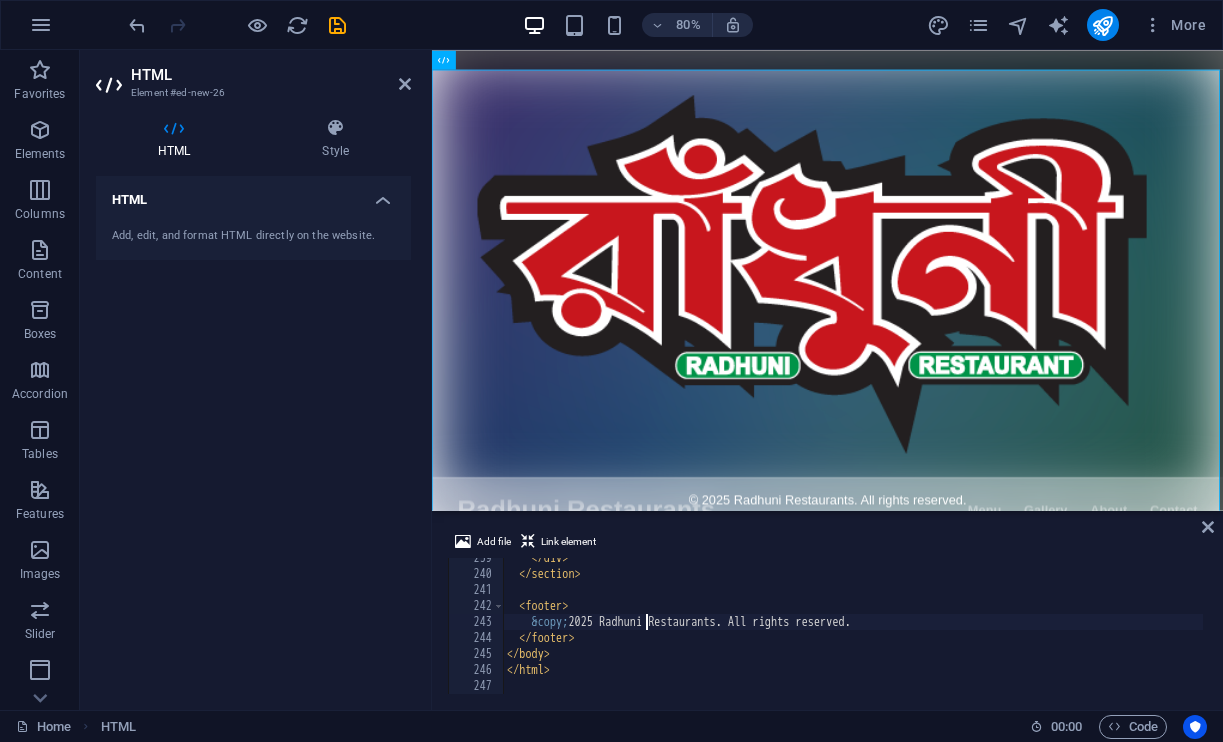 type on "</html>" 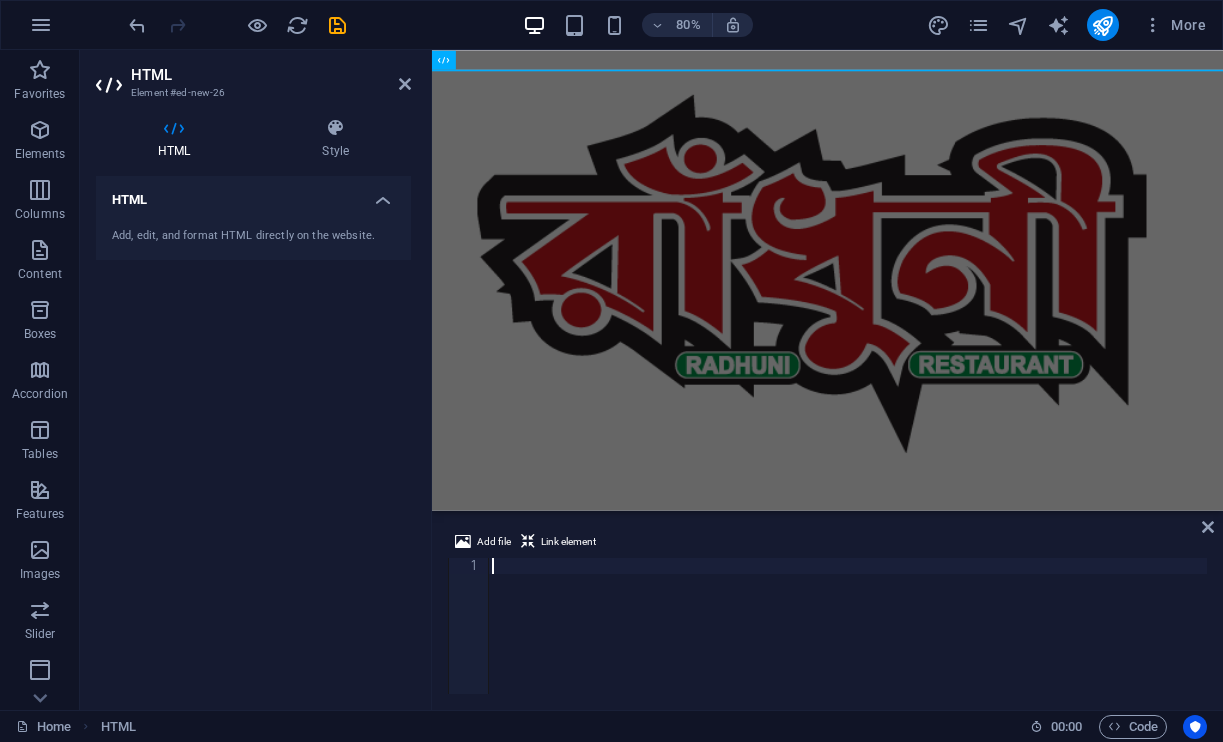 scroll, scrollTop: 4328, scrollLeft: 0, axis: vertical 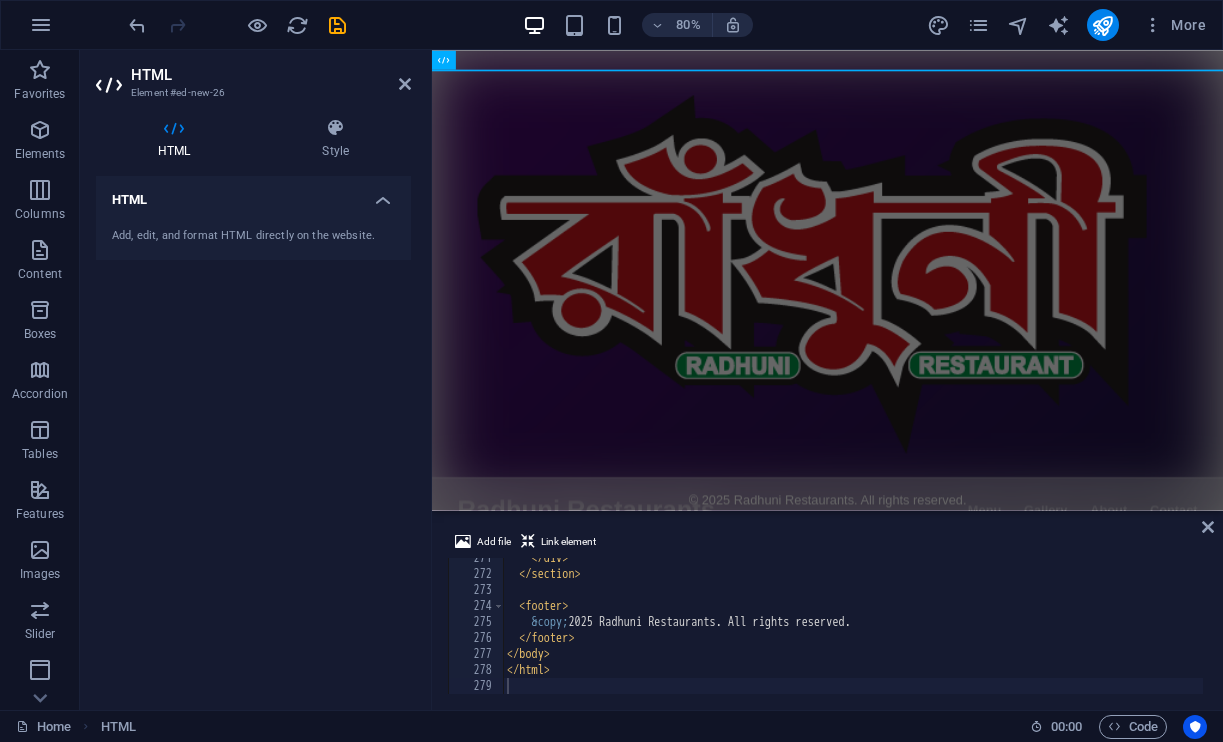 click on "Skip to main content
Radhuni Restaurants
Radhuni Restaurants
Menu
Gallery
About
Contact
Authentic Indian & Bangladeshi Cuisine
Experience the rich flavors of the Indian subcontinent in the heart of Detroit, Michigan. Order online now!
Order on UberEats
Order on GrubHub
Order on DoorDash
Radhuni Restaurants
12162 Conant St, Detroit, MI, United States, Michigan
Phone: +1 313-707-0621
Follow us on Facebook
Our Menu
Chicken Tikka Masala - $14.99
Beef Curry - $13.99
Vegetable Biryani - $11.99
Paneer Butter Masala - $12.99
Garlic Naan - $3.99
Mango Lassi - $4.99
Gallery
© 2025 Radhuni Restaurants. All rights reserved." at bounding box center [926, 1258] 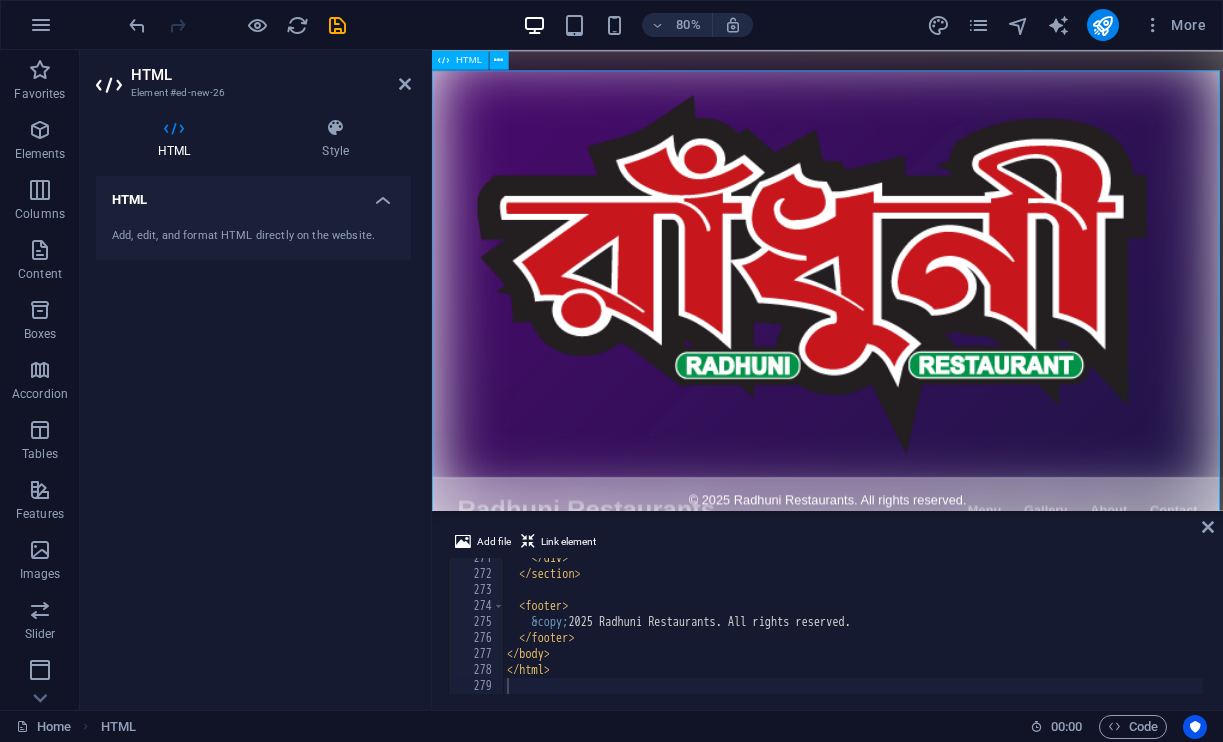 scroll, scrollTop: 0, scrollLeft: 0, axis: both 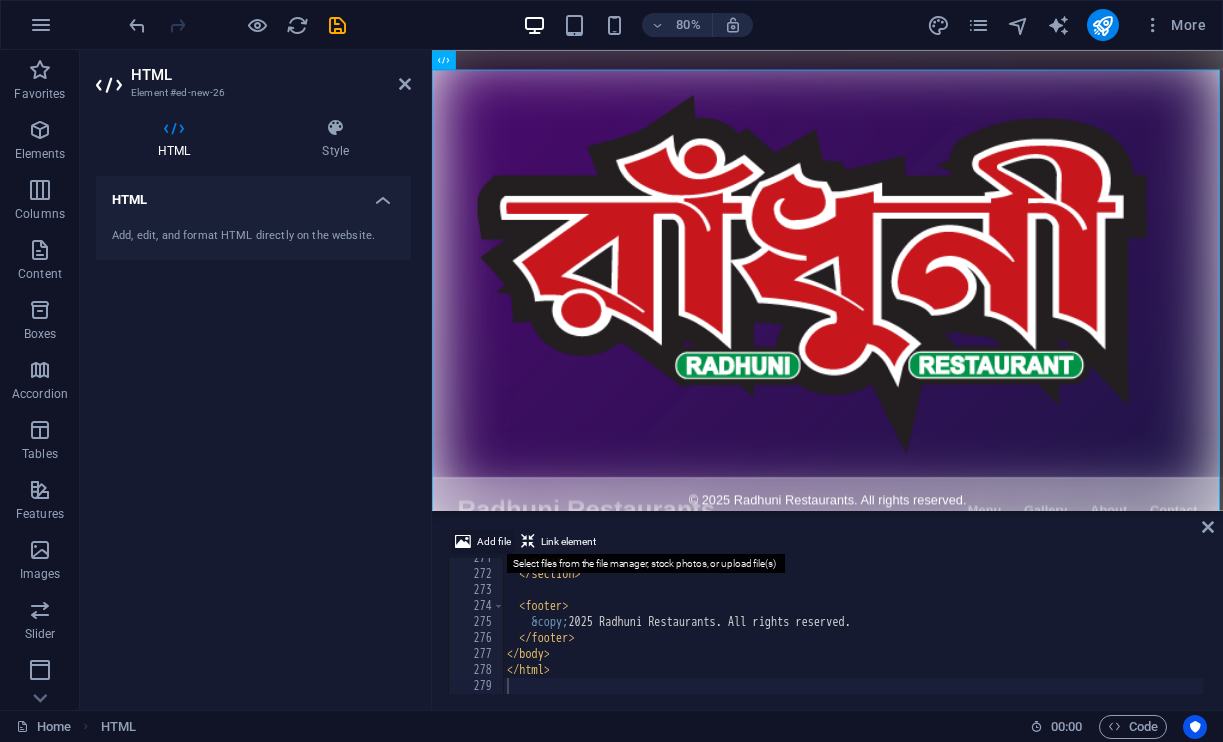 click on "Add file" at bounding box center (494, 542) 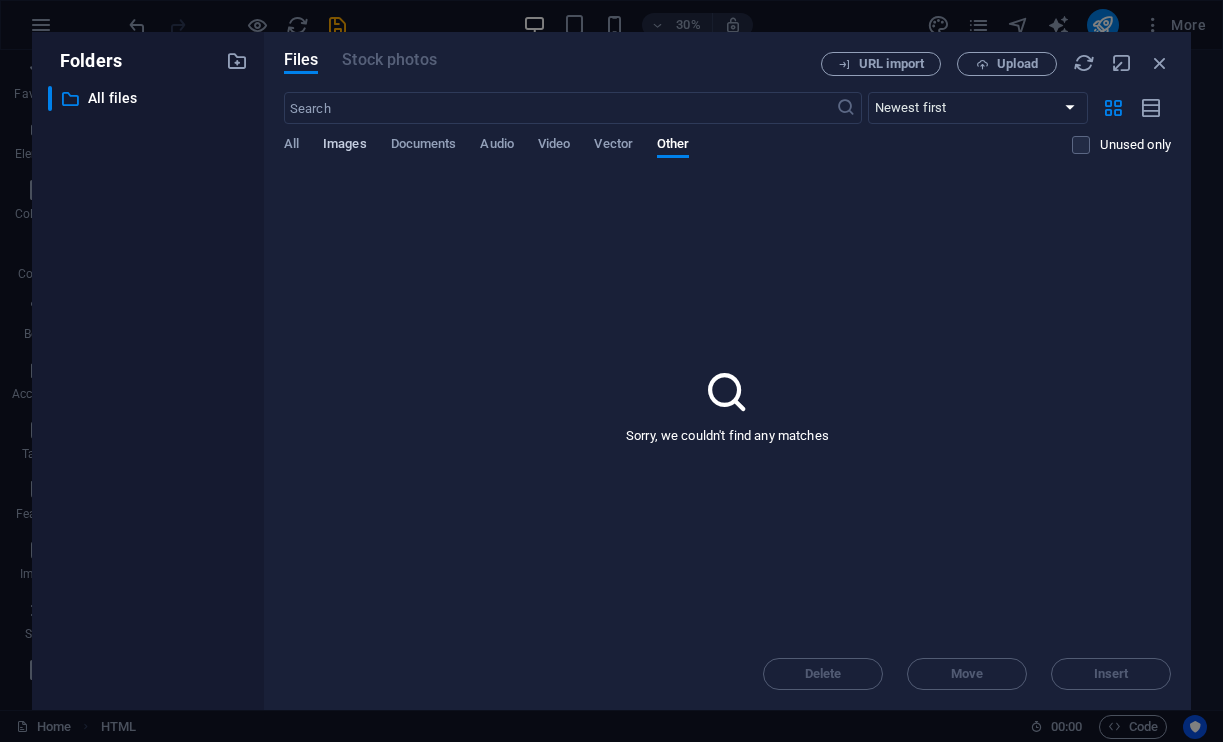 click on "Images" at bounding box center [345, 146] 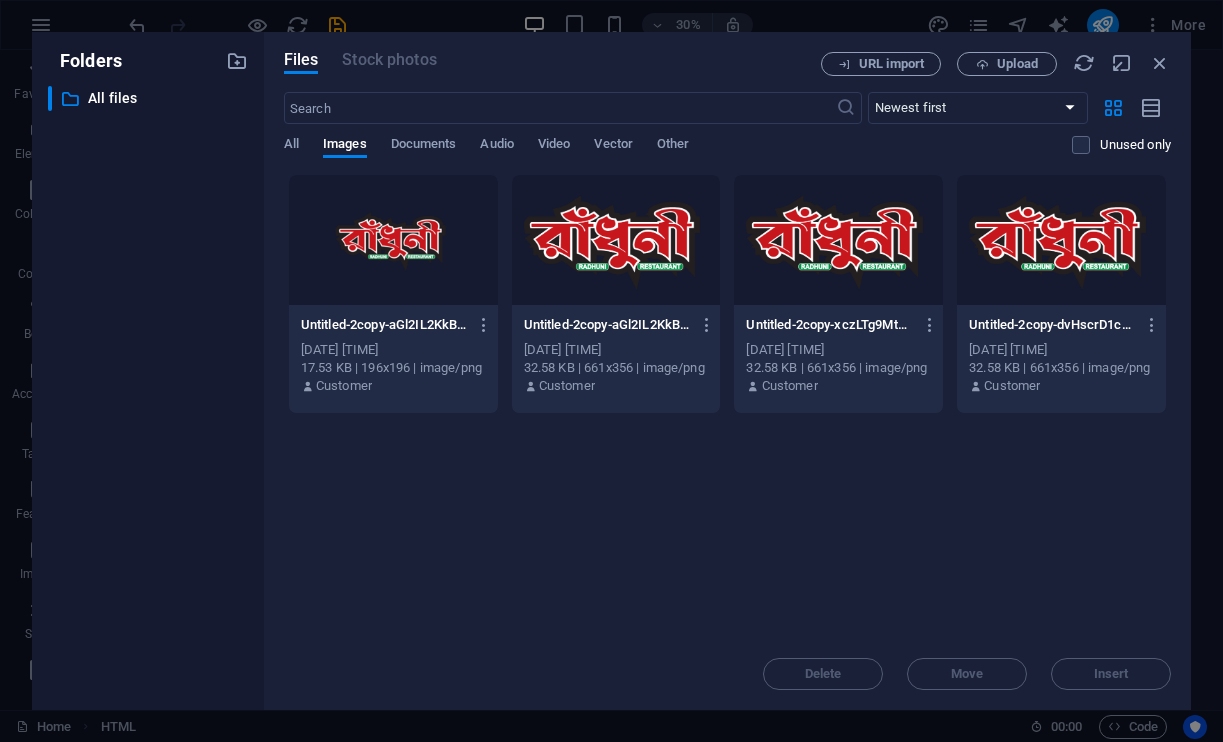 click at bounding box center (1061, 240) 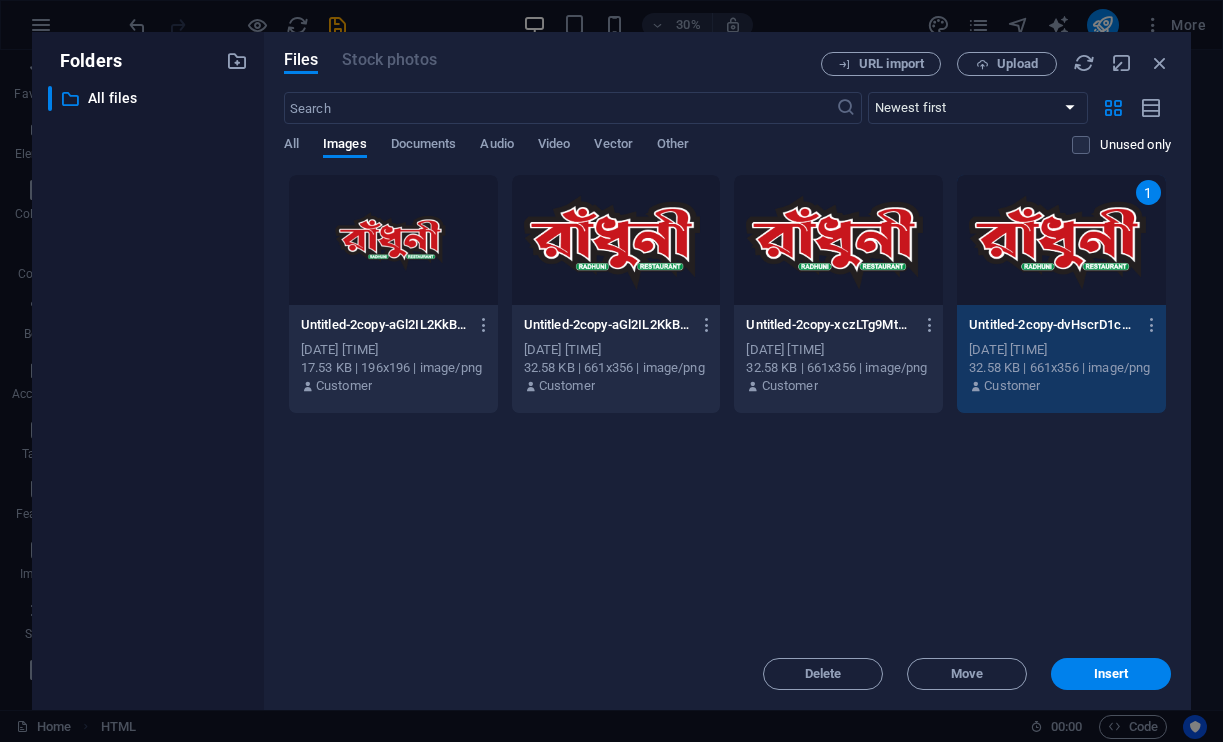 click at bounding box center (393, 240) 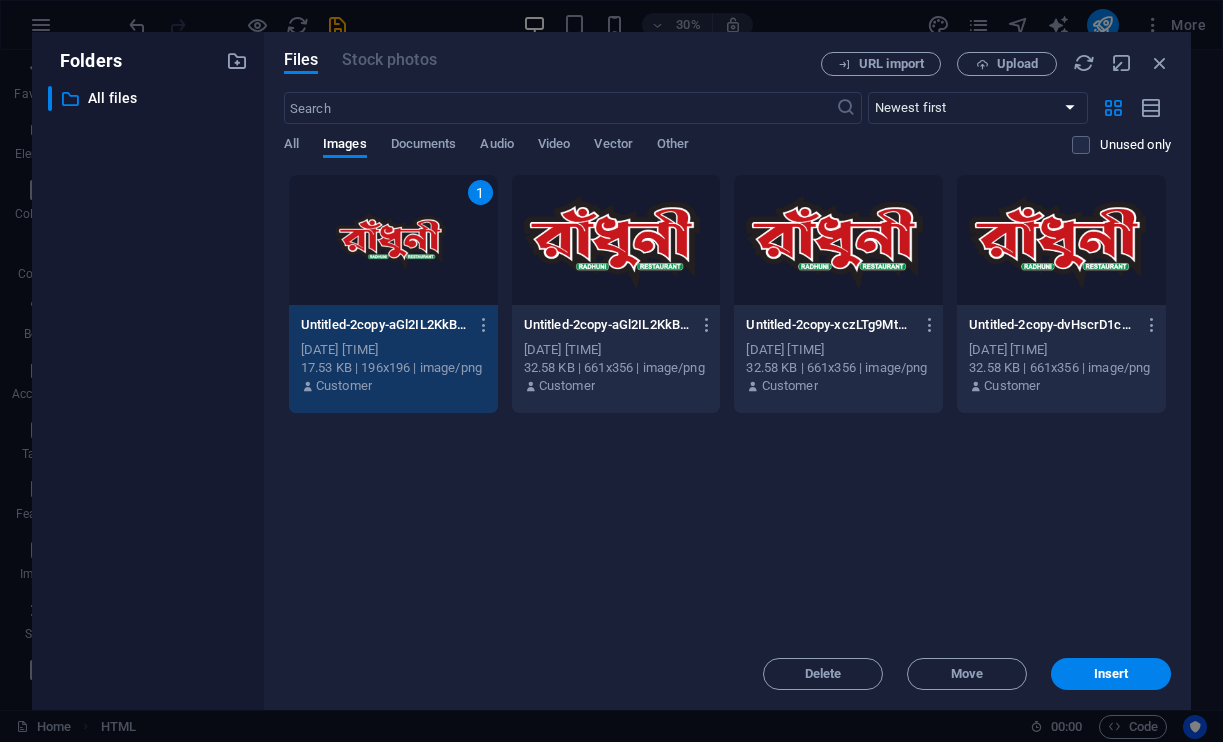 click at bounding box center [1061, 240] 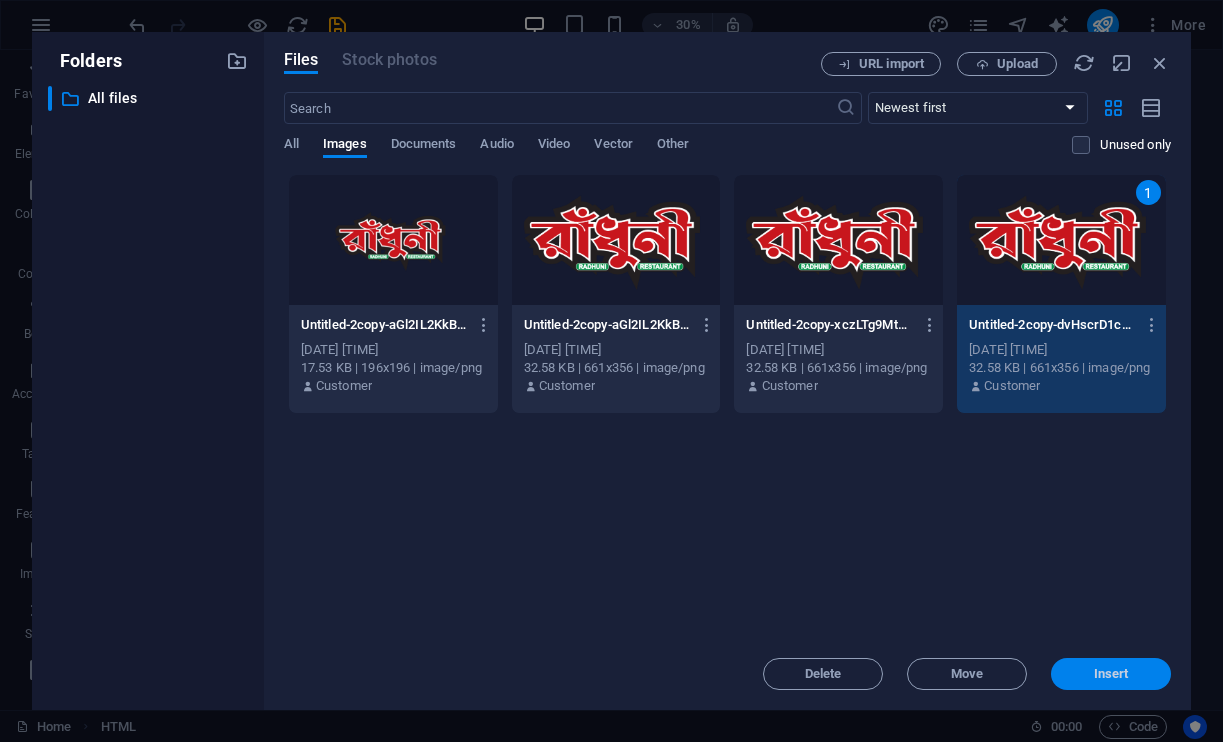 click on "Insert" at bounding box center (1111, 674) 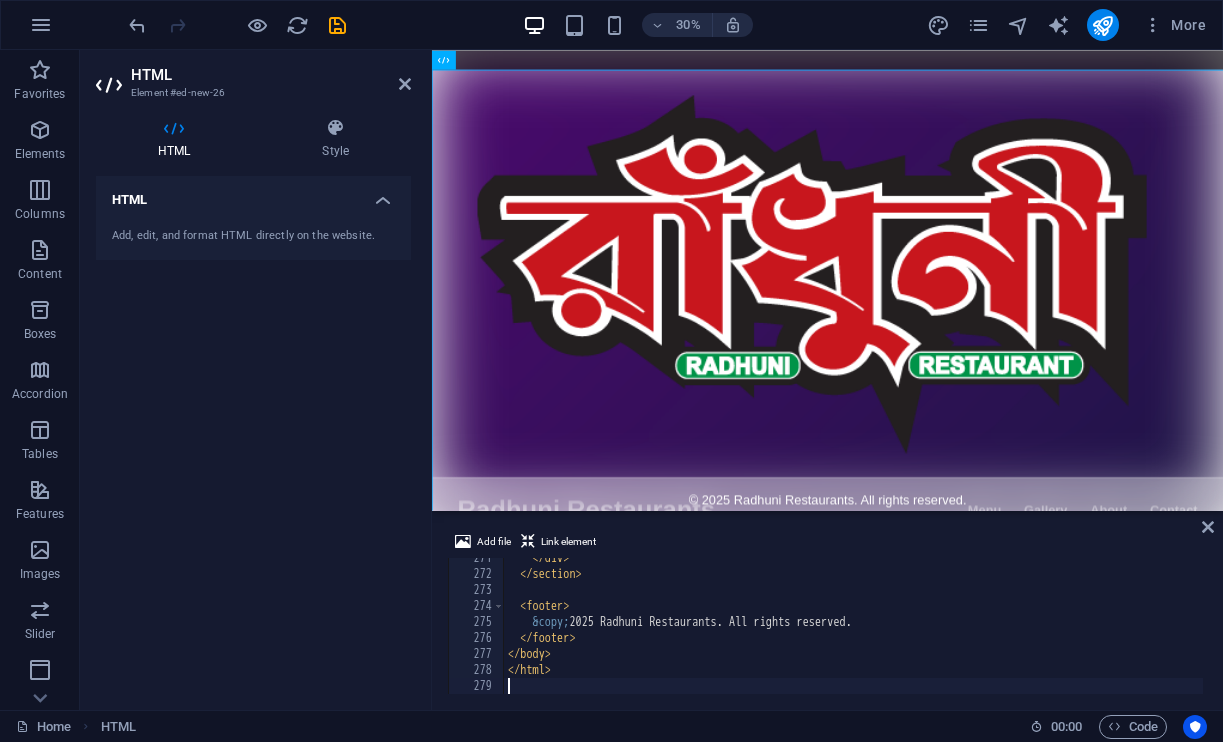 type on "https://cdn1.site-media.eu/images/0/18086760/Untitled-2copy-dvHscrD1ckFyEJPxeFfVaw.png" 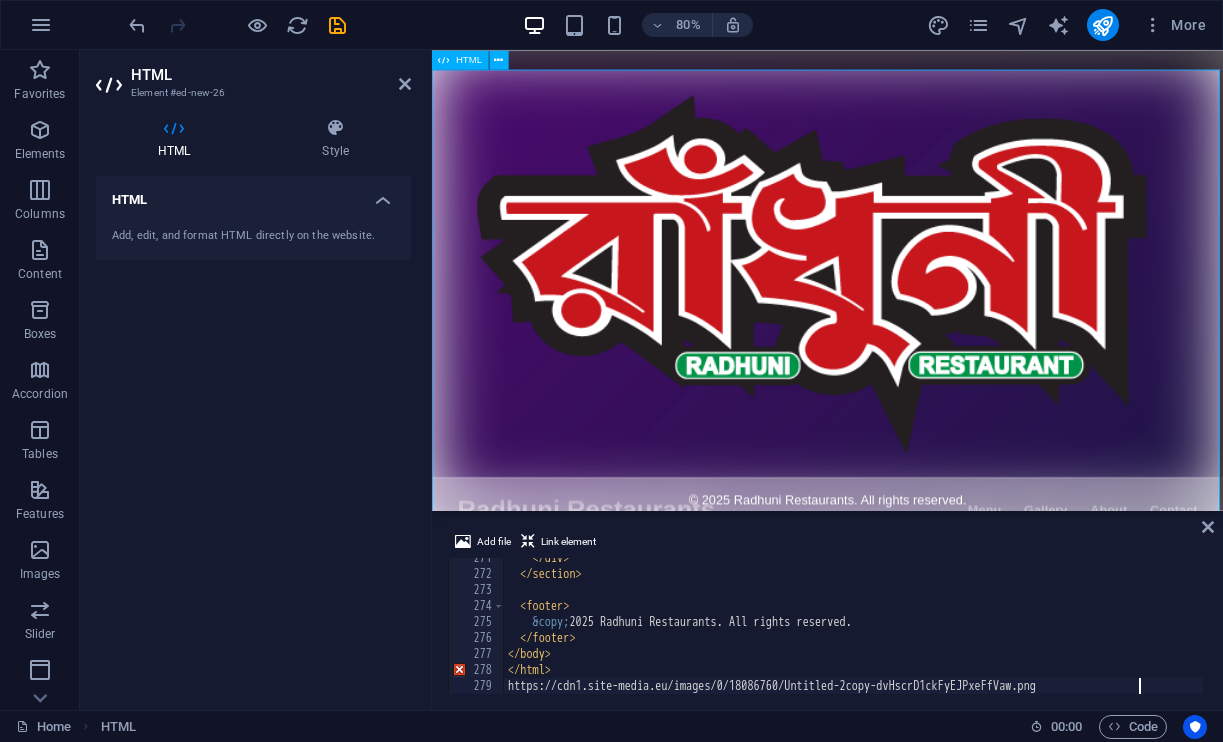 click on "HTML" at bounding box center [469, 60] 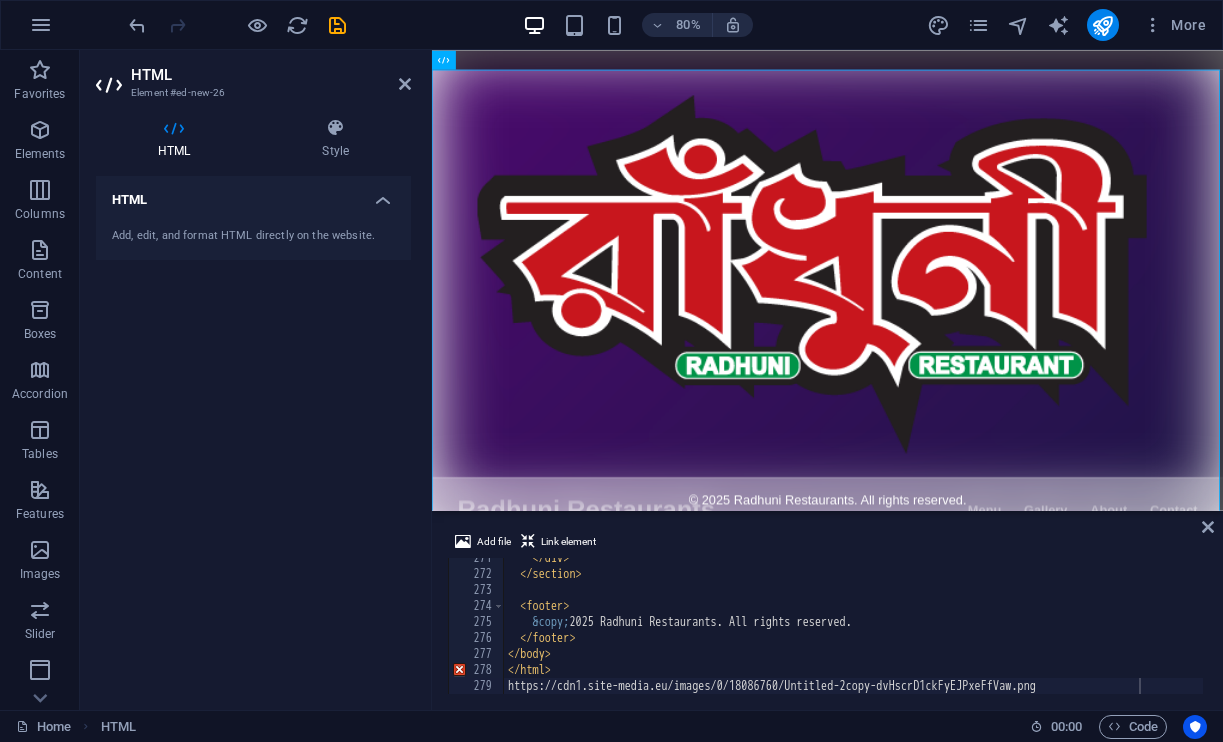 click on "Radhuni Restaurants
Radhuni Restaurants
Menu
Gallery
About
Contact
Authentic Indian & Bangladeshi Cuisine
Experience the rich flavors of the Indian subcontinent in the heart of Detroit, Michigan. Order online now!
Order on UberEats
Order on GrubHub
Order on DoorDash
Radhuni Restaurants
12162 Conant St, Detroit, MI, United States, Michigan
Phone: +1 313-707-0621
Follow us on Facebook
Our Menu
Chicken Tikka Masala - $14.99
Beef Curry - $13.99
Vegetable Biryani - $11.99
Paneer Butter Masala - $12.99
Garlic Naan - $3.99
Mango Lassi - $4.99
Gallery
© 2025 Radhuni Restaurants. All rights reserved." at bounding box center [926, 1536] 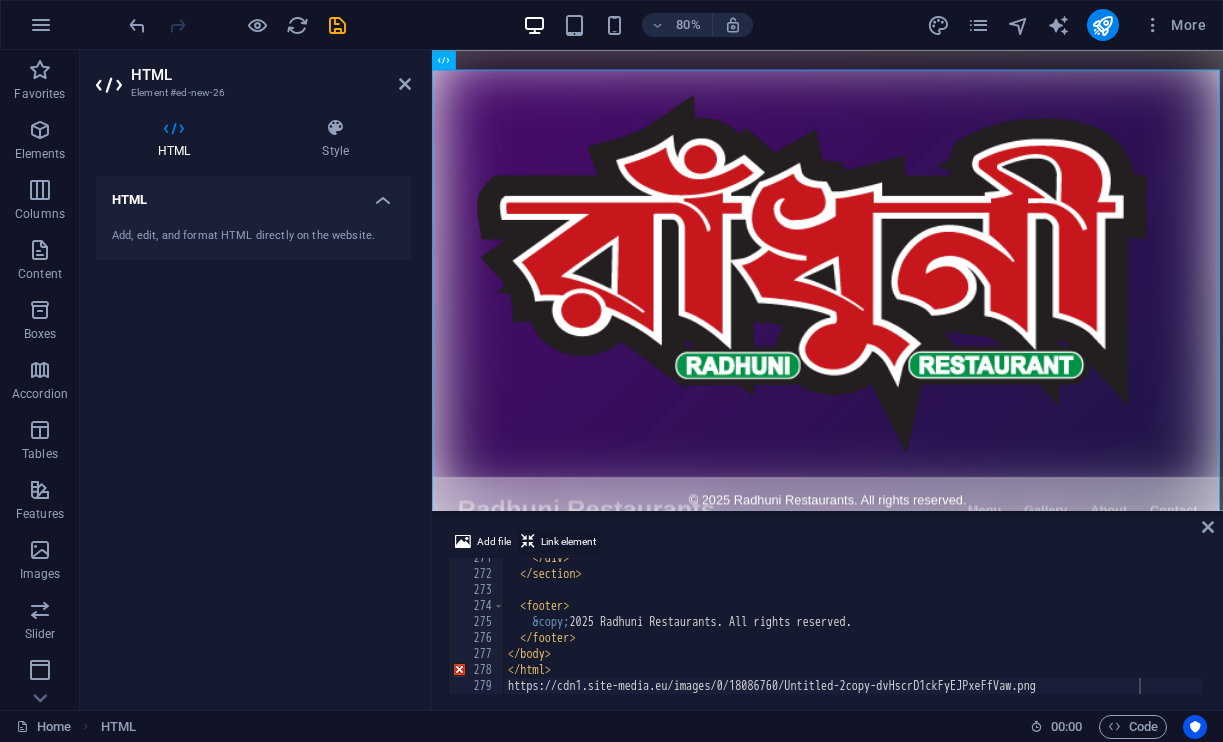 click on "Link element" at bounding box center [568, 542] 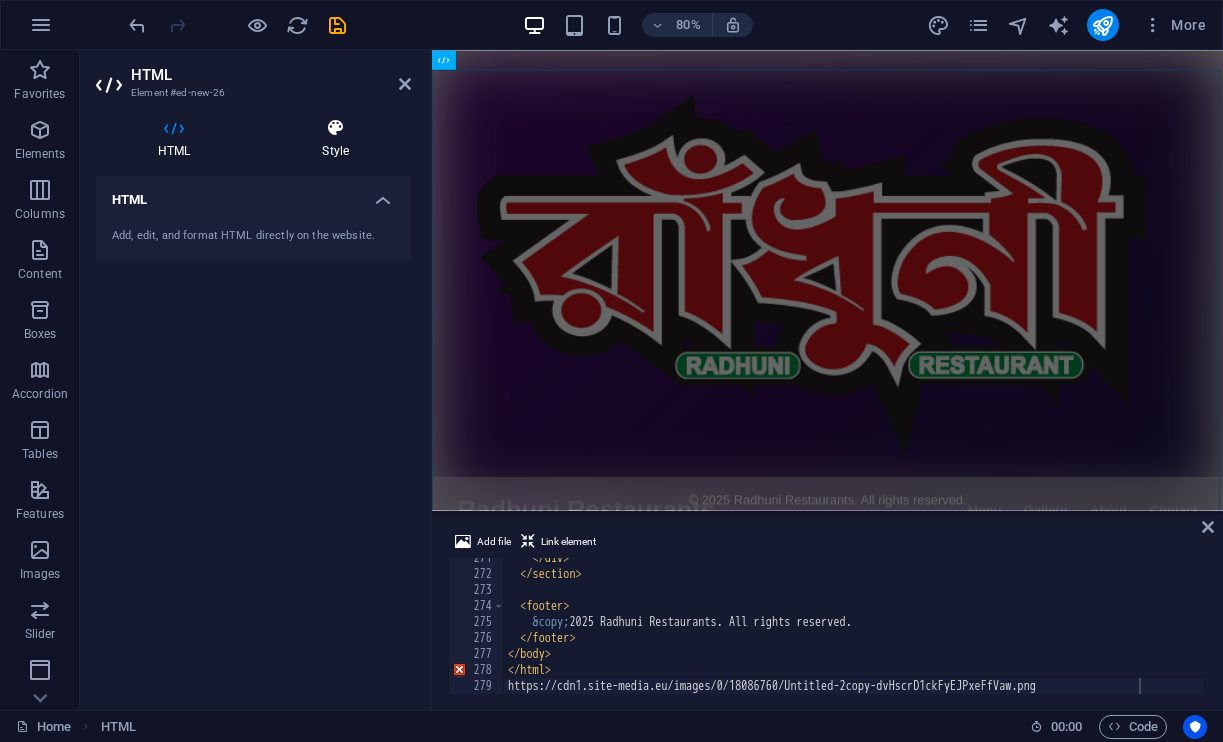 click at bounding box center [335, 128] 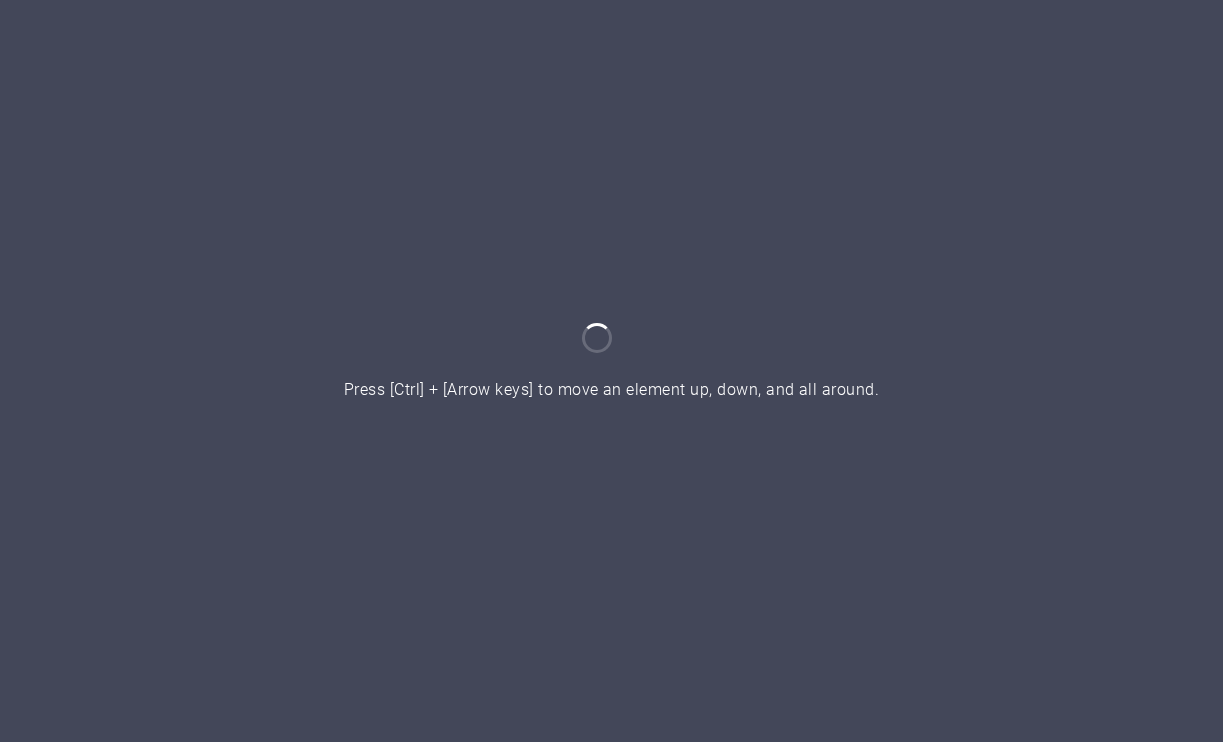 scroll, scrollTop: 0, scrollLeft: 0, axis: both 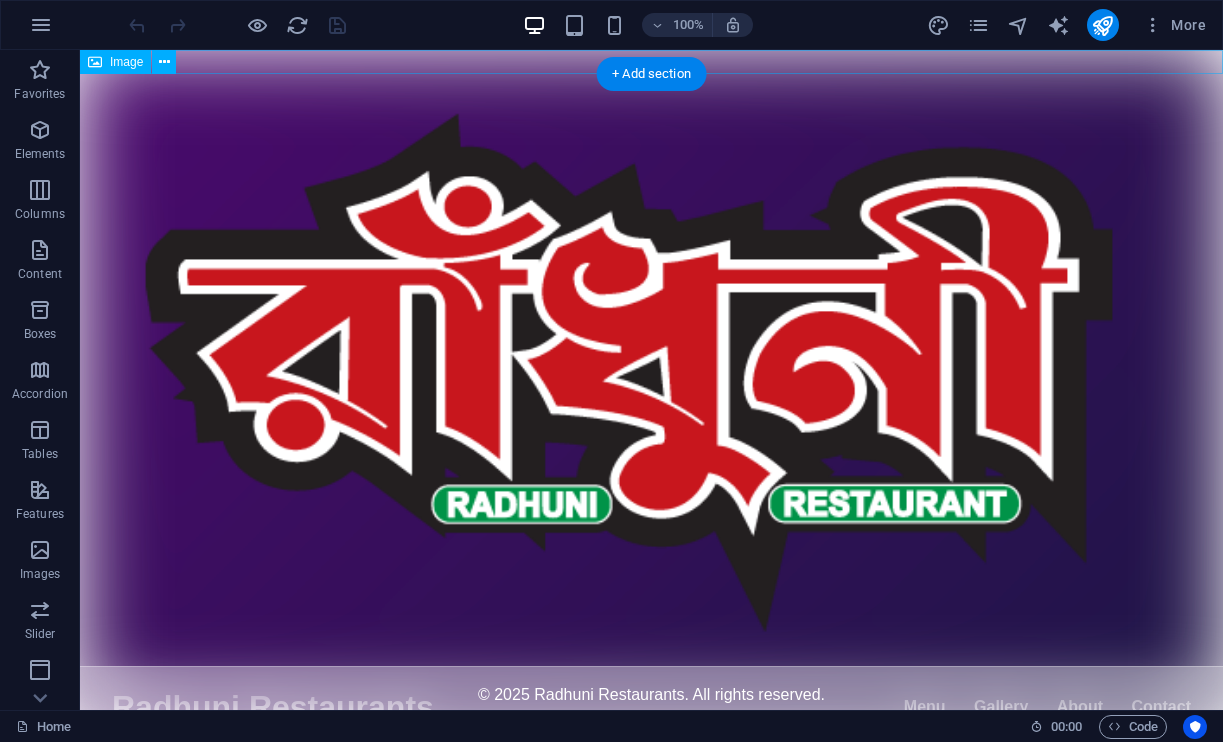 click on "Image" at bounding box center (126, 62) 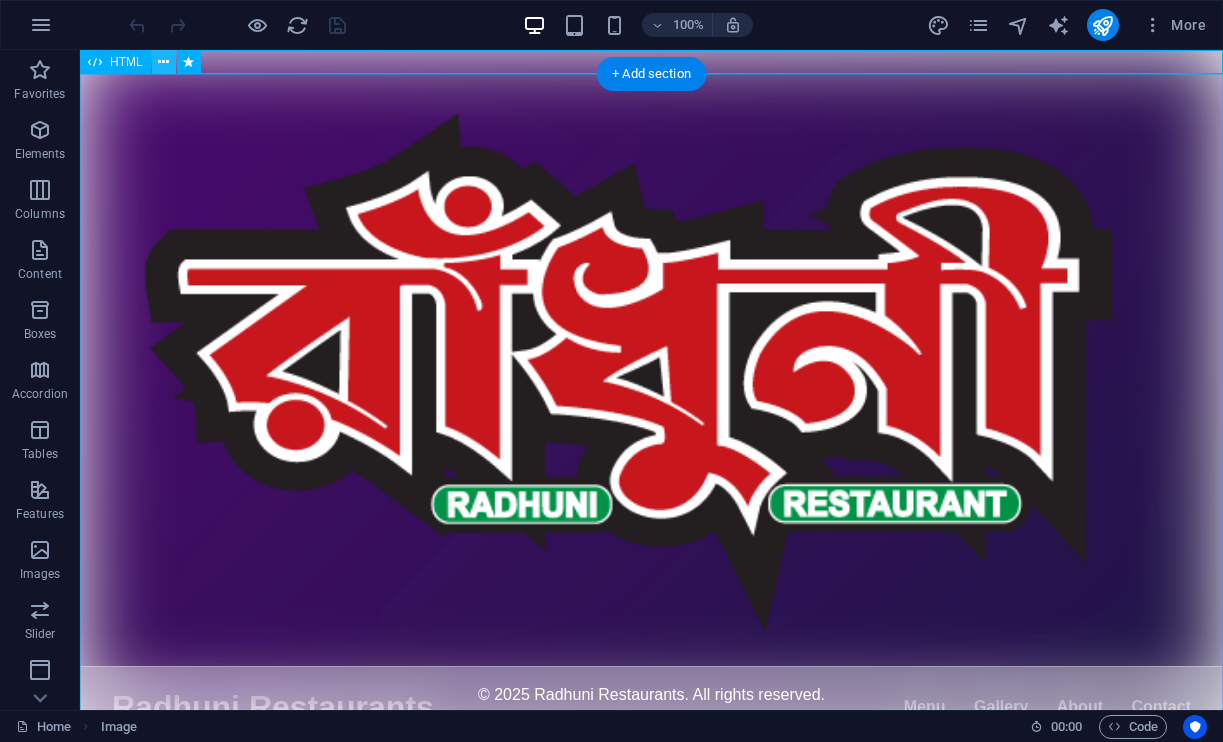 click at bounding box center [163, 62] 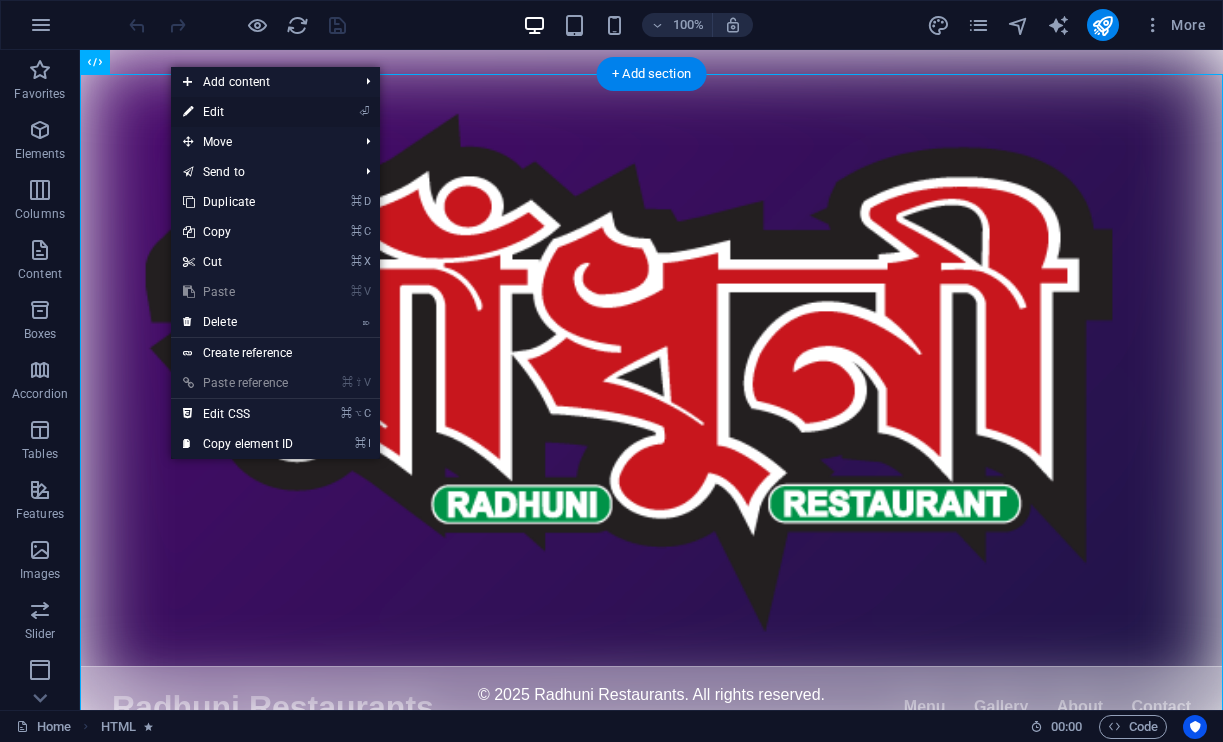 click on "⏎  Edit" at bounding box center (238, 112) 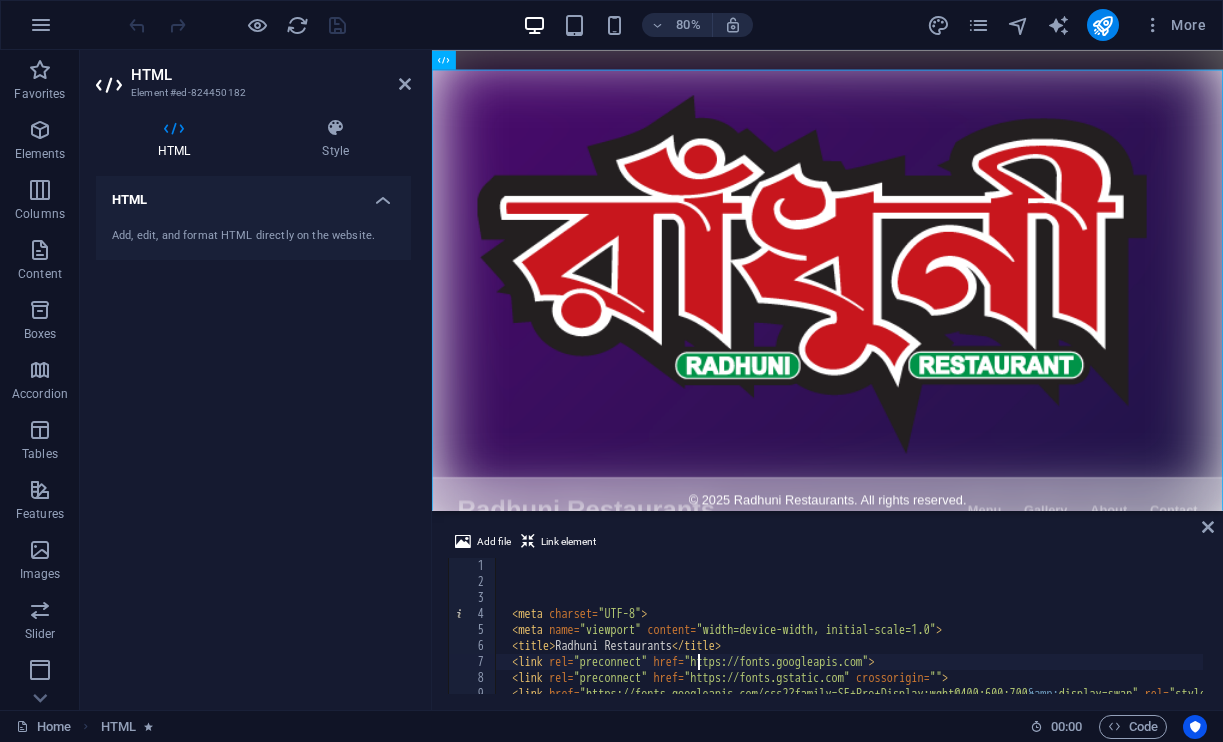 click on "< meta   charset = "UTF-8" >    < meta   name = "viewport"   content = "width=device-width, initial-scale=1.0" >    < title > Radhuni Restaurants </ title >    < link   rel = "preconnect"   href = "https://fonts.googleapis.com" >    < link   rel = "preconnect"   href = "https://fonts.gstatic.com"   crossorigin = "" >    < link   href = "https://fonts.googleapis.com/css2?family=SF+Pro+Display:wght@400;600;700 &amp; display=swap"   rel = "stylesheet" >    < style >" at bounding box center [1131, 640] 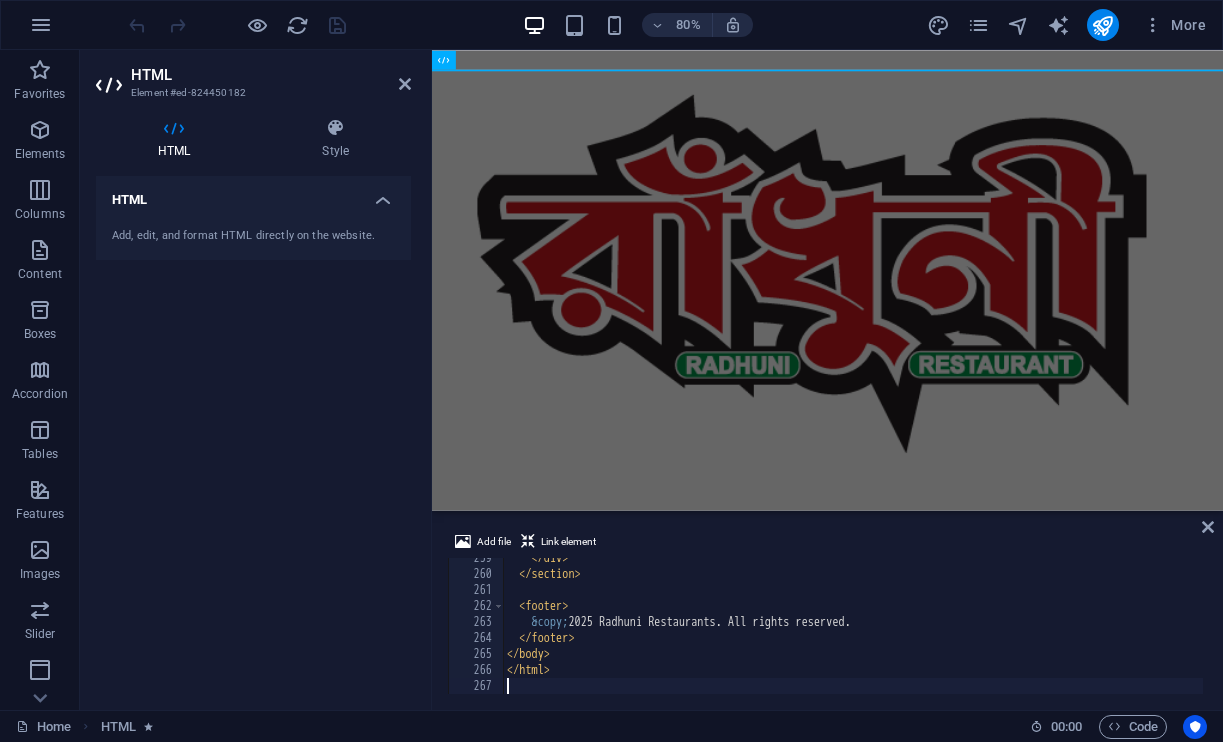 scroll, scrollTop: 4136, scrollLeft: 0, axis: vertical 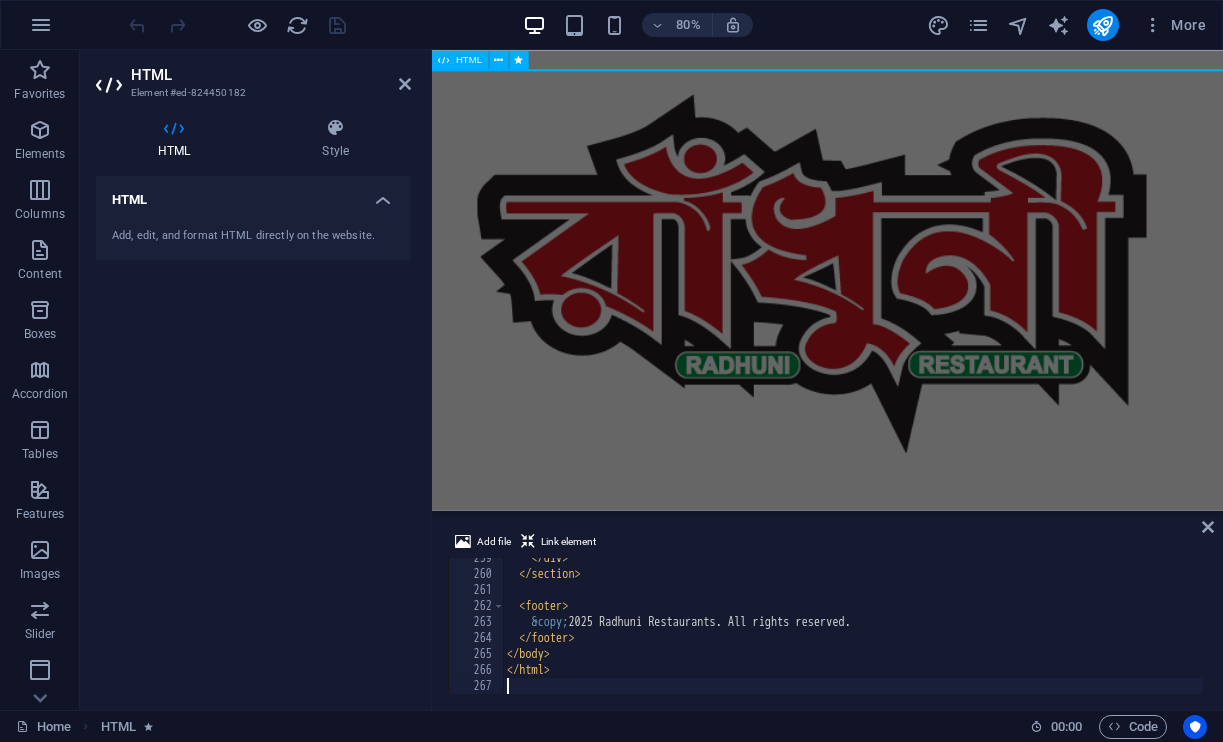 click on "HTML" at bounding box center [460, 59] 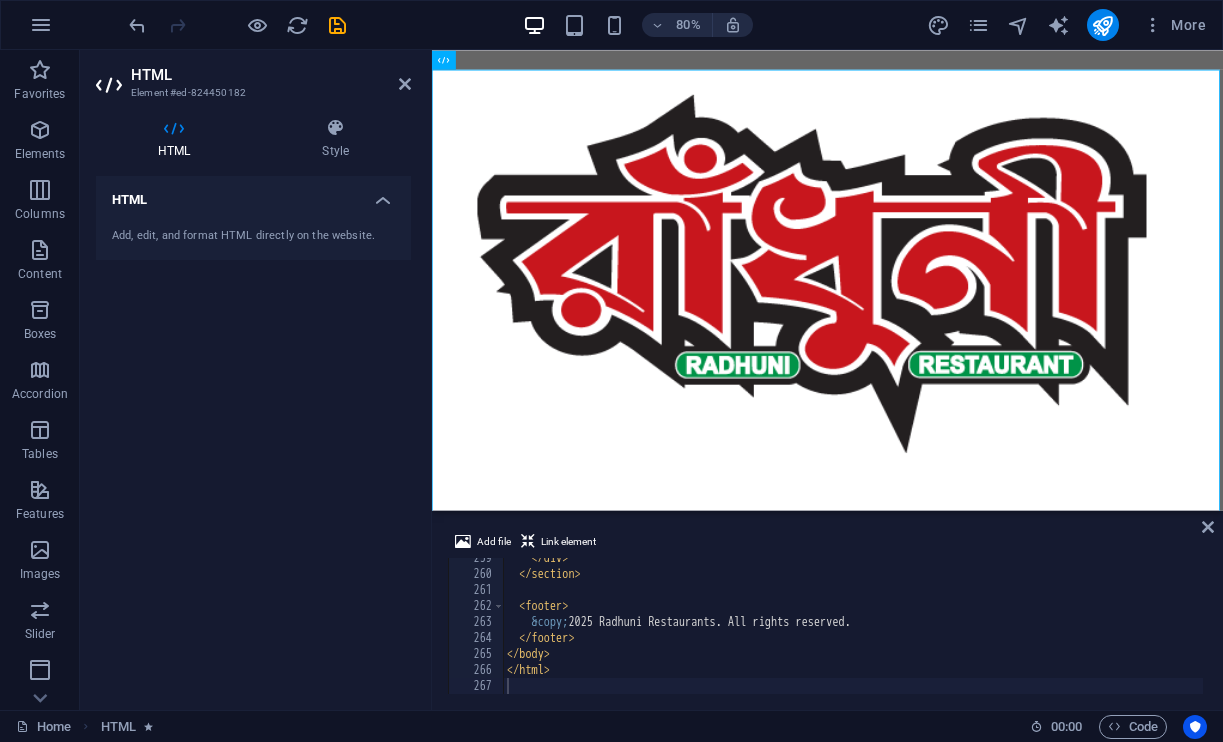 click on "Skip to main content" at bounding box center (926, 316) 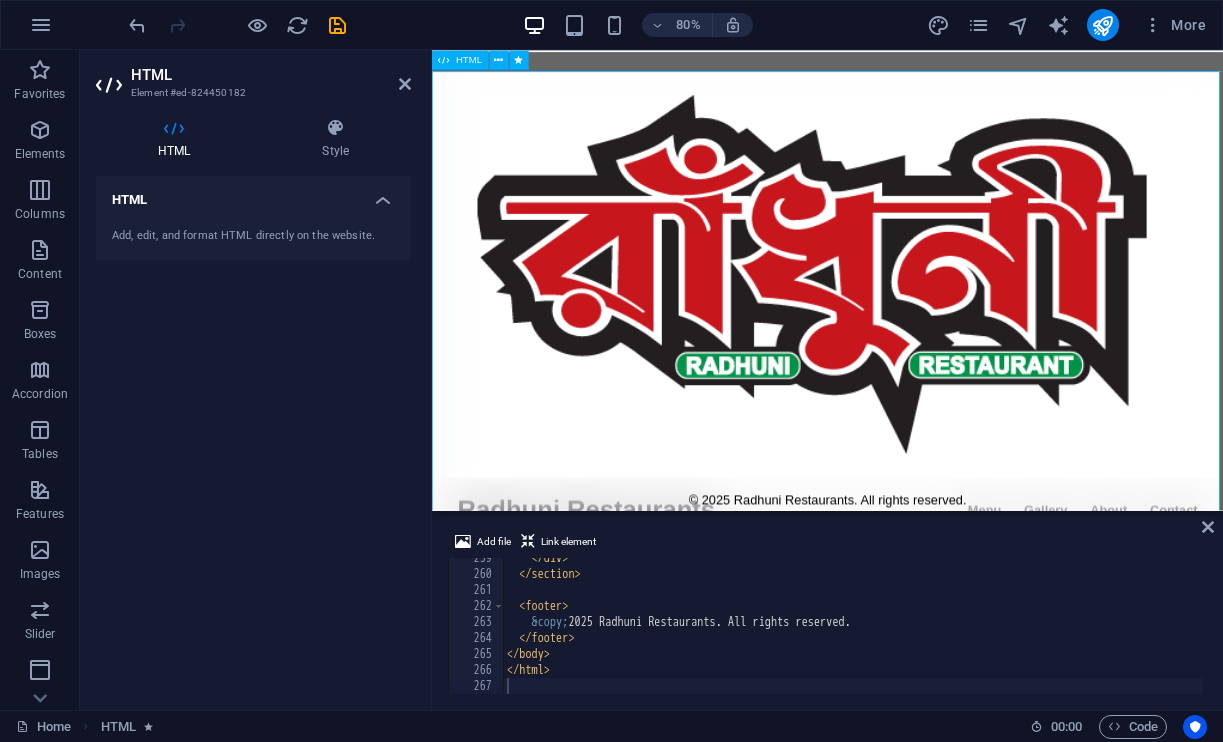 scroll, scrollTop: 0, scrollLeft: 0, axis: both 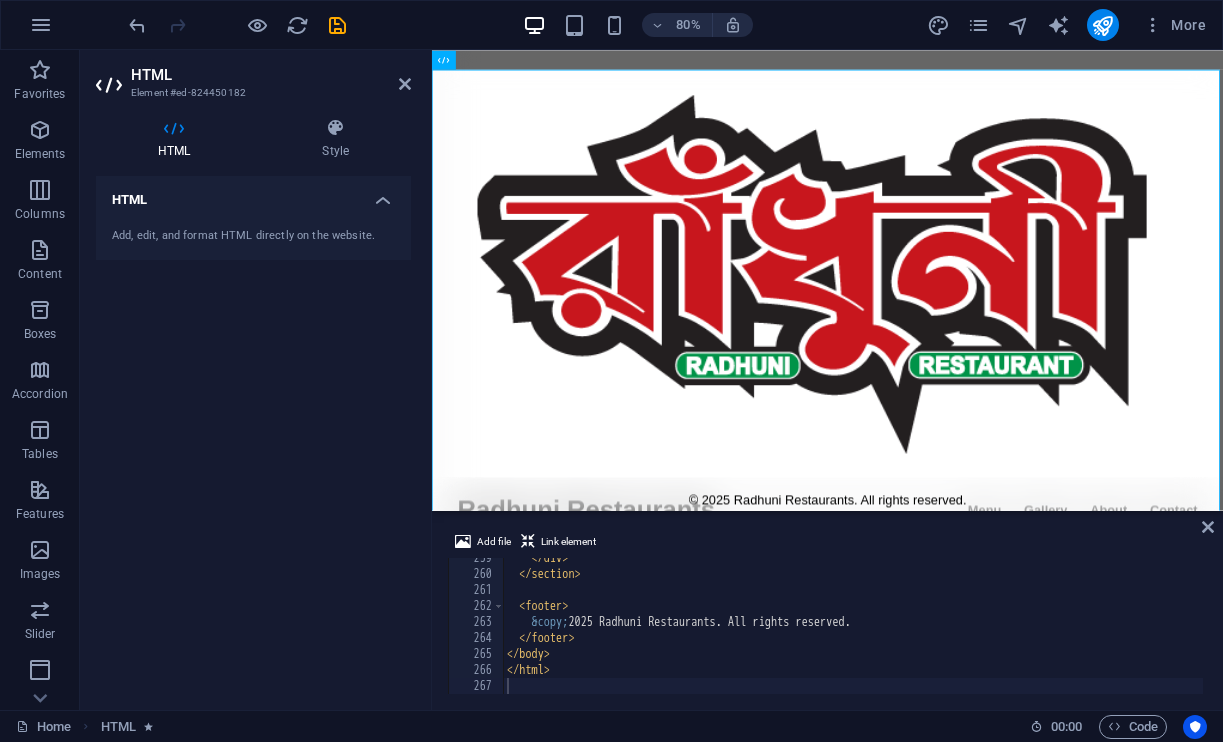 click on "</ div >    </ section >    < footer >      &copy;  2025 Radhuni Restaurants. All rights reserved.    </ footer > </ body > </ html >" at bounding box center (1138, 632) 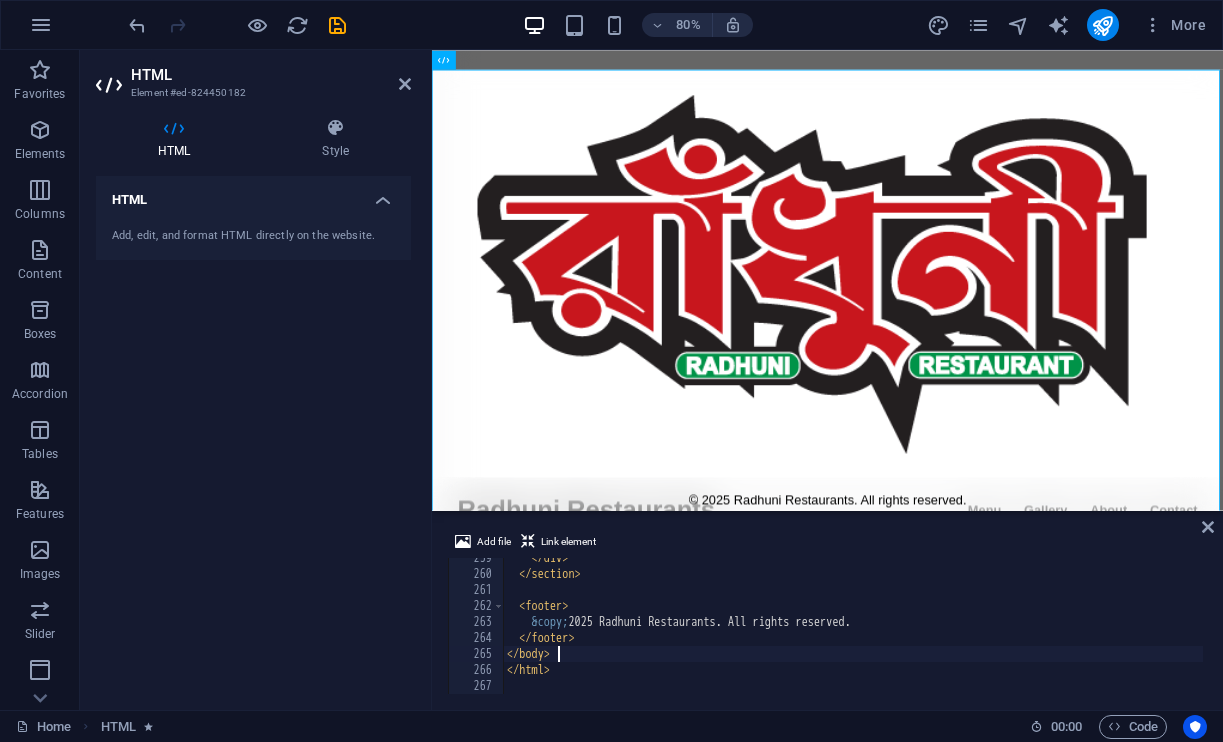 type on "</html>" 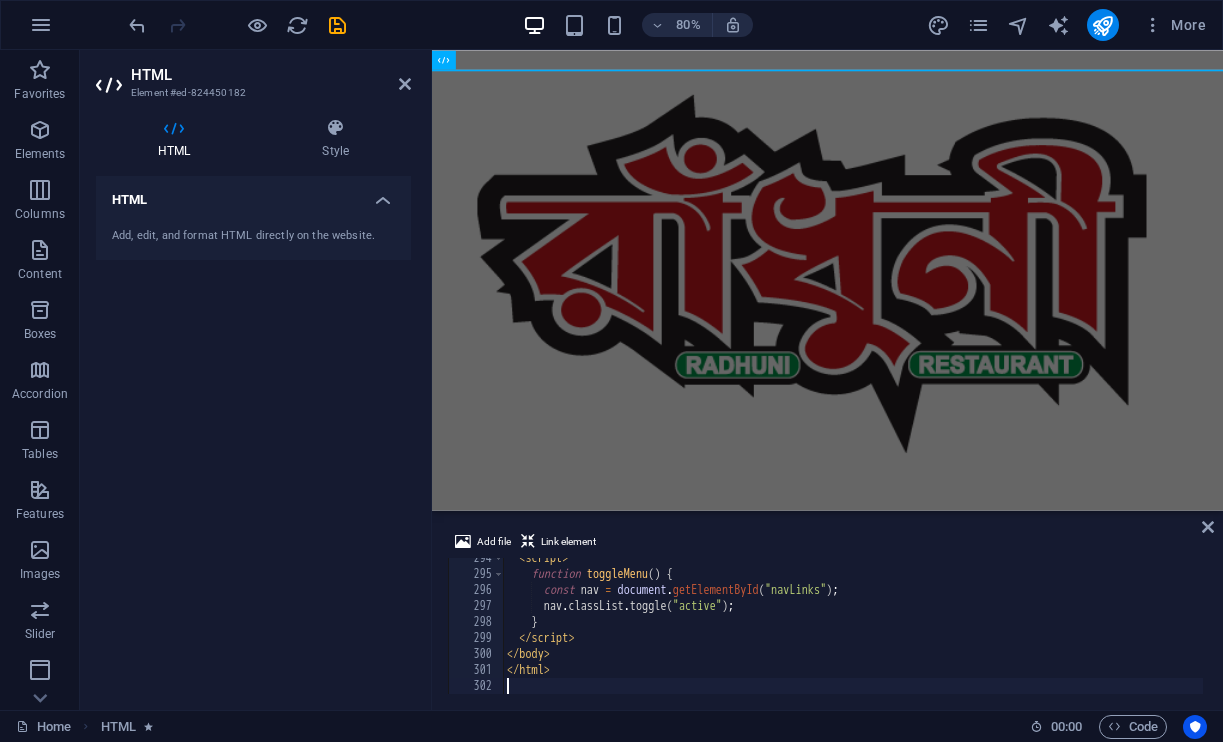 scroll, scrollTop: 4696, scrollLeft: 0, axis: vertical 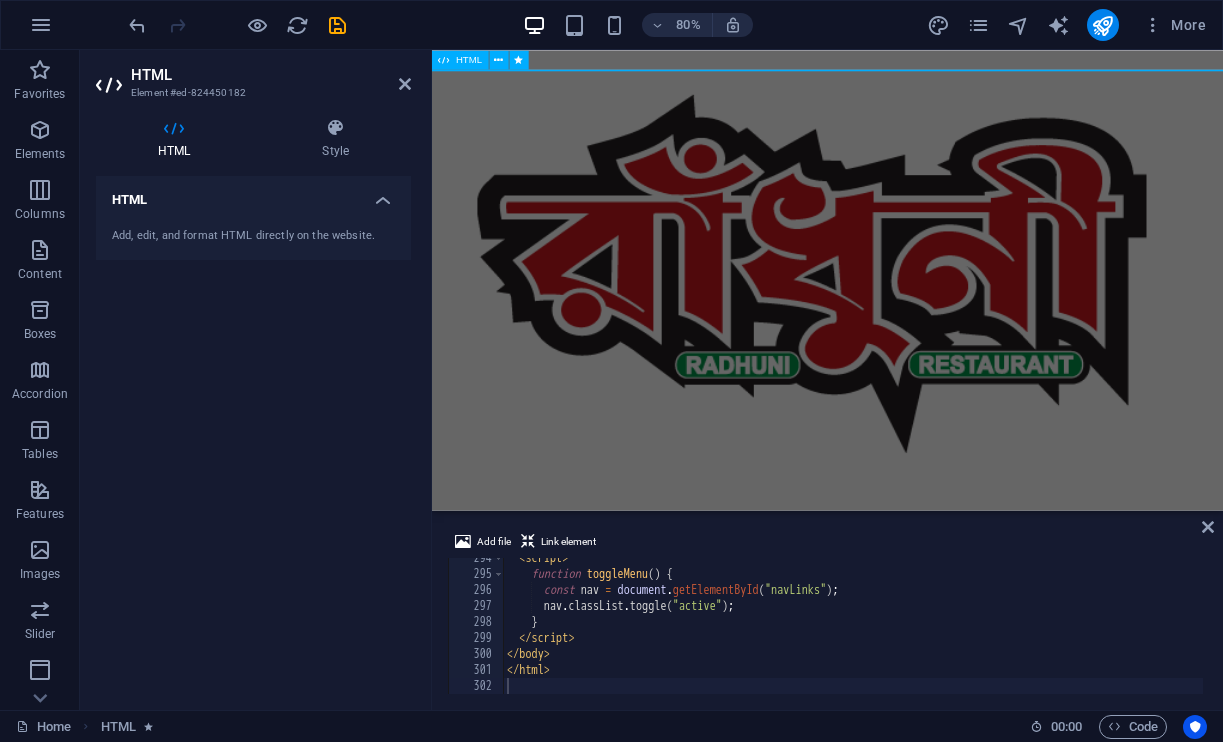 click on "Skip to main content" at bounding box center [926, 316] 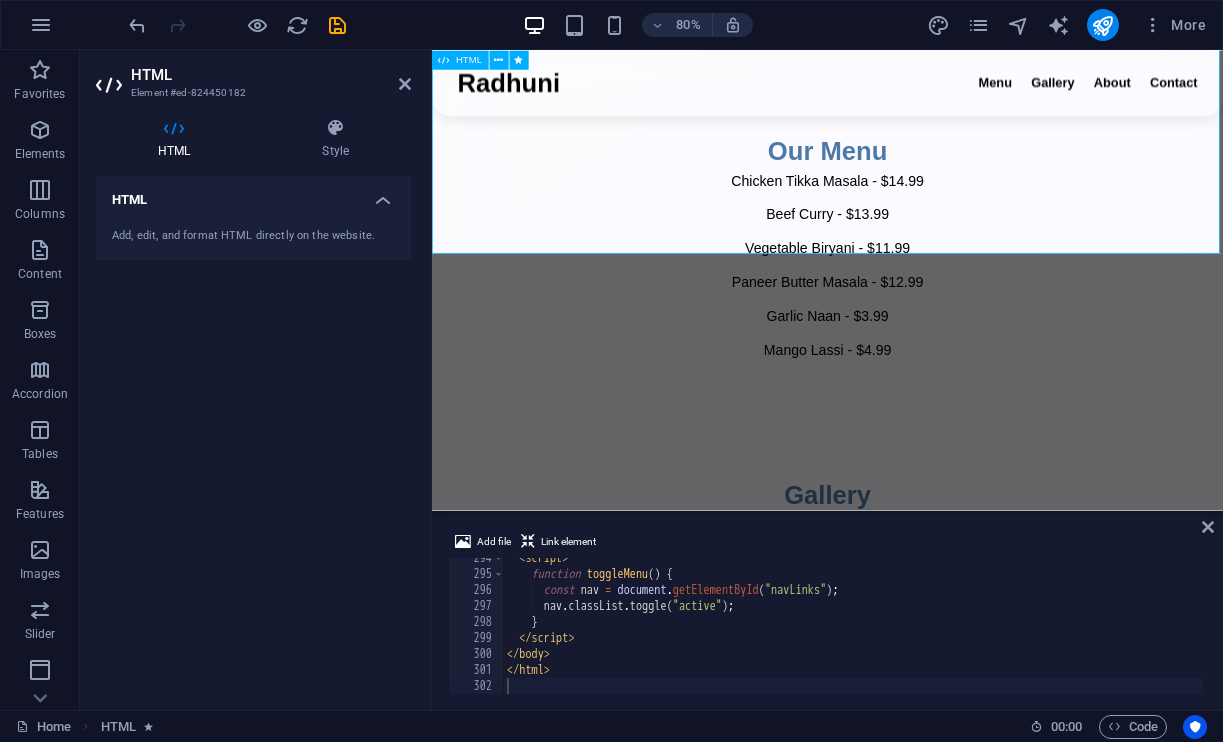 scroll, scrollTop: 1550, scrollLeft: 0, axis: vertical 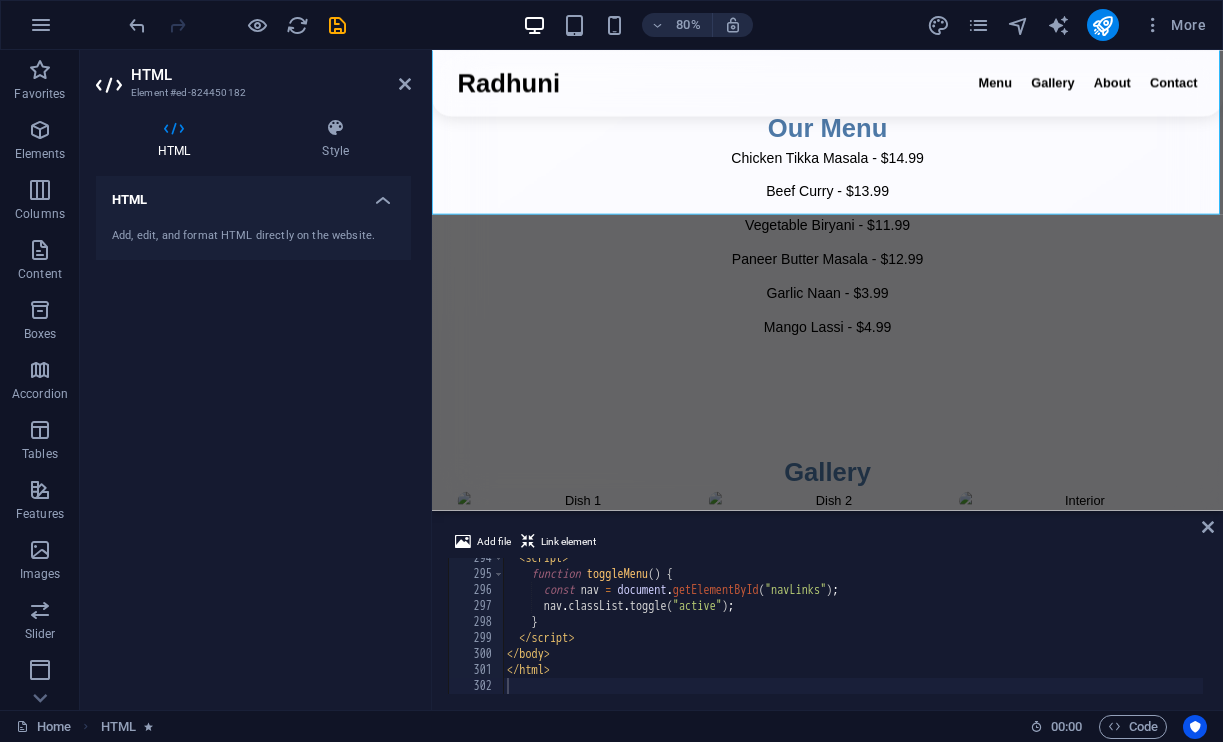 click on "< script >      function   toggleMenu ( )   {         const   nav   =   document . getElementById ( "navLinks" ) ;         nav . classList . toggle ( "active" ) ;      }    </ script > </ body > </ html >" at bounding box center [1164, 632] 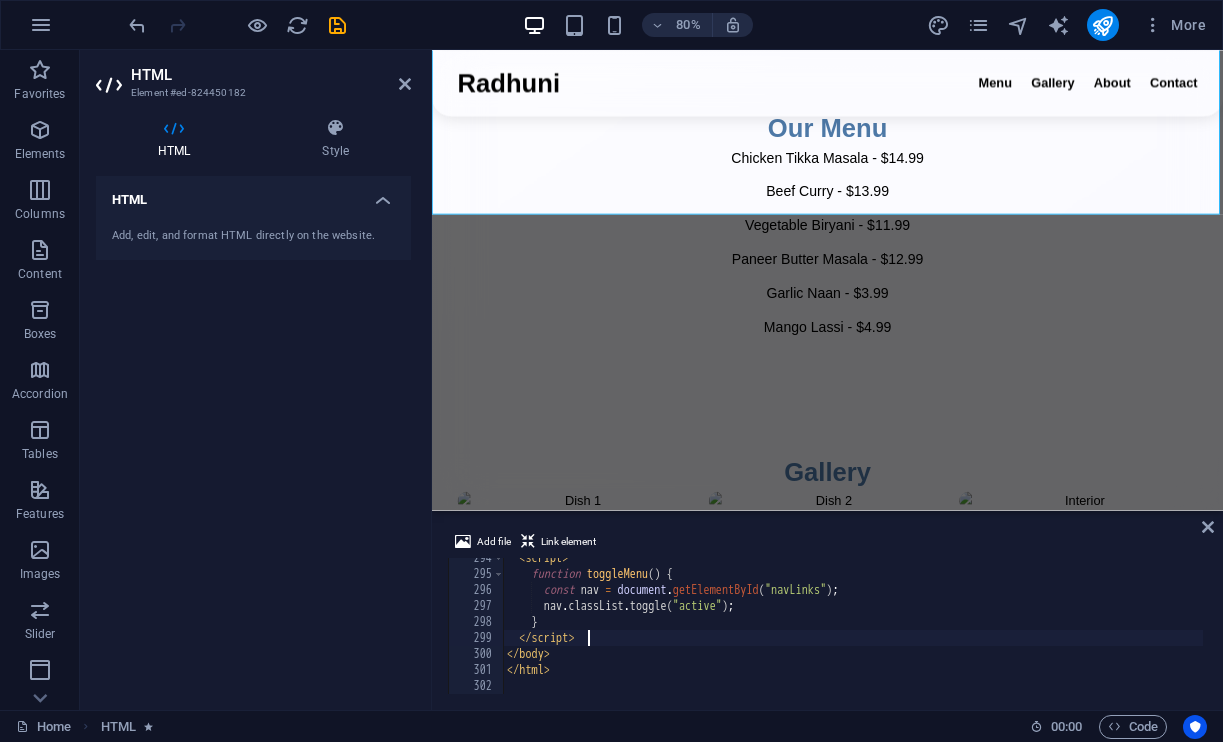 type on "</html>" 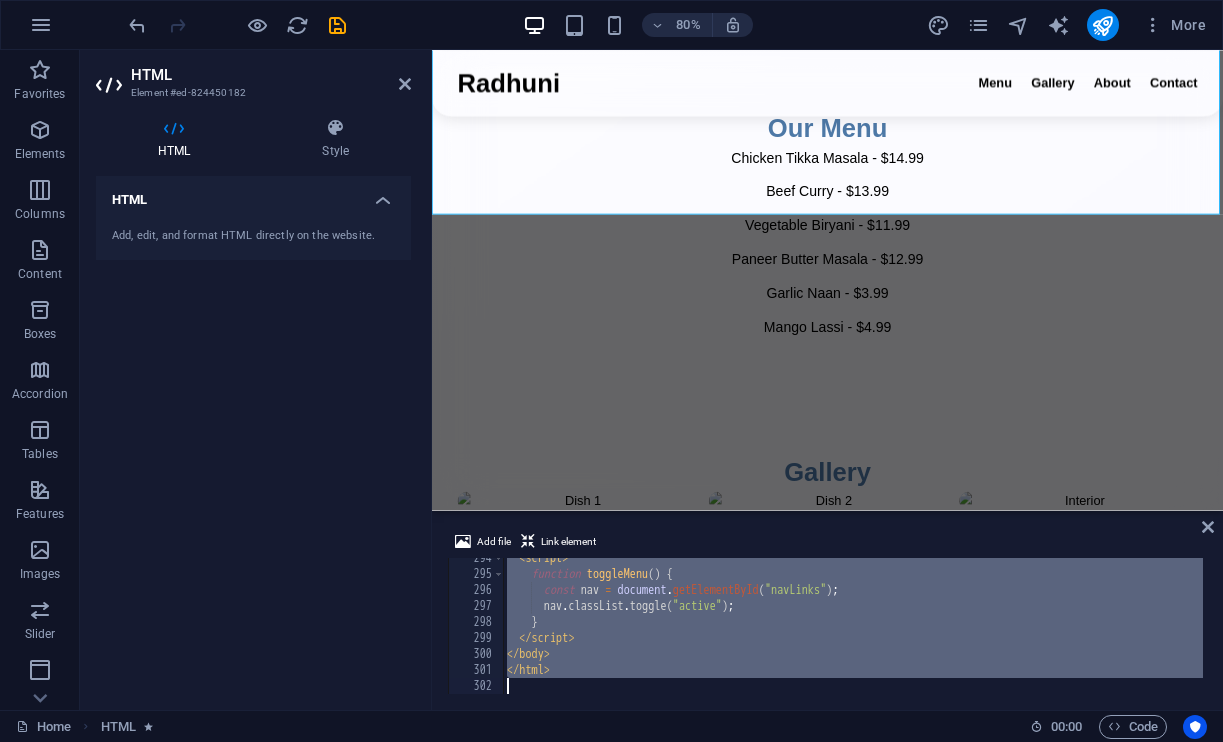 scroll, scrollTop: 0, scrollLeft: 0, axis: both 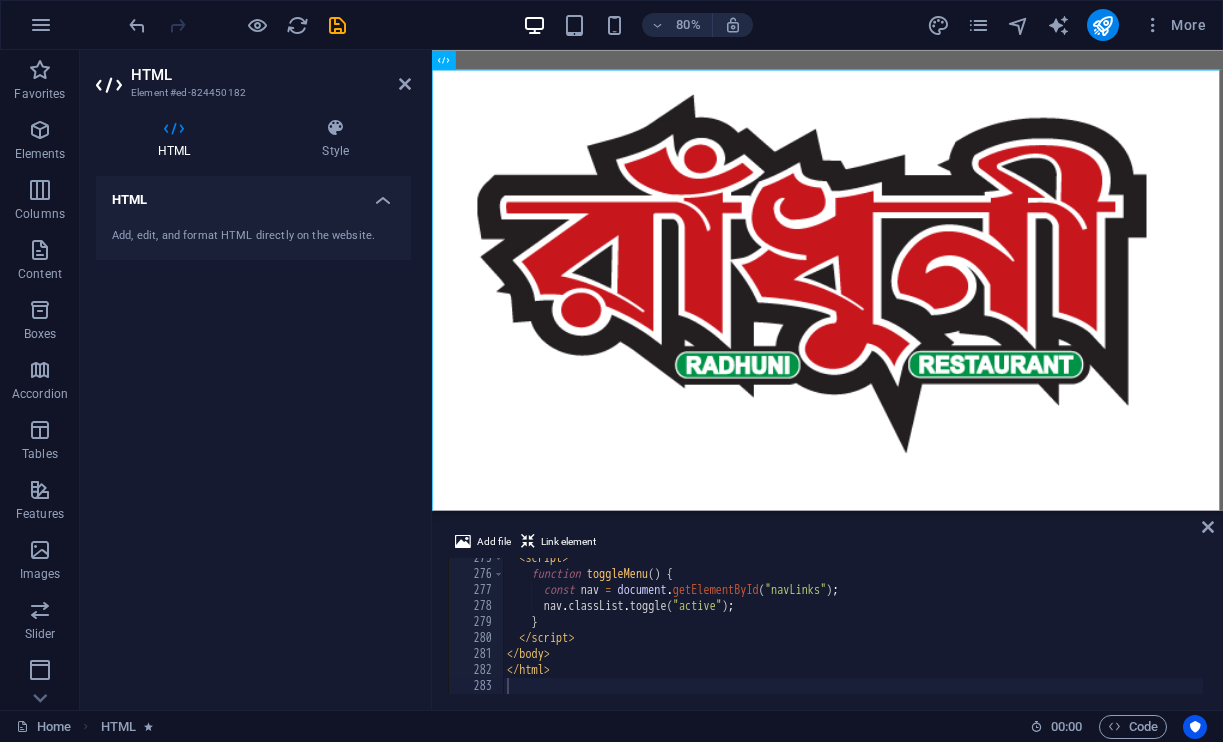 click on "Skip to main content" at bounding box center [926, 316] 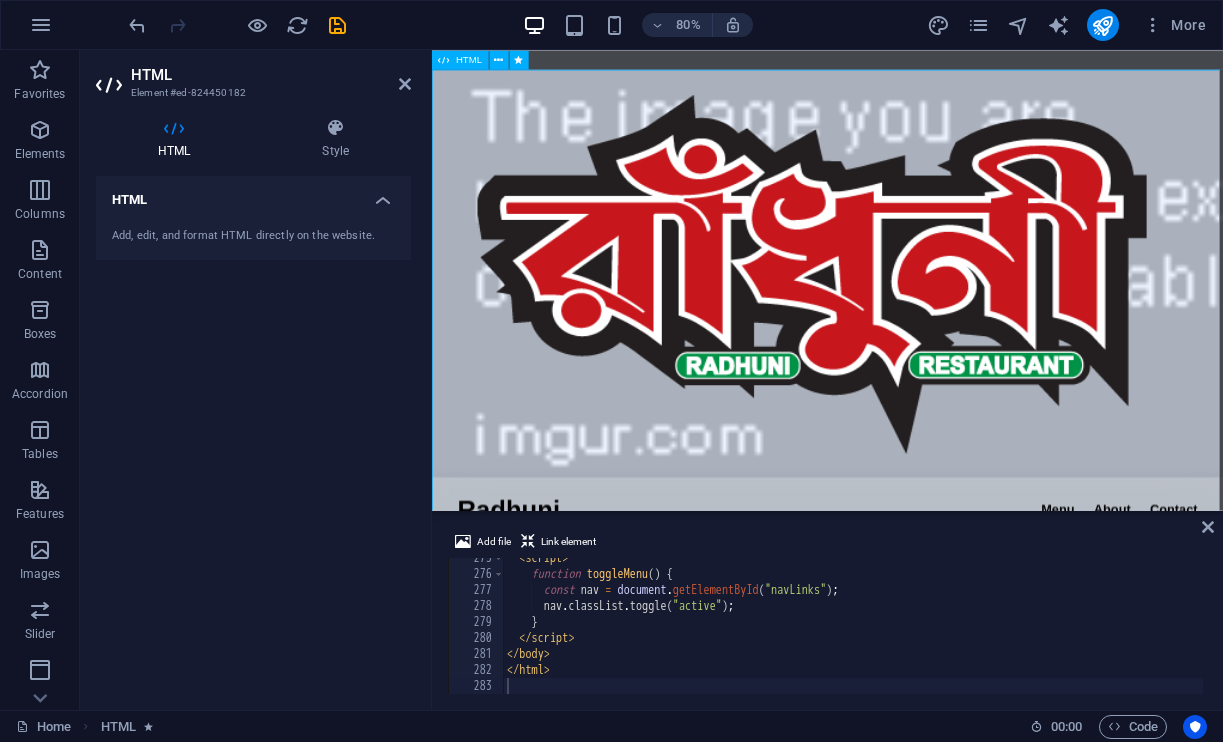scroll, scrollTop: 0, scrollLeft: 0, axis: both 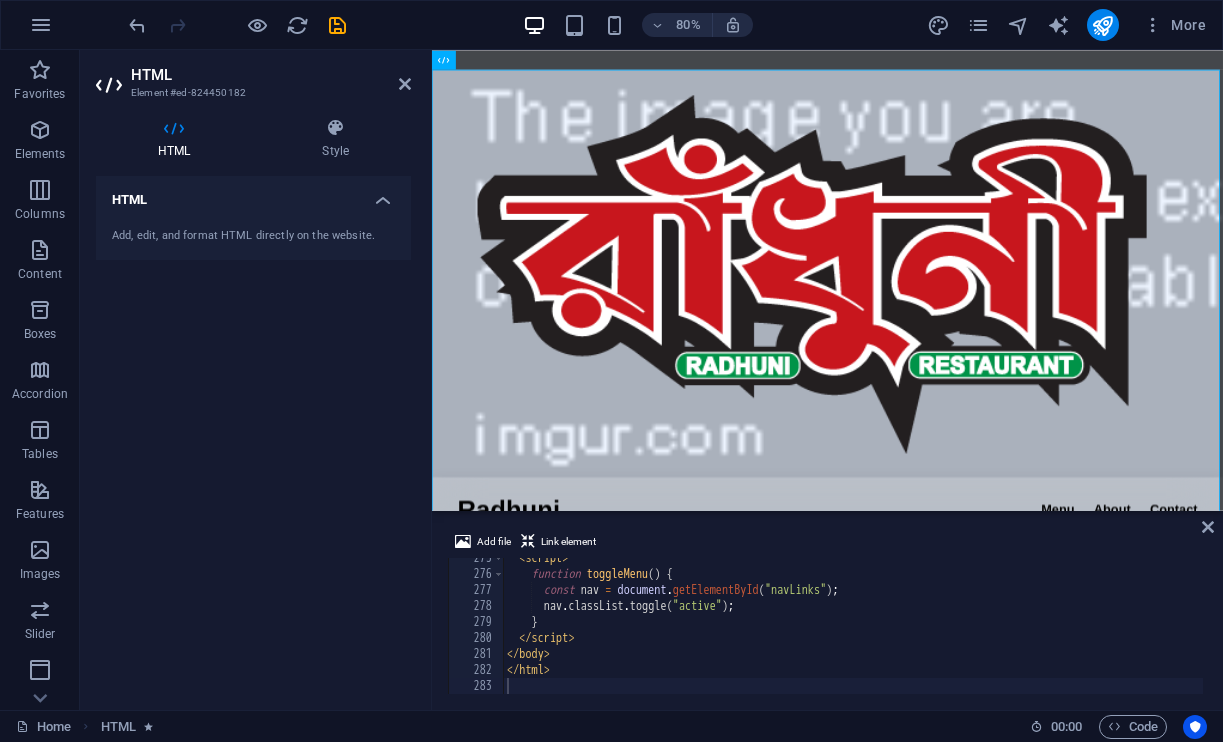 click on "< script >      function   toggleMenu ( )   {         const   nav   =   document . getElementById ( "navLinks" ) ;         nav . classList . toggle ( "active" ) ;      }    </ script > </ body > </ html >" at bounding box center (1164, 632) 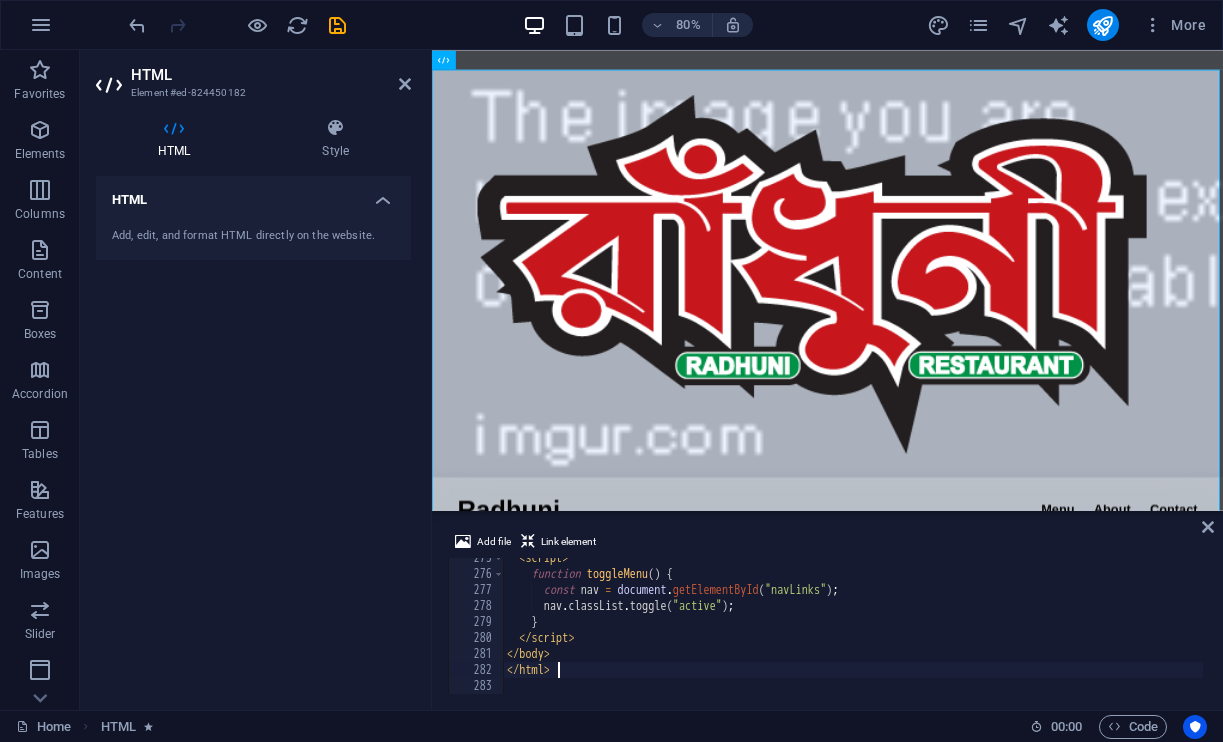 type on "</html>" 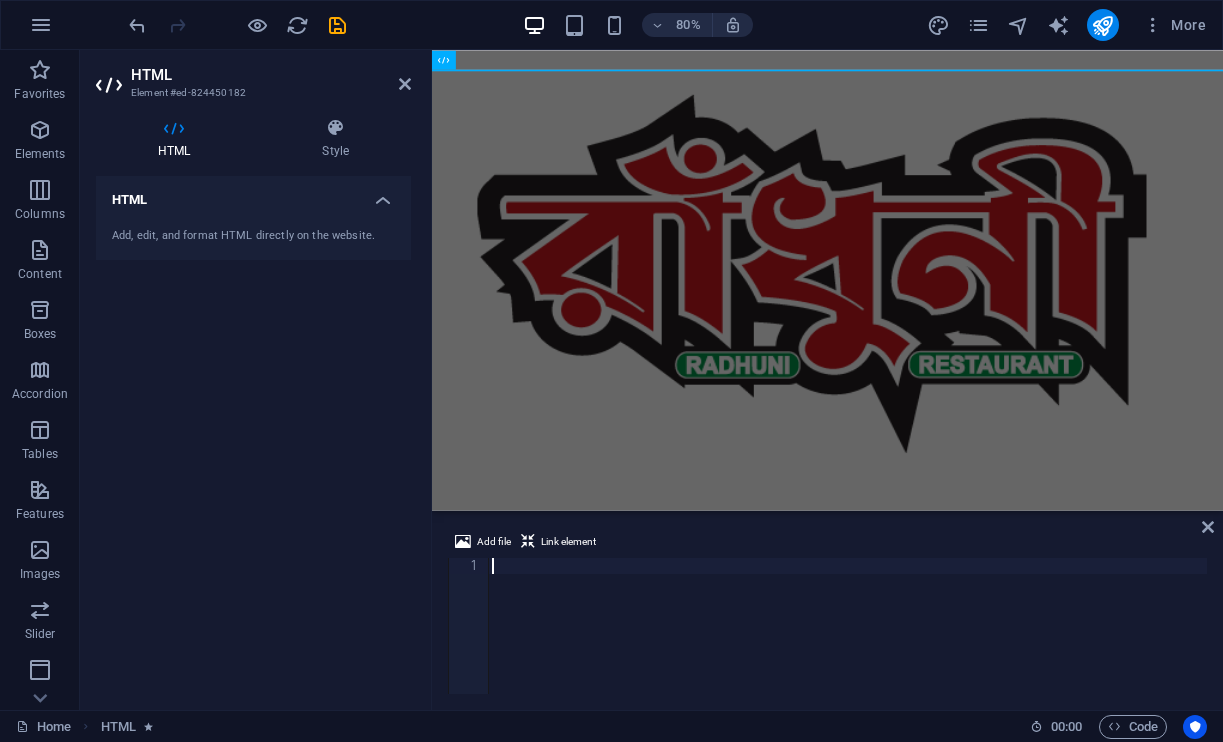 paste on "</html>" 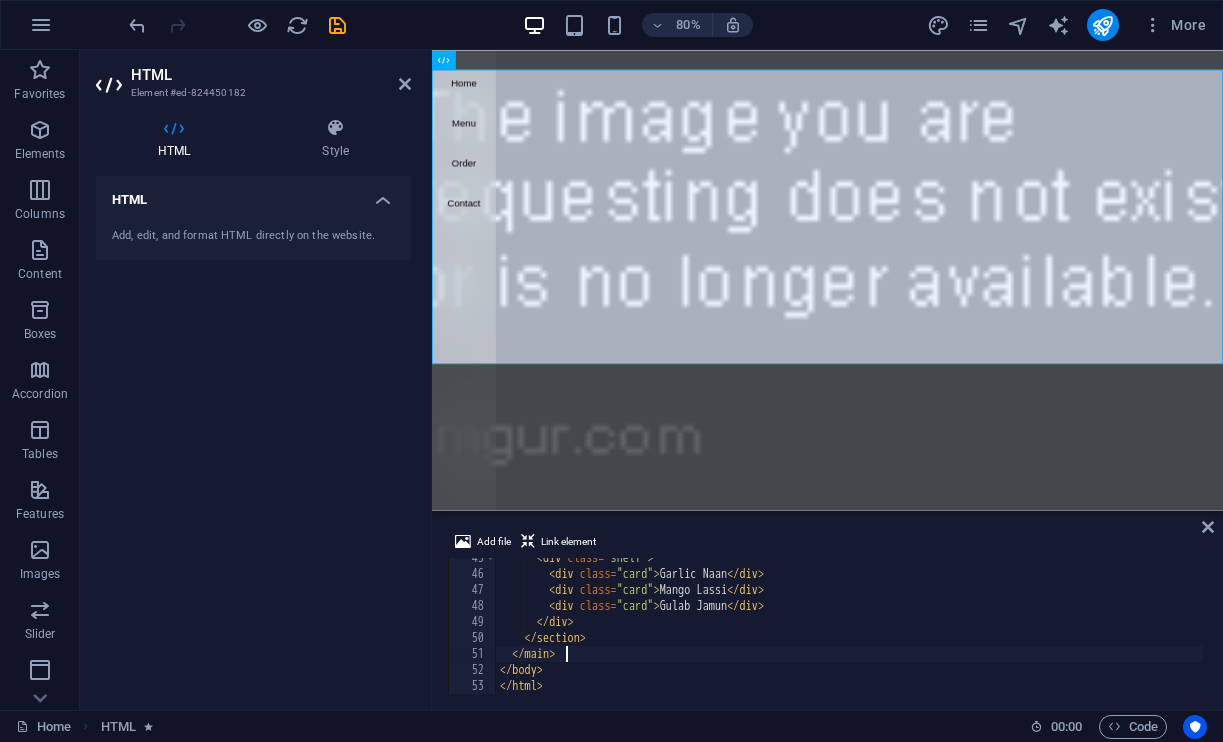 click on "< div   class = "shelf" >           < div   class = "card" > Garlic Naan </ div >           < div   class = "card" > Mango Lassi </ div >           < div   class = "card" > Gulab Jamun </ div >         </ div >      </ section >    </ main > </ body > </ html >" at bounding box center [849, 634] 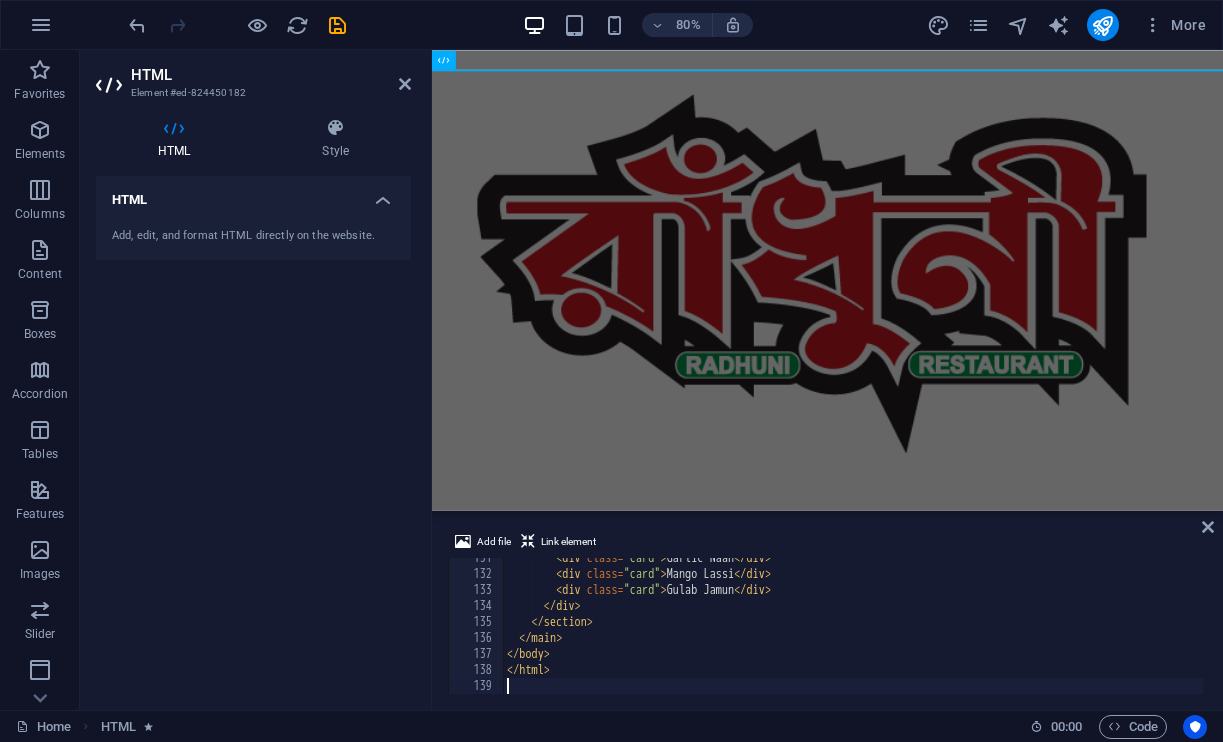 scroll, scrollTop: 2088, scrollLeft: 0, axis: vertical 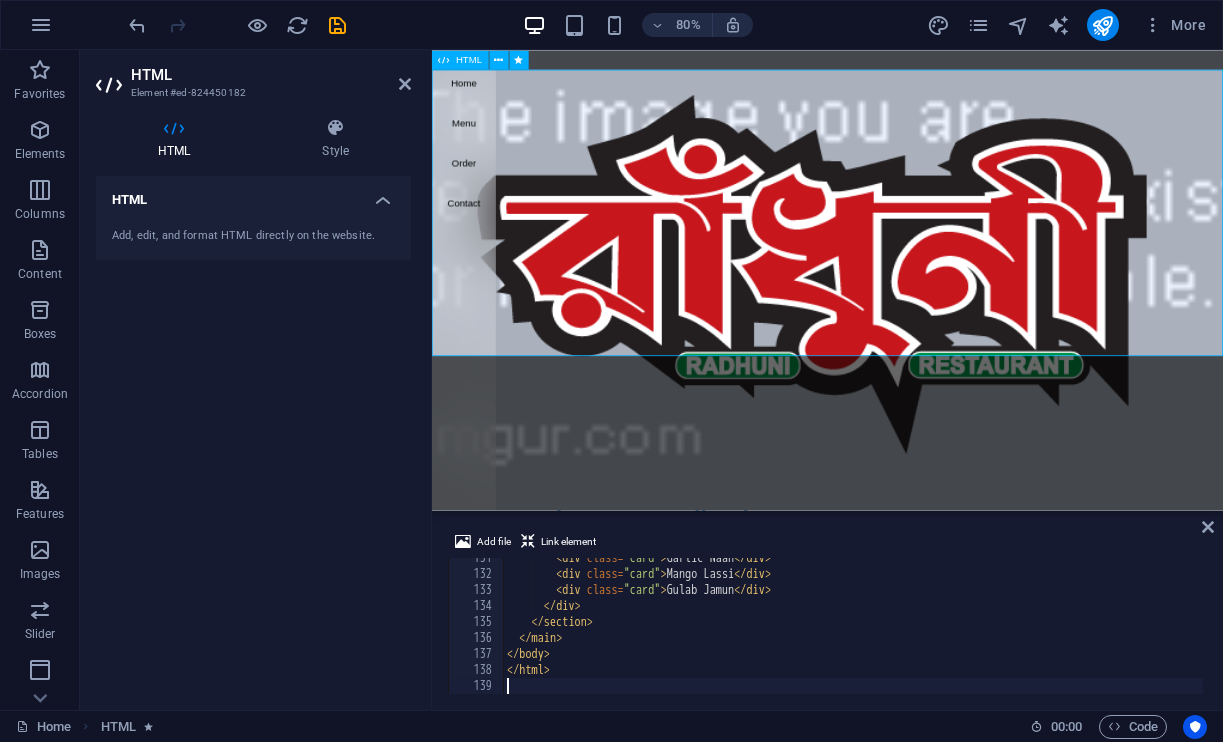 click on "Radhuni Restaurants
Home
Menu
Order
Contact
Welcome to Radhuni
Chicken Tikka
Paneer Butter Masala
Vegetable Biryani
Our Menu
Garlic Naan
Mango Lassi
Gulab Jamun" at bounding box center [926, 762] 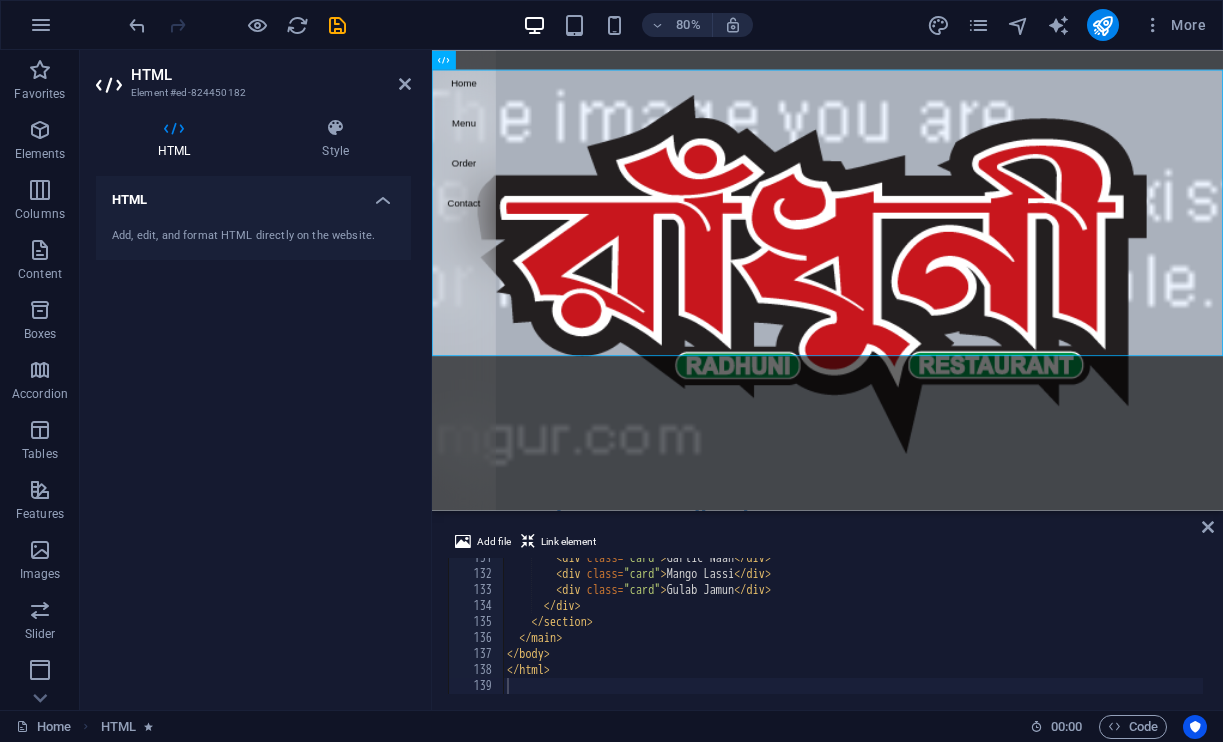 click on "< div   class = "card" > Garlic Naan </ div >           < div   class = "card" > Mango Lassi </ div >           < div   class = "card" > Gulab Jamun </ div >         </ div >      </ section >    </ main > </ body > </ html >" at bounding box center [910, 632] 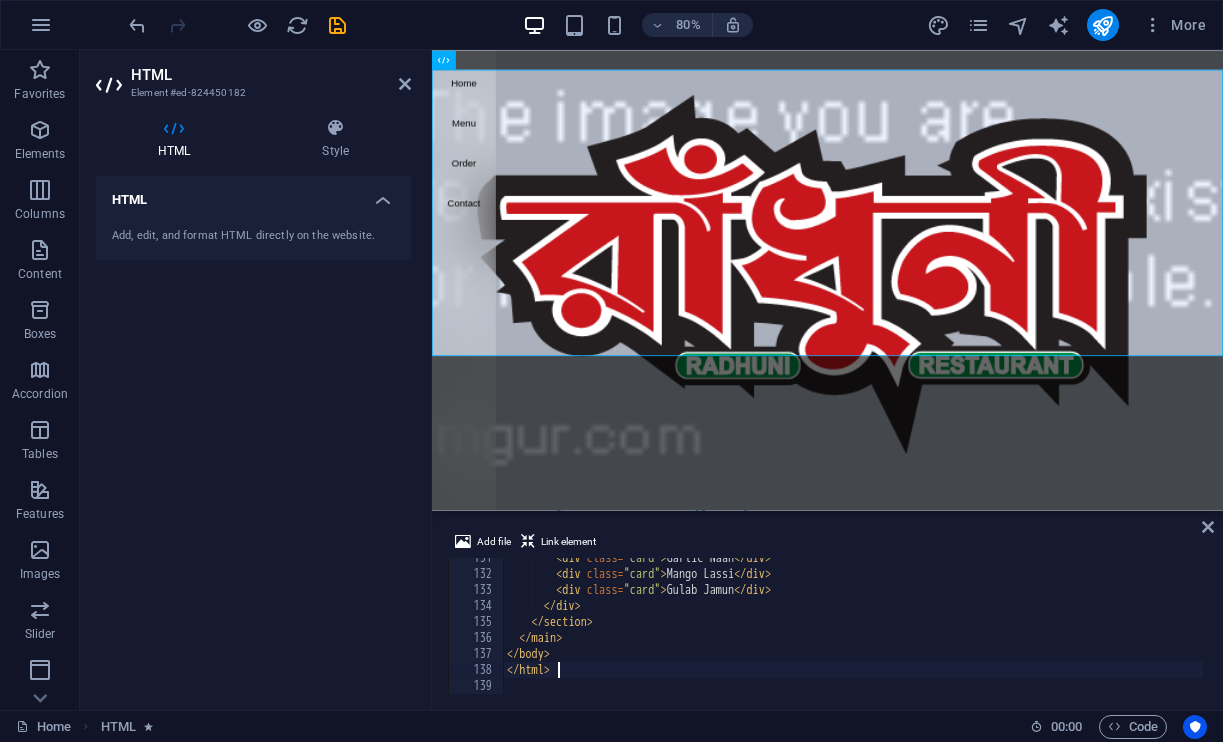 type on "</html>" 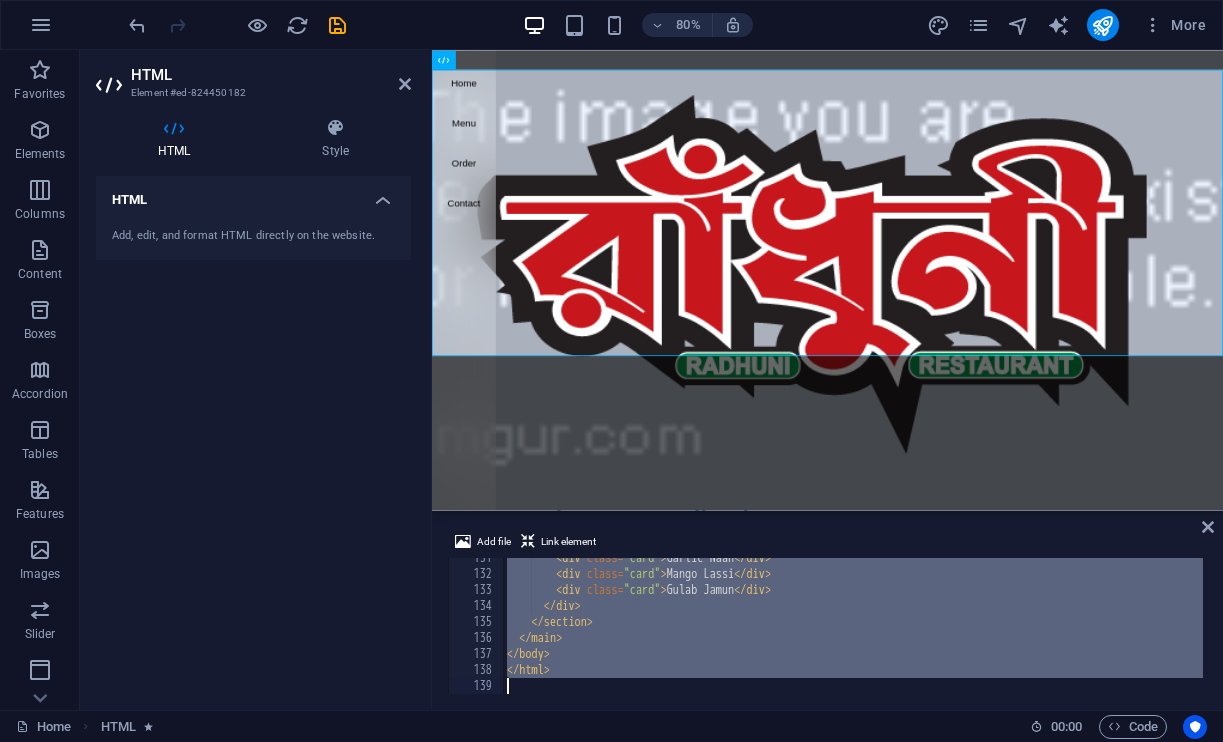 type 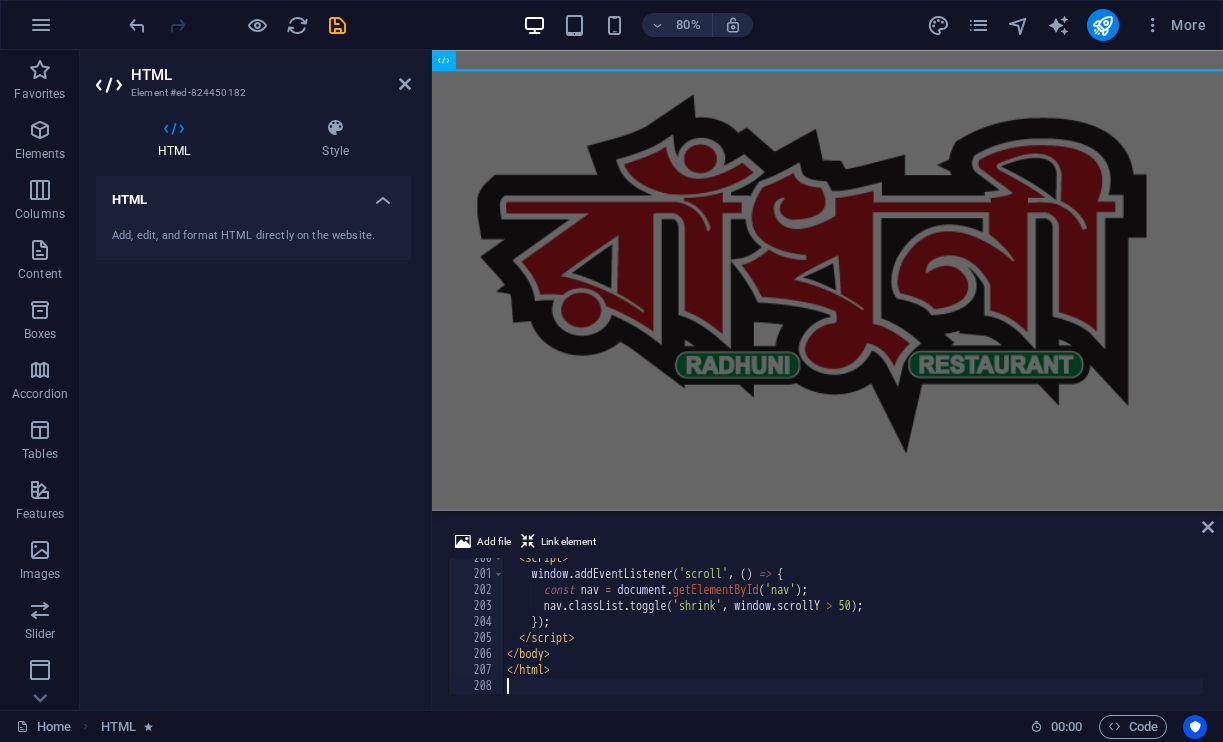 scroll, scrollTop: 3192, scrollLeft: 0, axis: vertical 